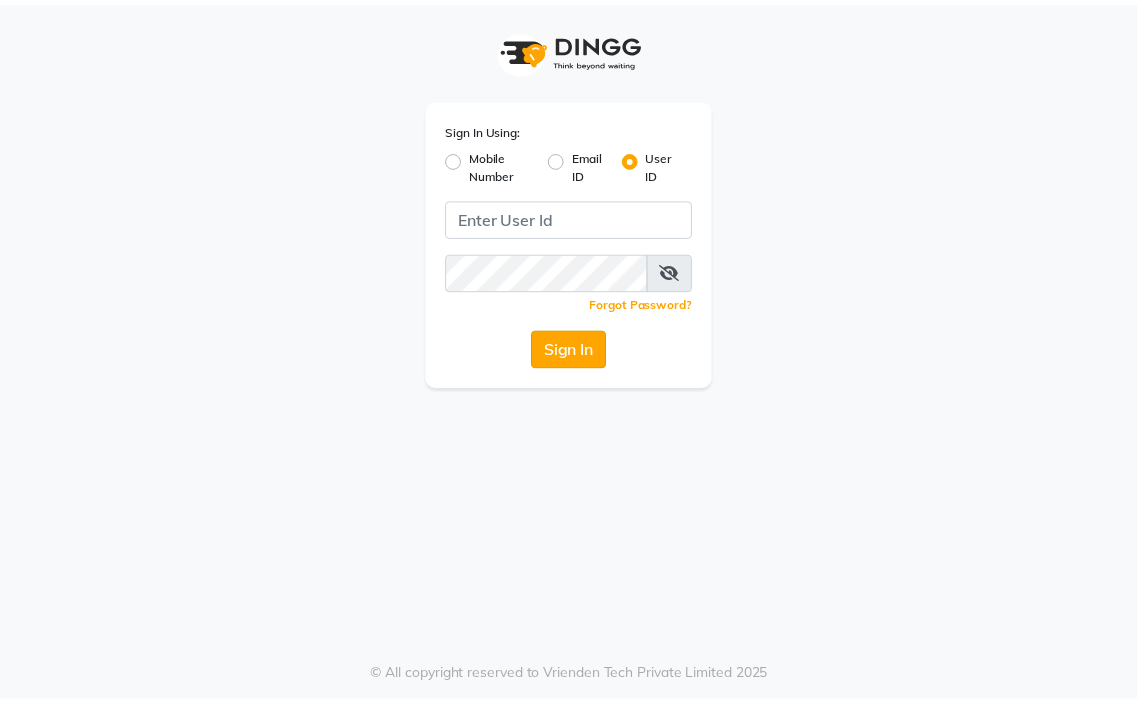 scroll, scrollTop: 0, scrollLeft: 0, axis: both 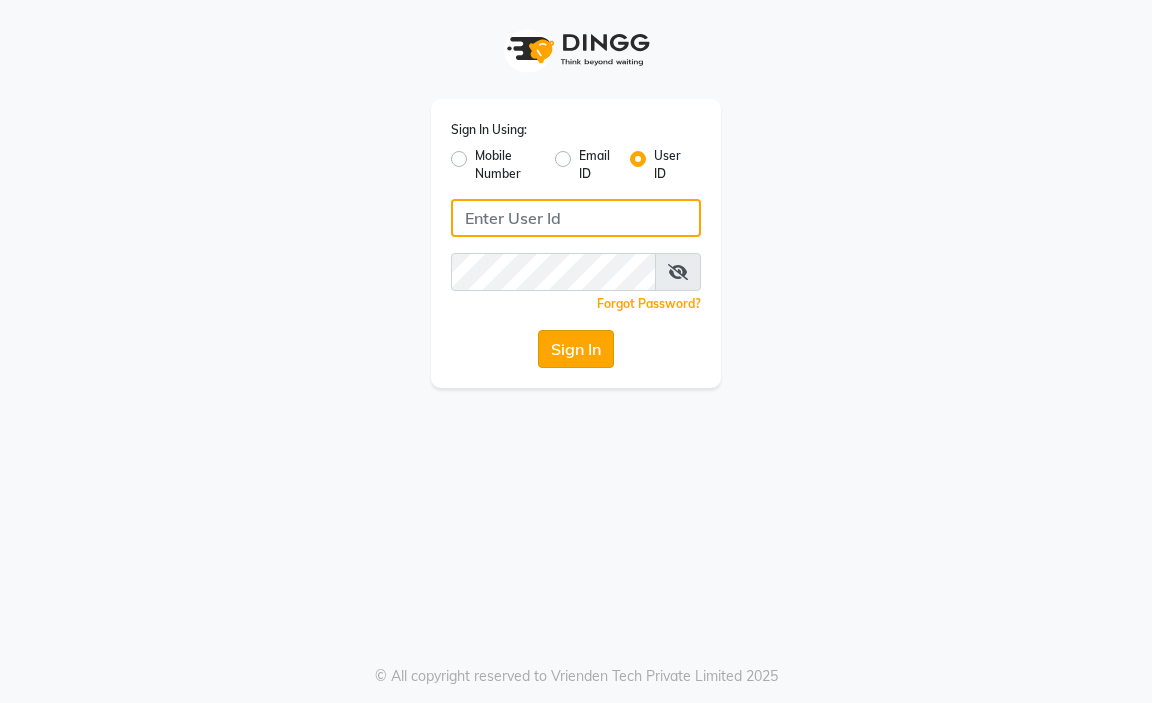 type on "aahaircraft" 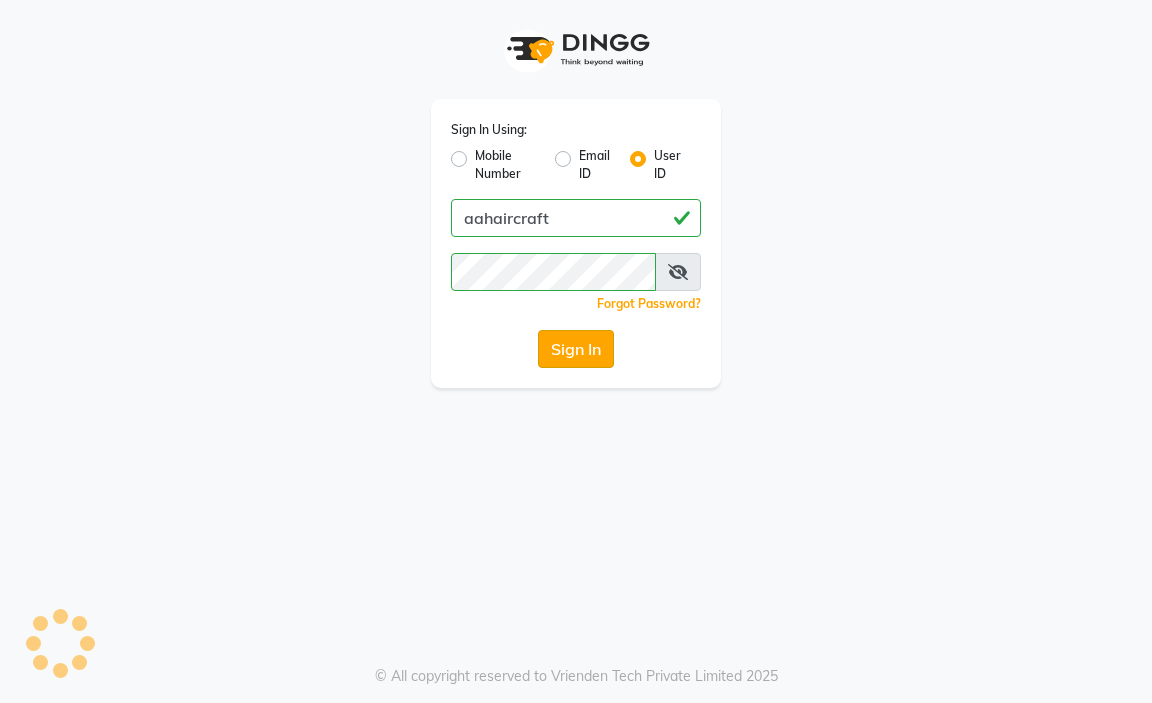 click on "Sign In" 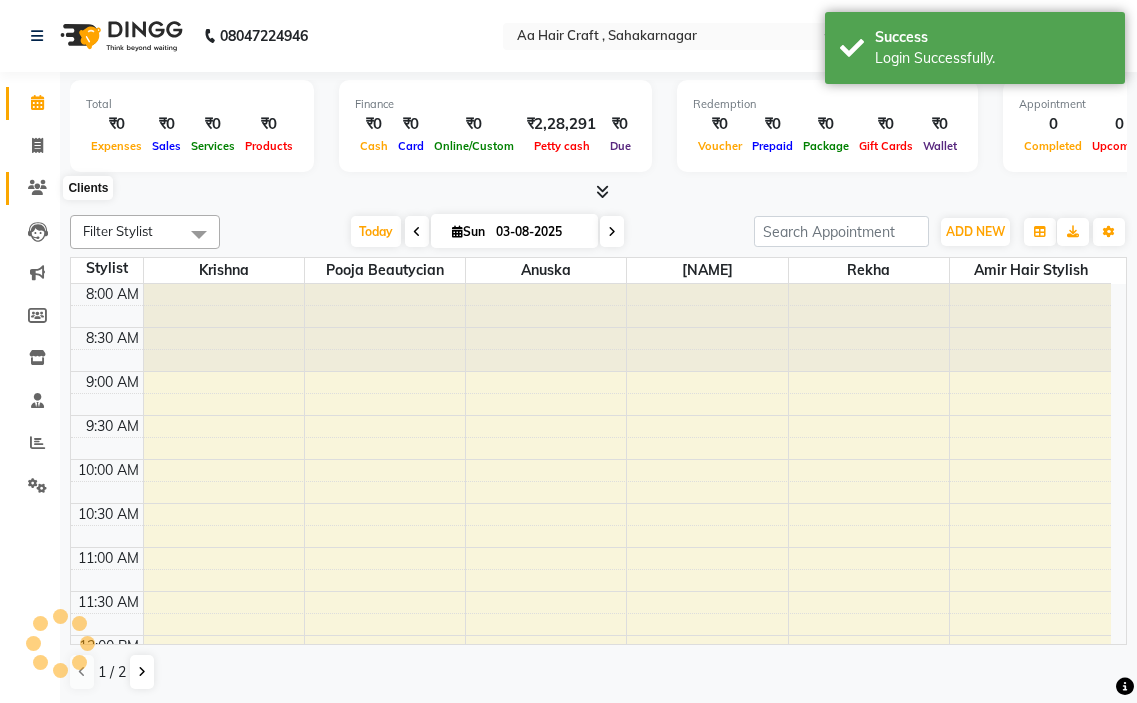 scroll, scrollTop: 745, scrollLeft: 0, axis: vertical 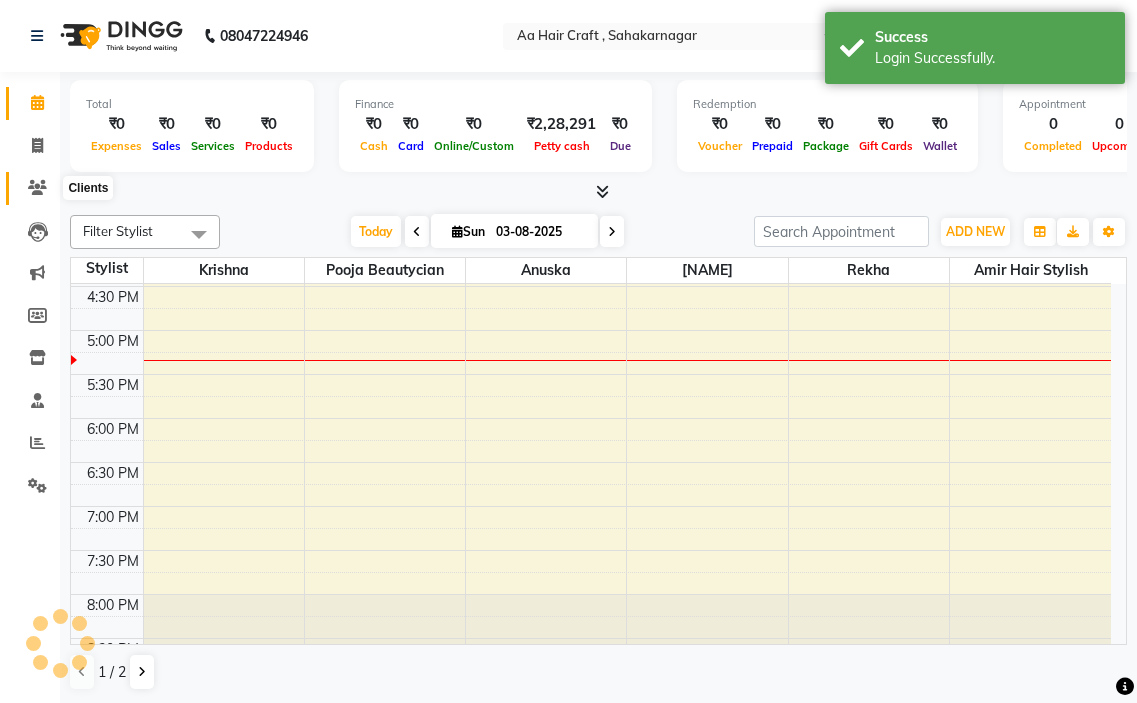 click 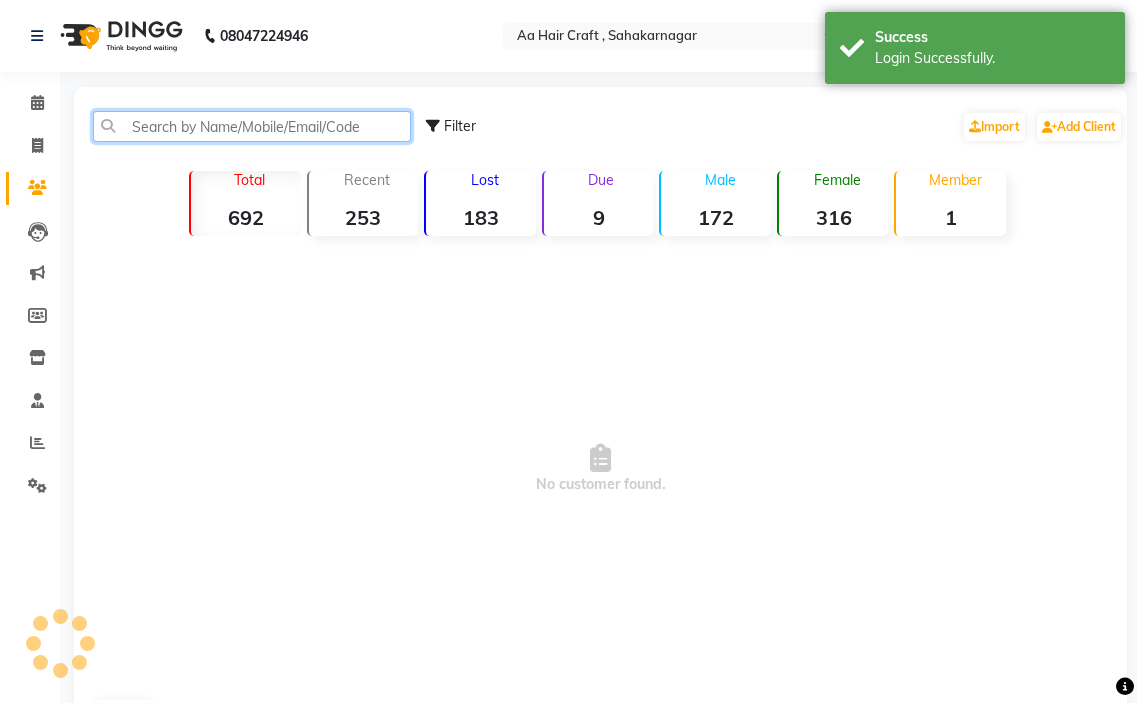 click 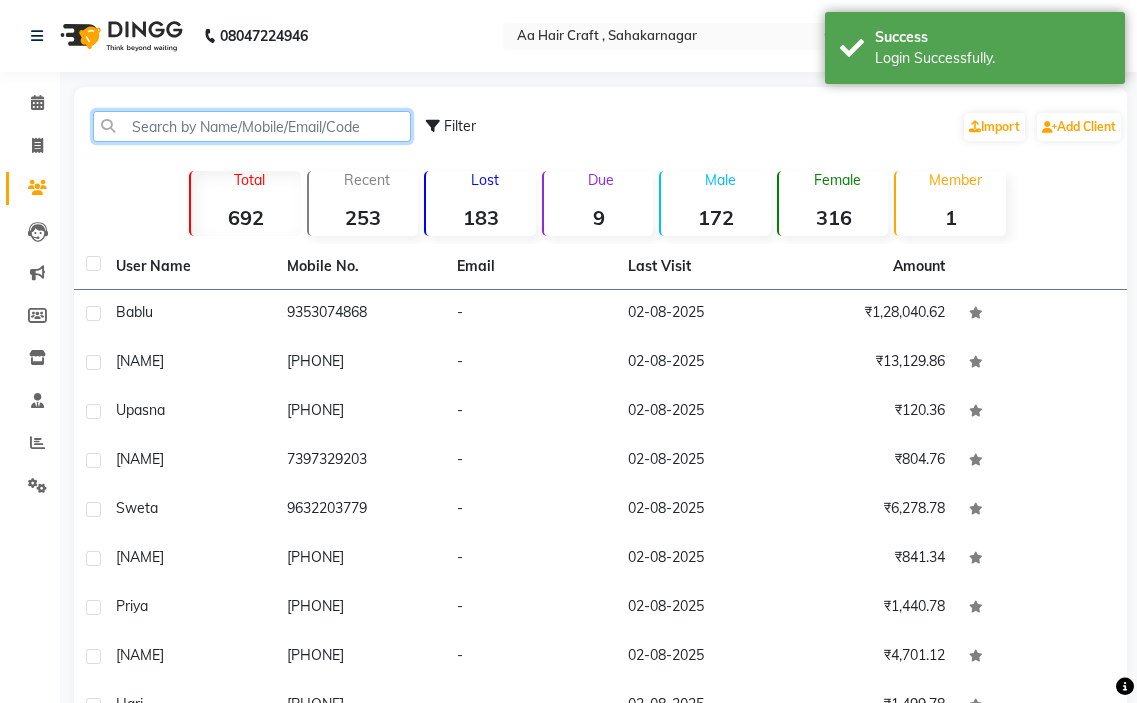 scroll, scrollTop: 0, scrollLeft: 0, axis: both 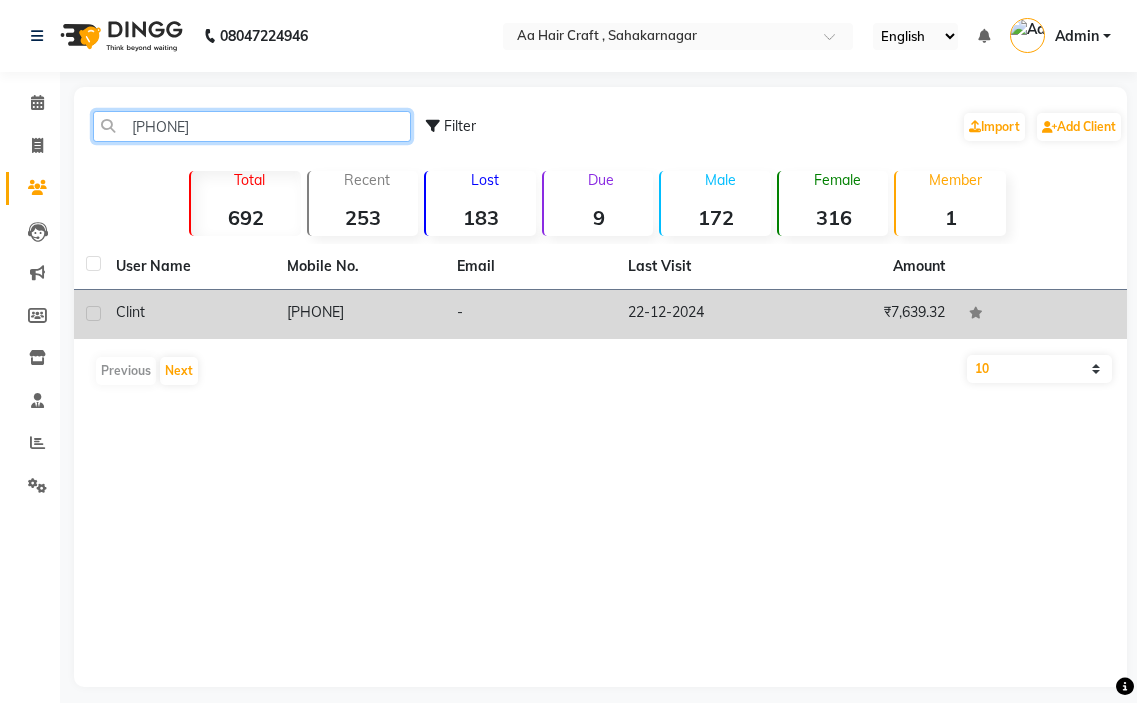 type on "[PHONE]" 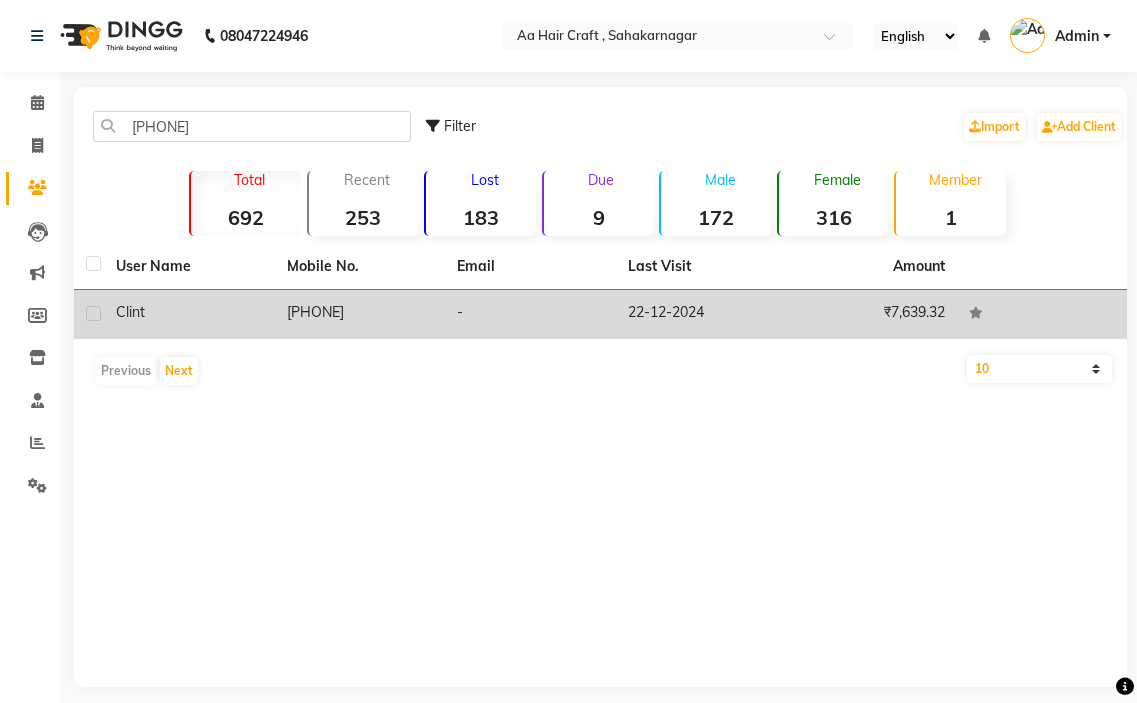 click on "[PHONE]" 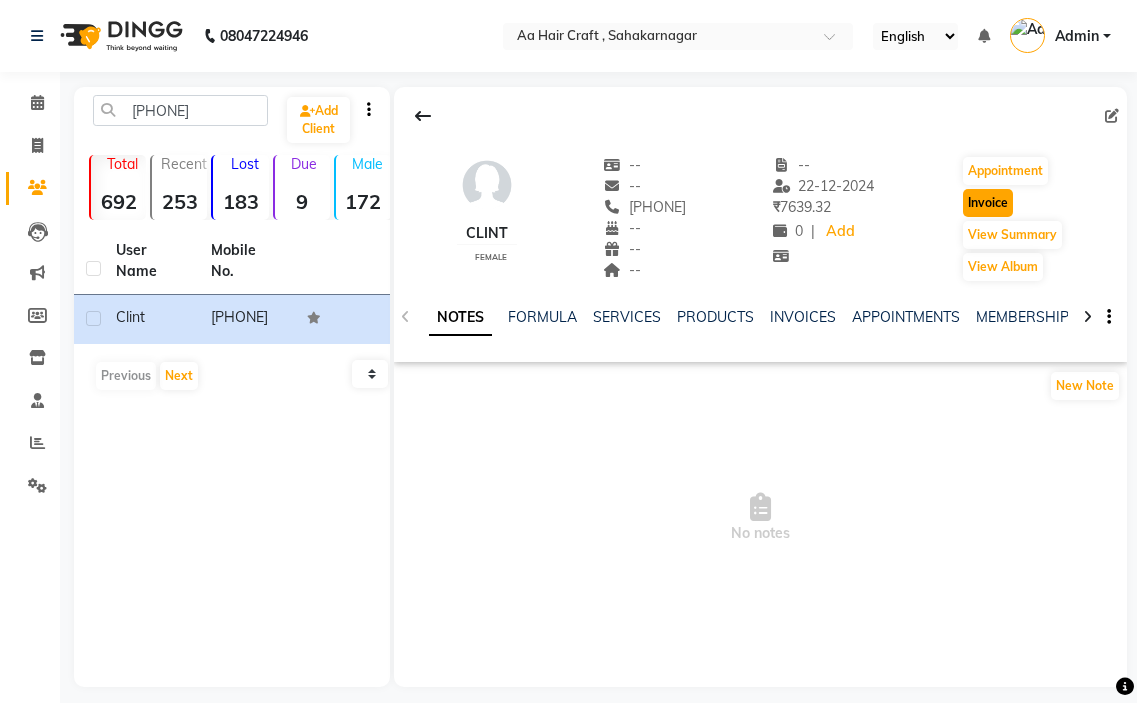 click on "Invoice" 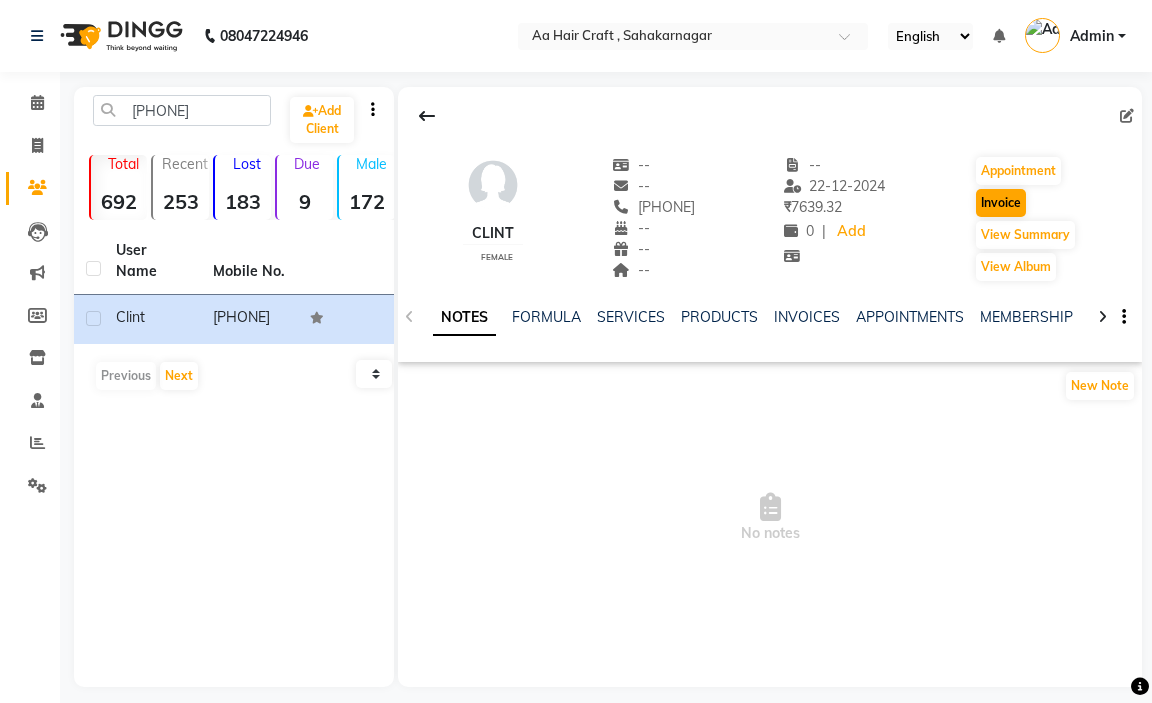 select on "service" 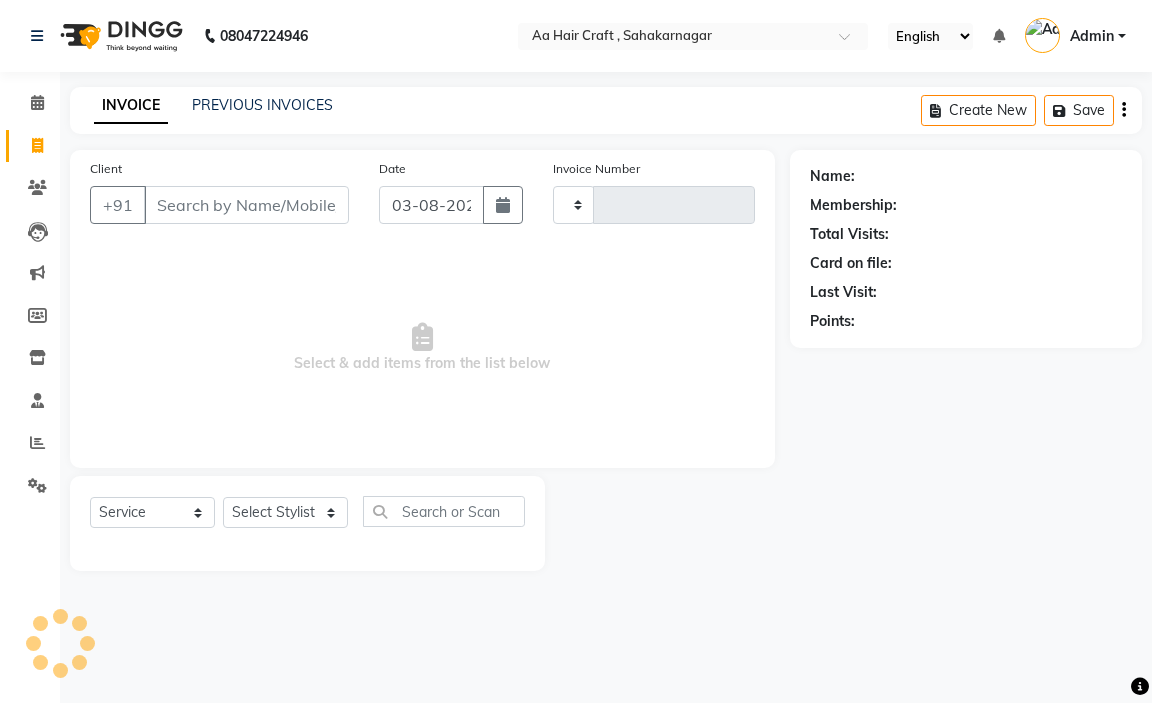 type on "0517" 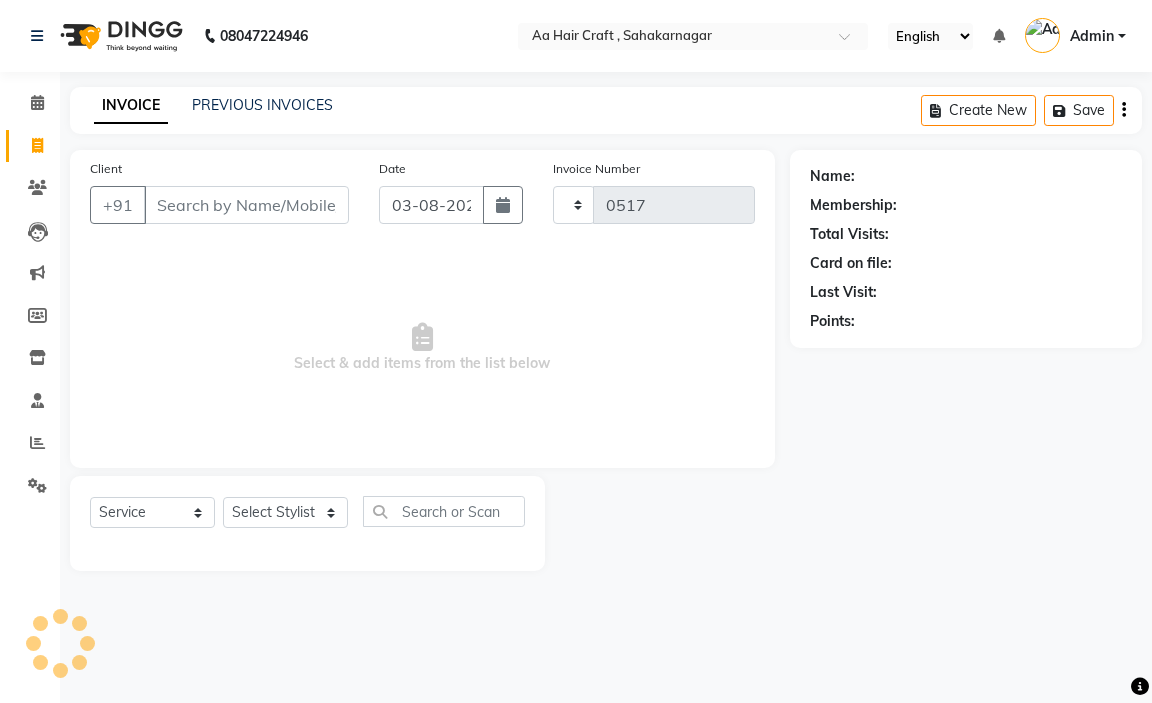 select on "6074" 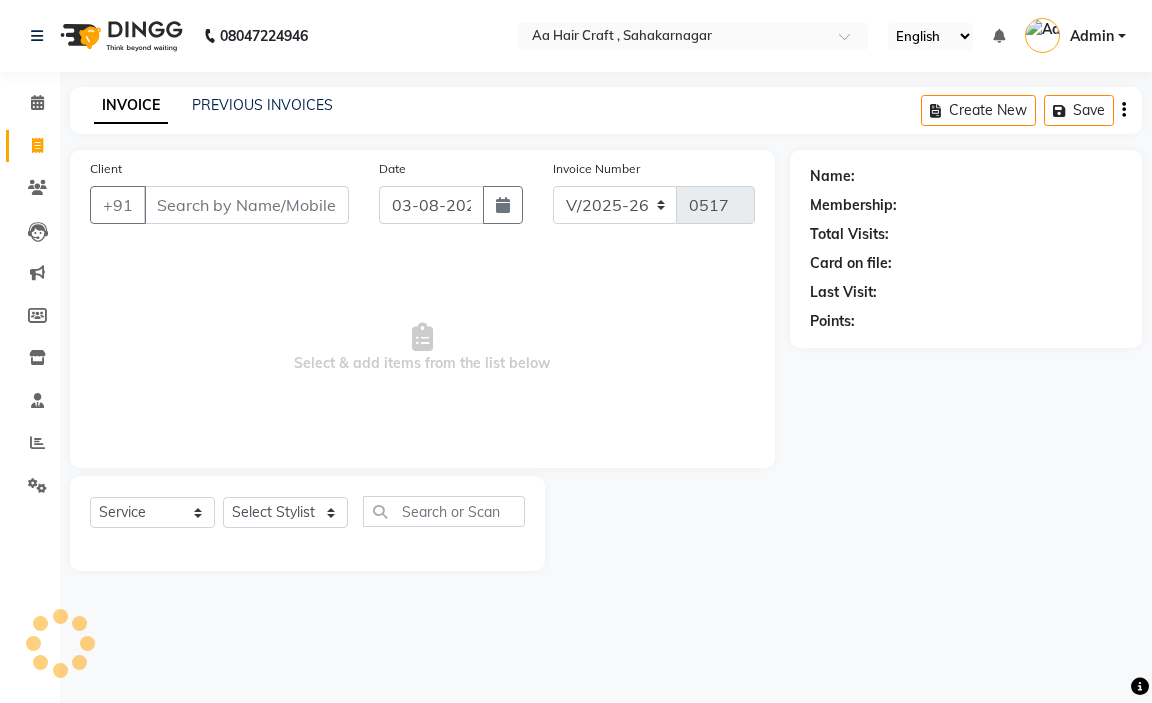 type on "[PHONE]" 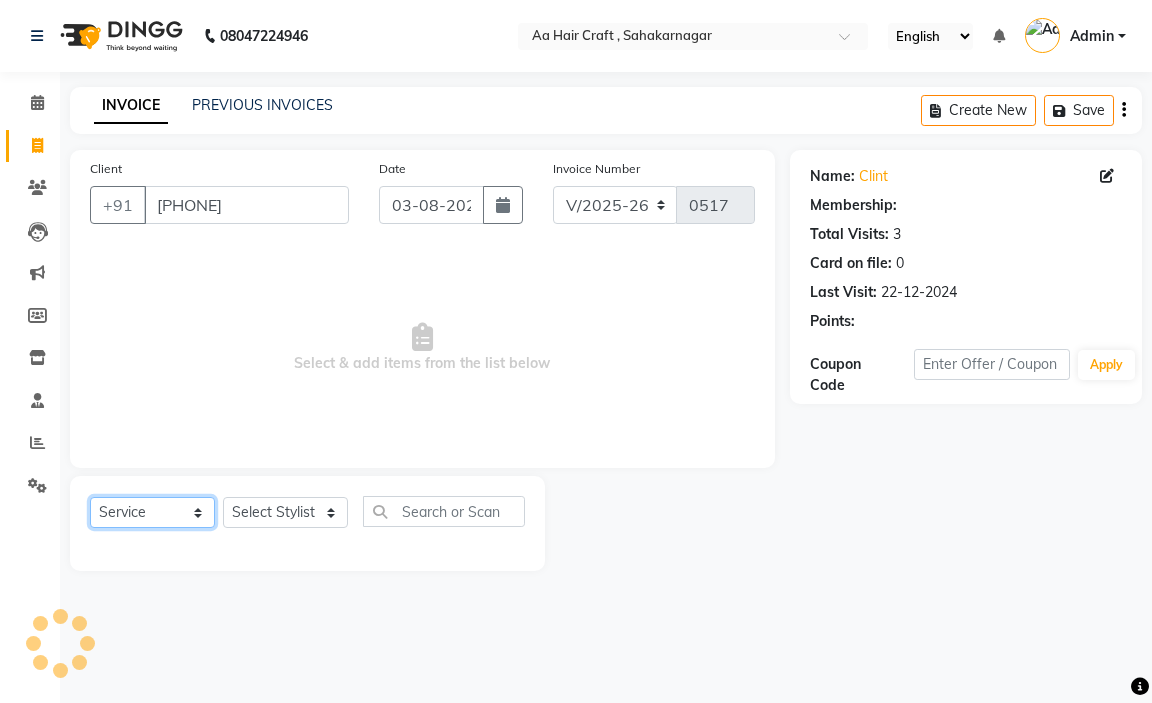 drag, startPoint x: 150, startPoint y: 524, endPoint x: 158, endPoint y: 497, distance: 28.160255 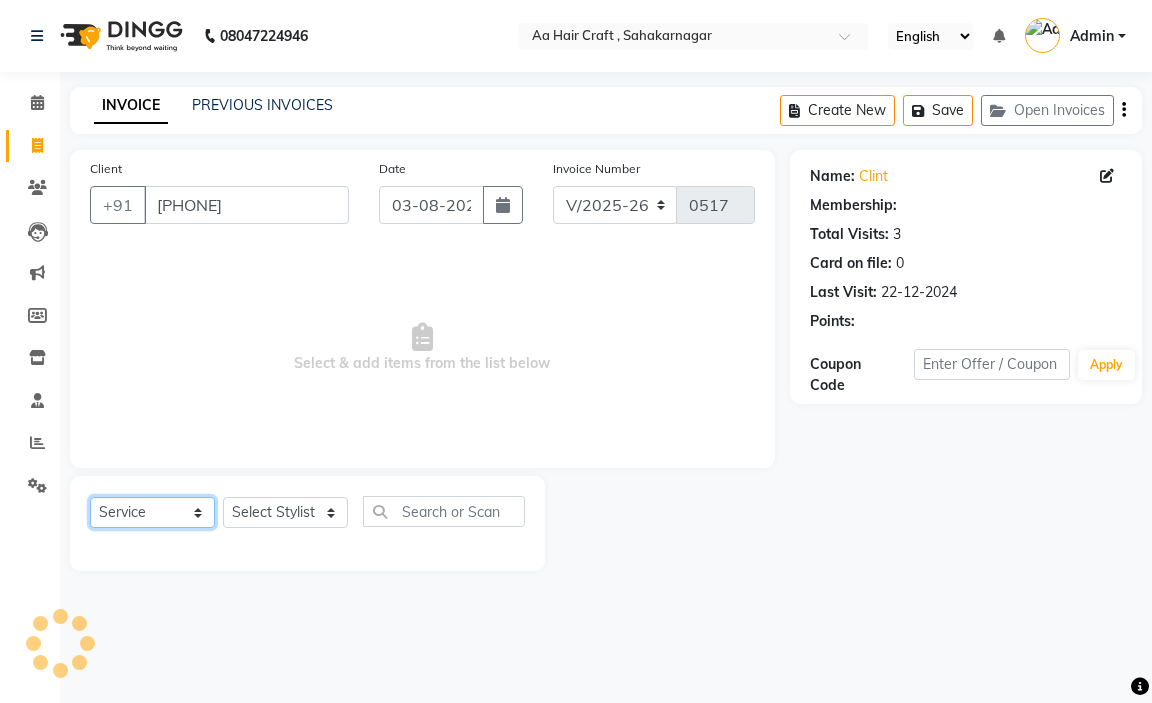 click on "Select  Service  Product  Membership  Package Voucher Prepaid Gift Card" 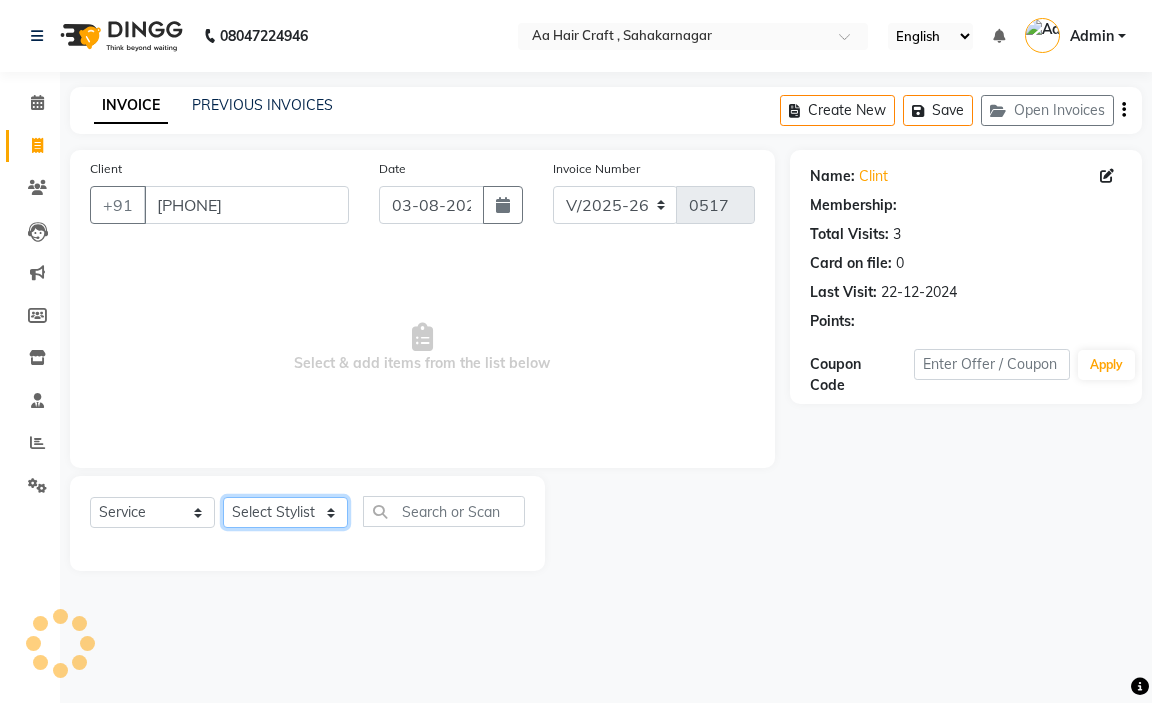click on "Select Stylist amir hair stylish [NAME] [NAME] [NAME] [NAME] [NAME] [NAME] [NAME] [NAME]" 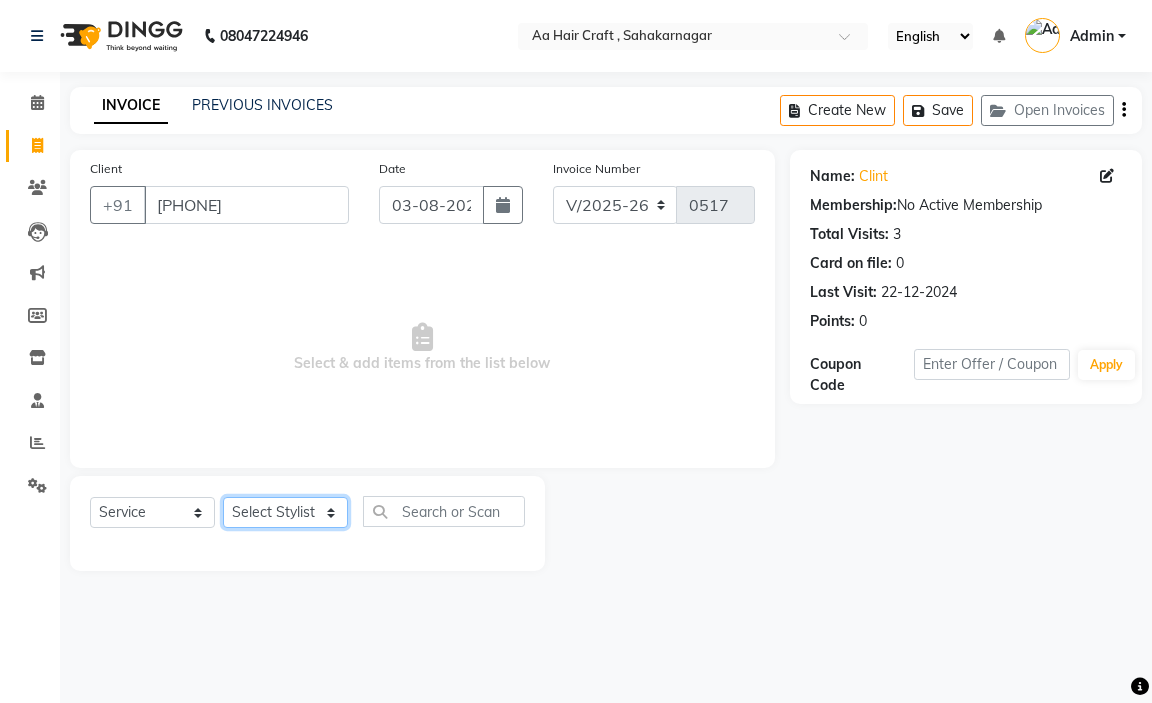 select on "80767" 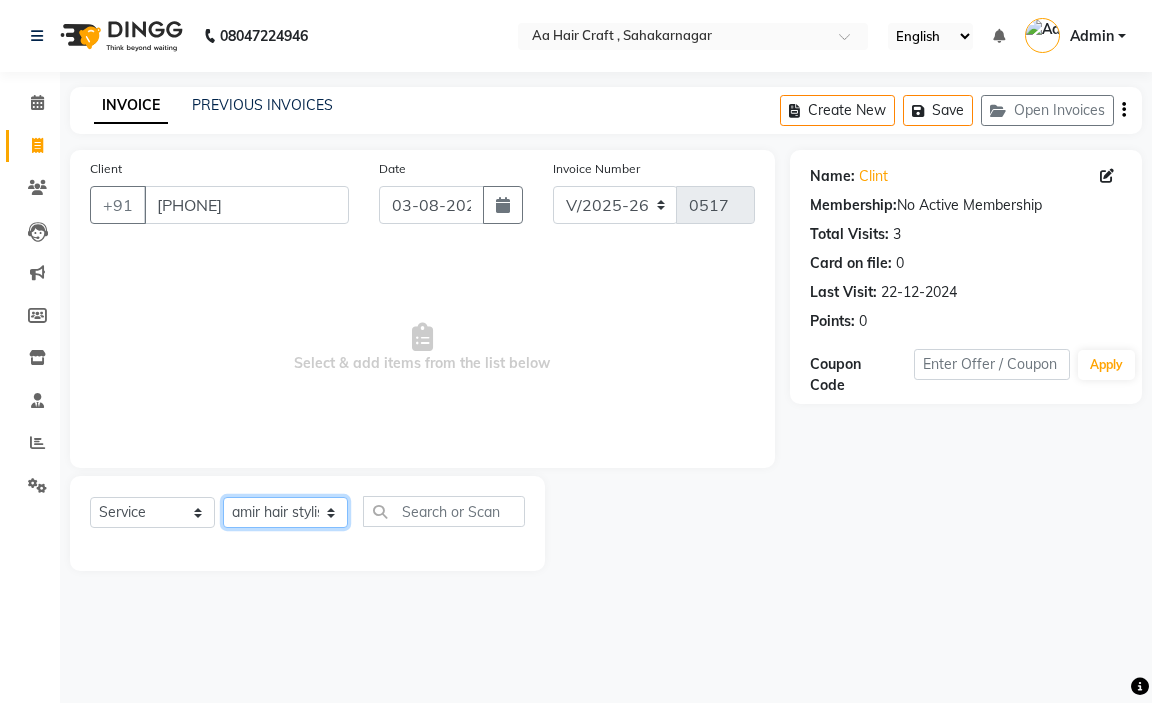 click on "Select Stylist amir hair stylish [NAME] [NAME] [NAME] [NAME] [NAME] [NAME] [NAME] [NAME]" 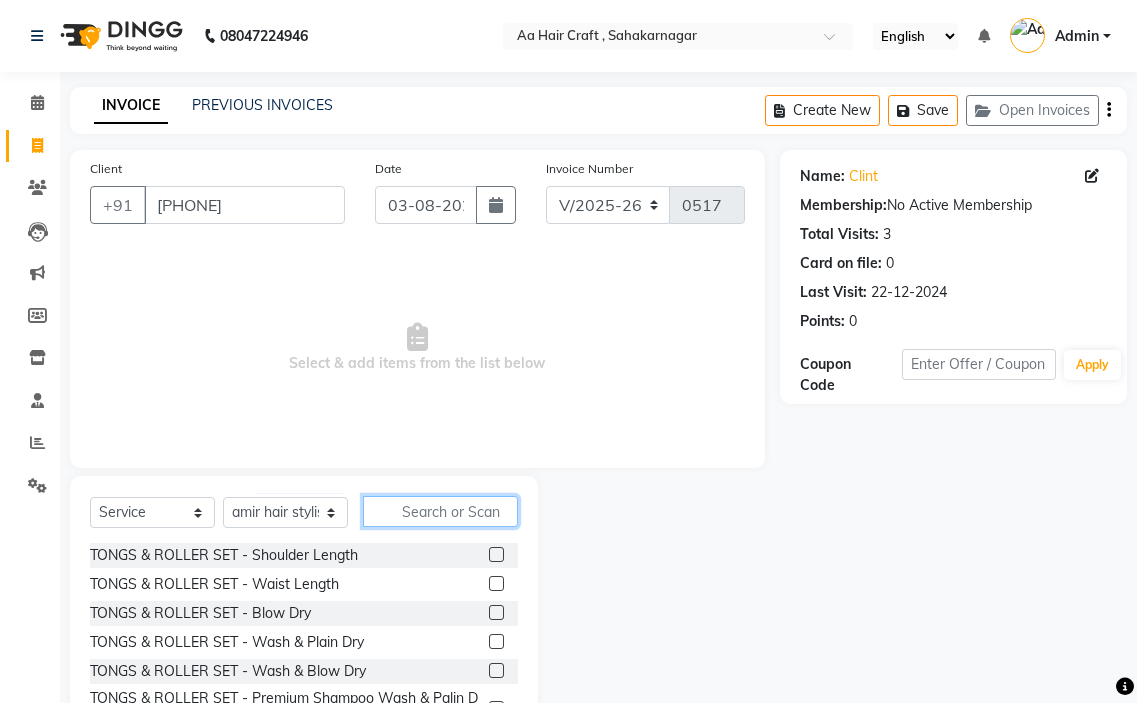 click 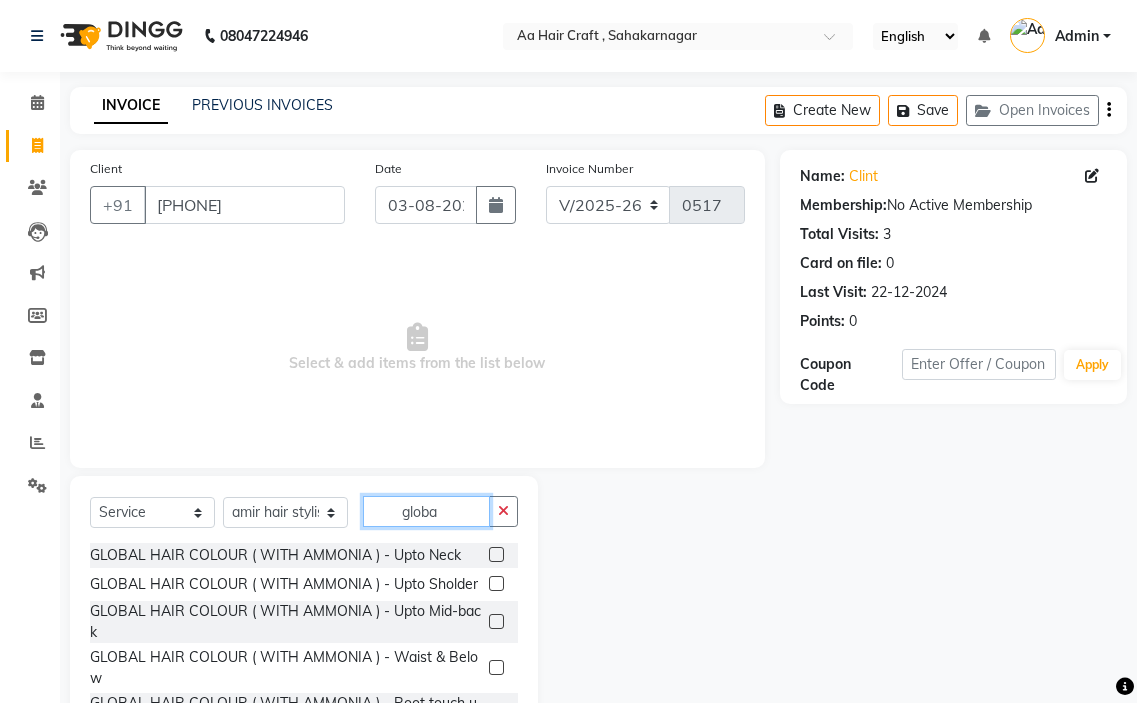 type on "globa" 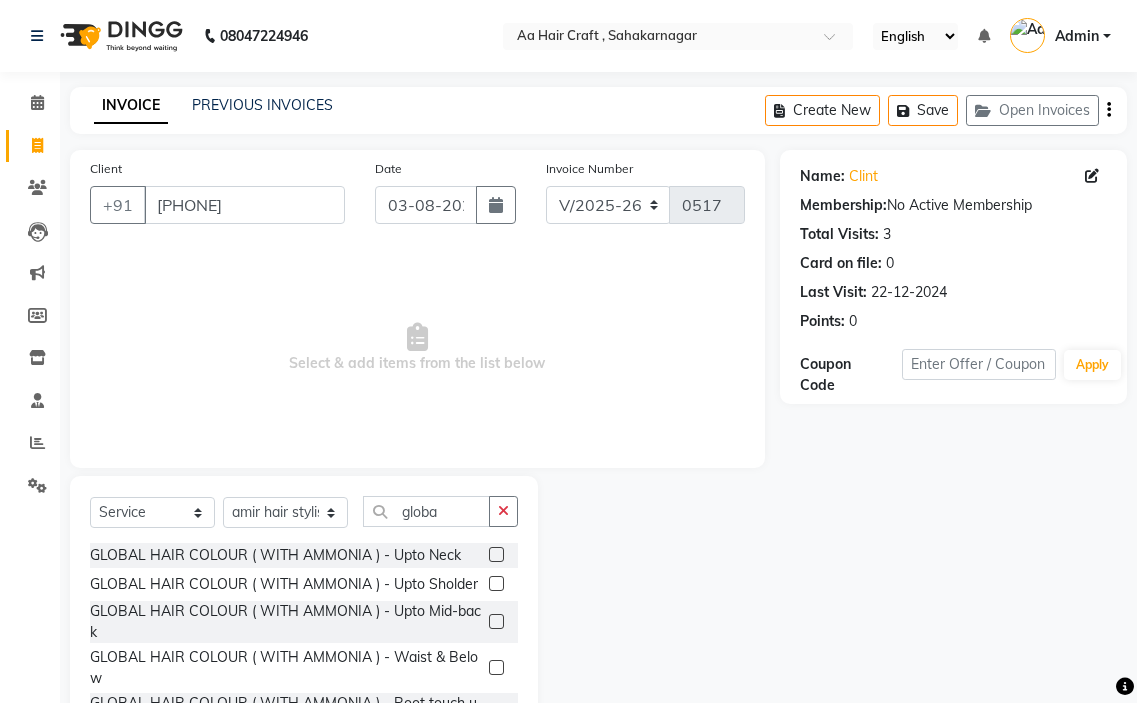 click 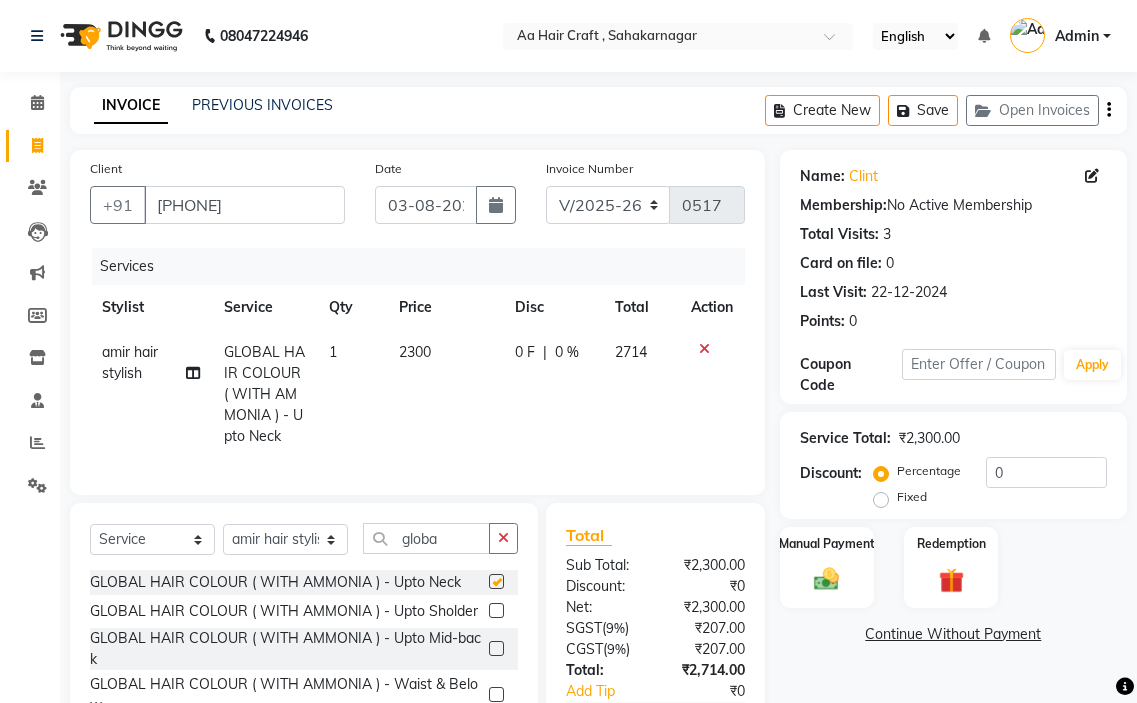 checkbox on "false" 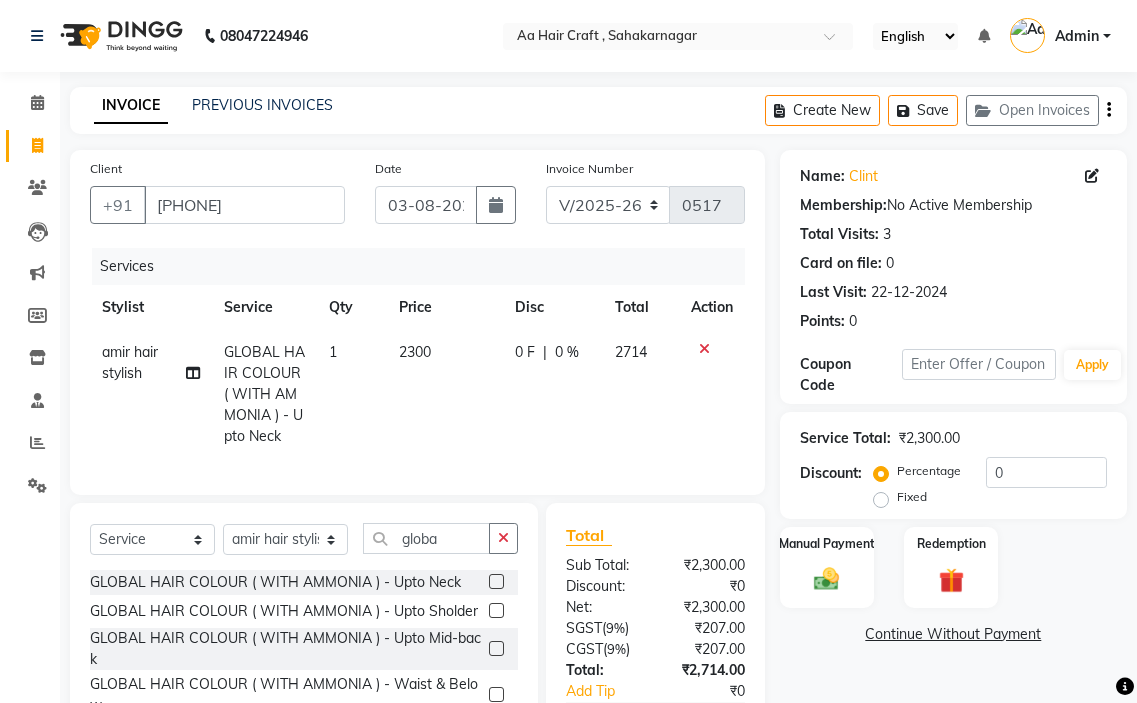 click on "2300" 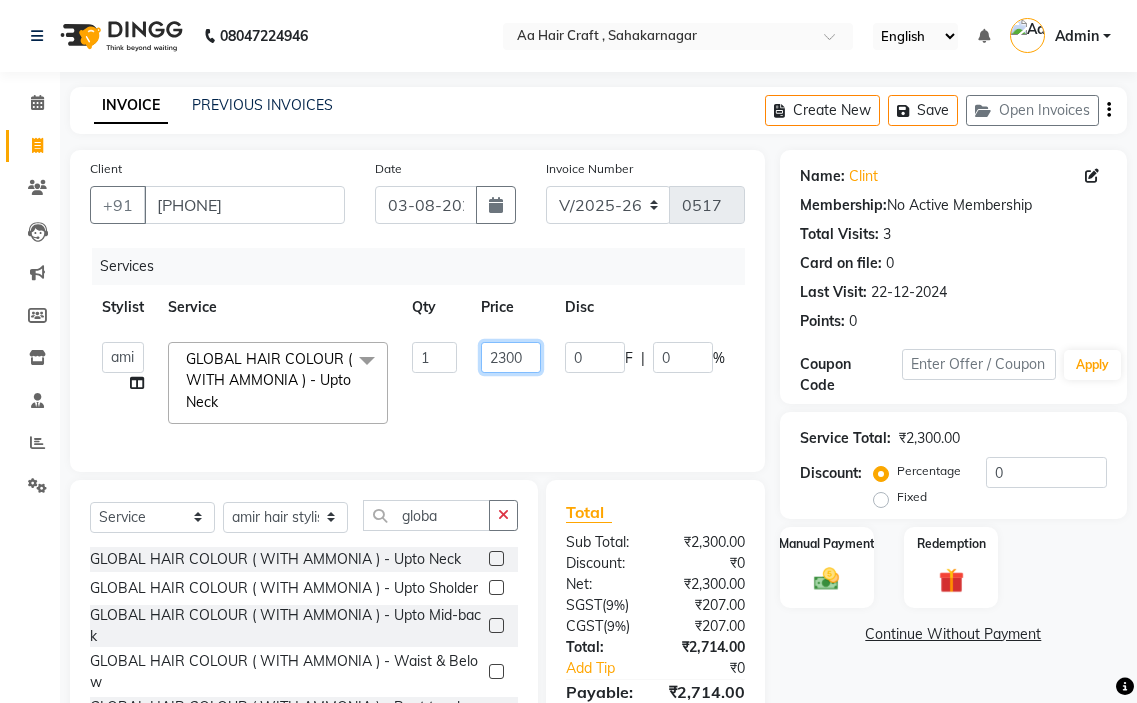click on "2300" 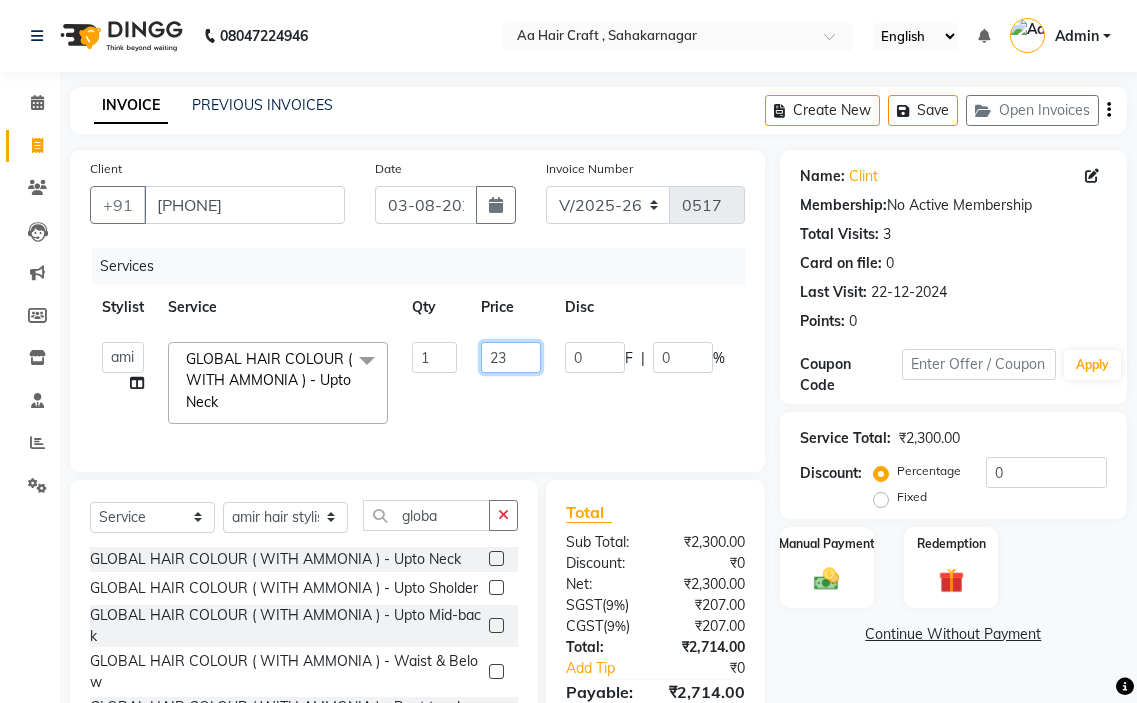 type on "2" 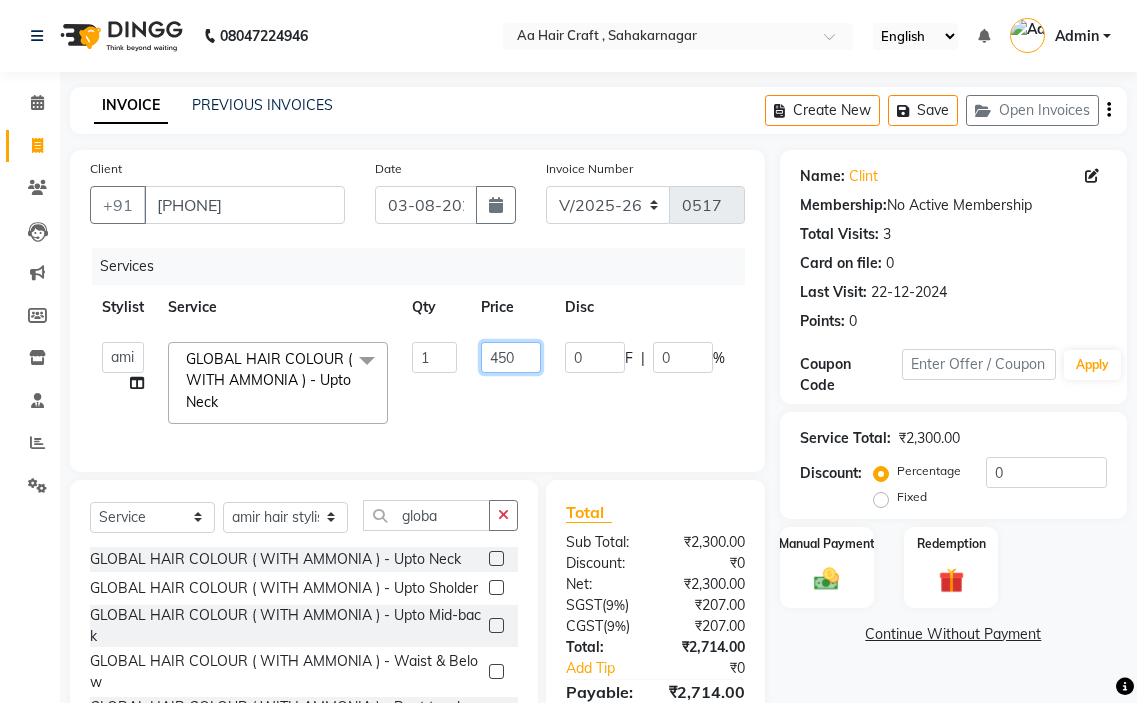 type on "4500" 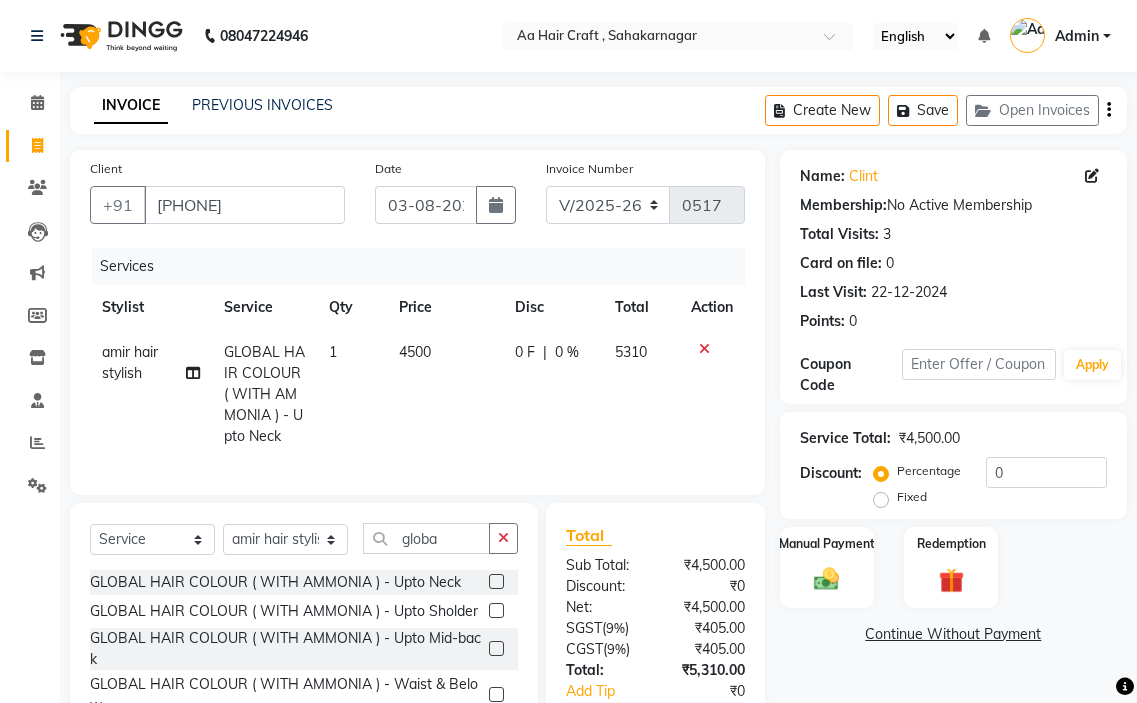 click on "amir hair stylish GLOBAL HAIR COLOUR ( WITH AMMONIA ) - Upto Neck 1 4500 0 F | 0 % 5310" 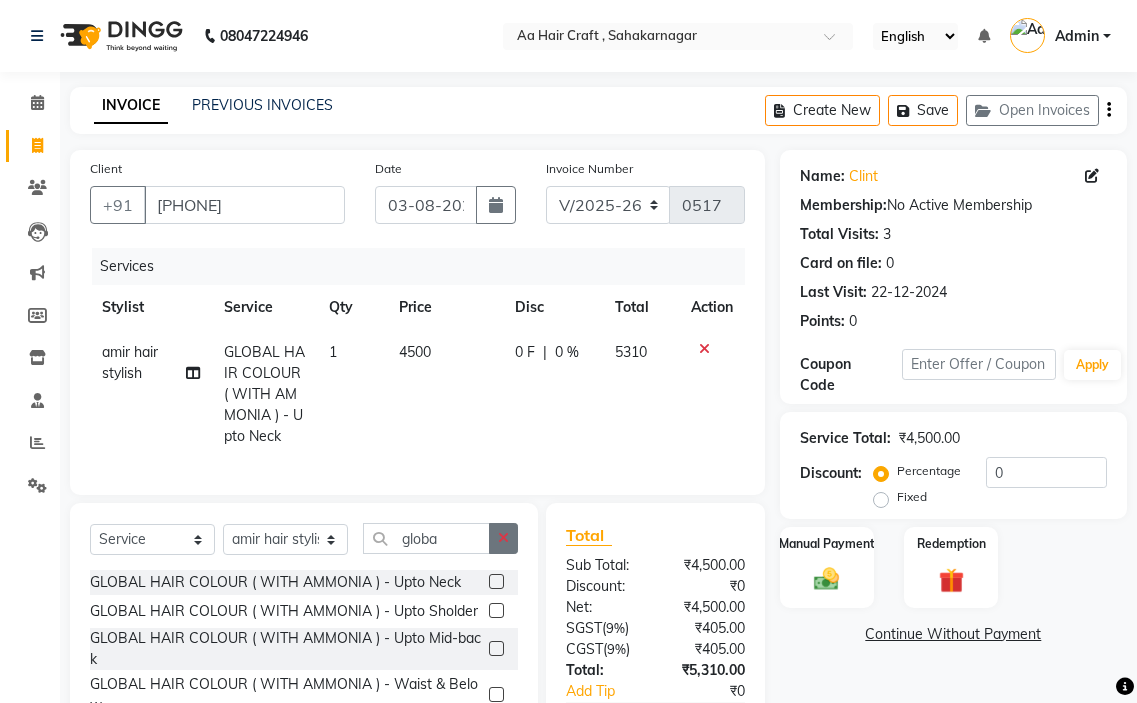 click 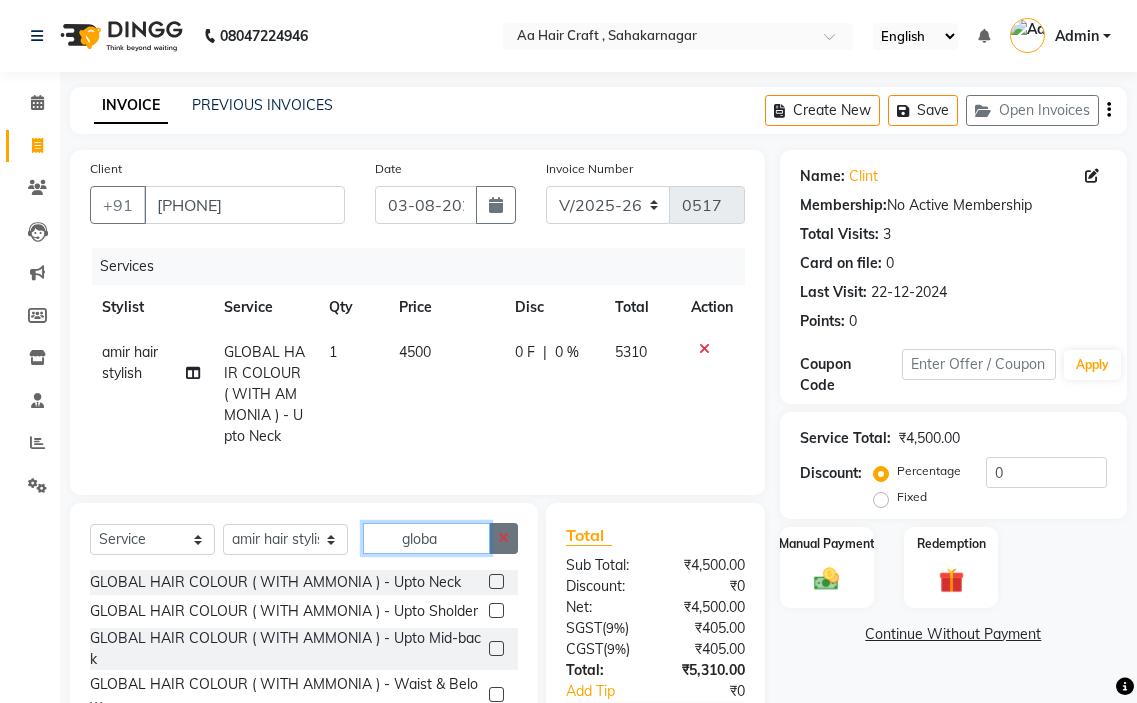 type 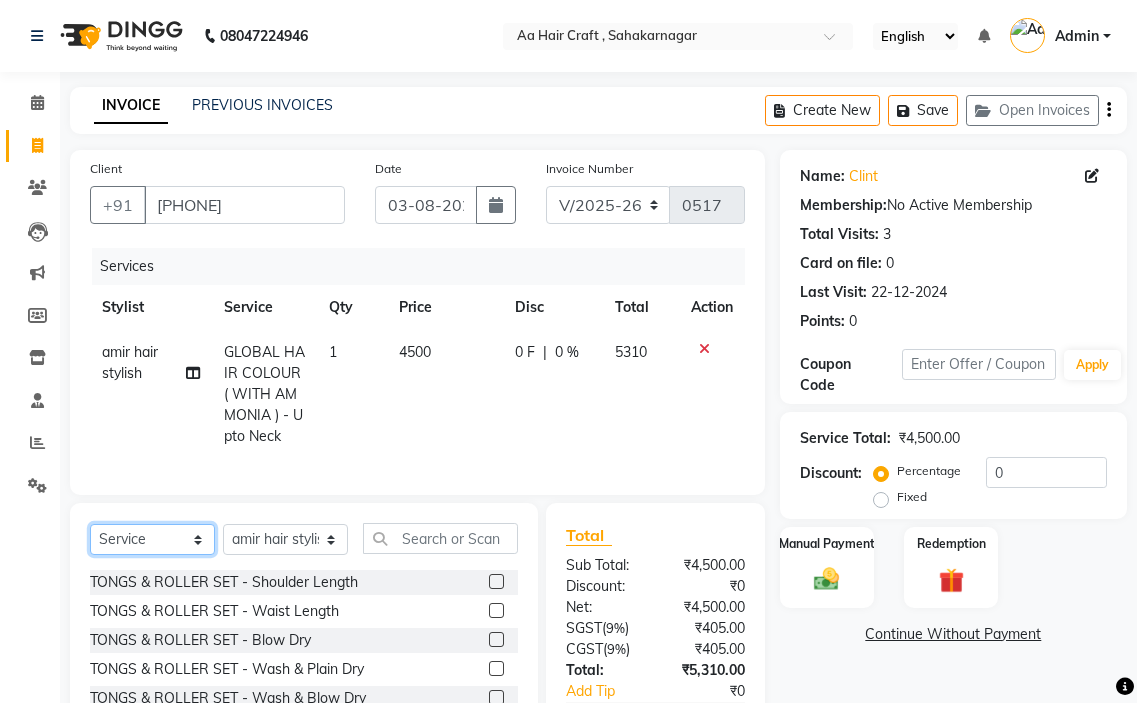 click on "Select  Service  Product  Membership  Package Voucher Prepaid Gift Card" 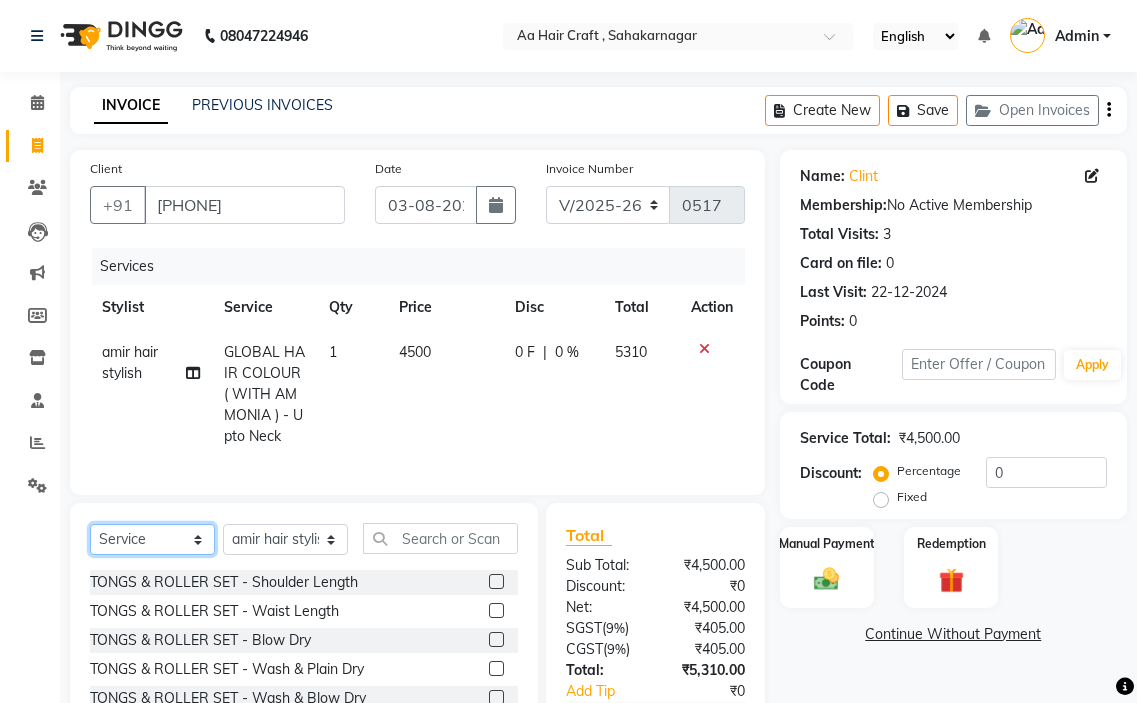 select on "product" 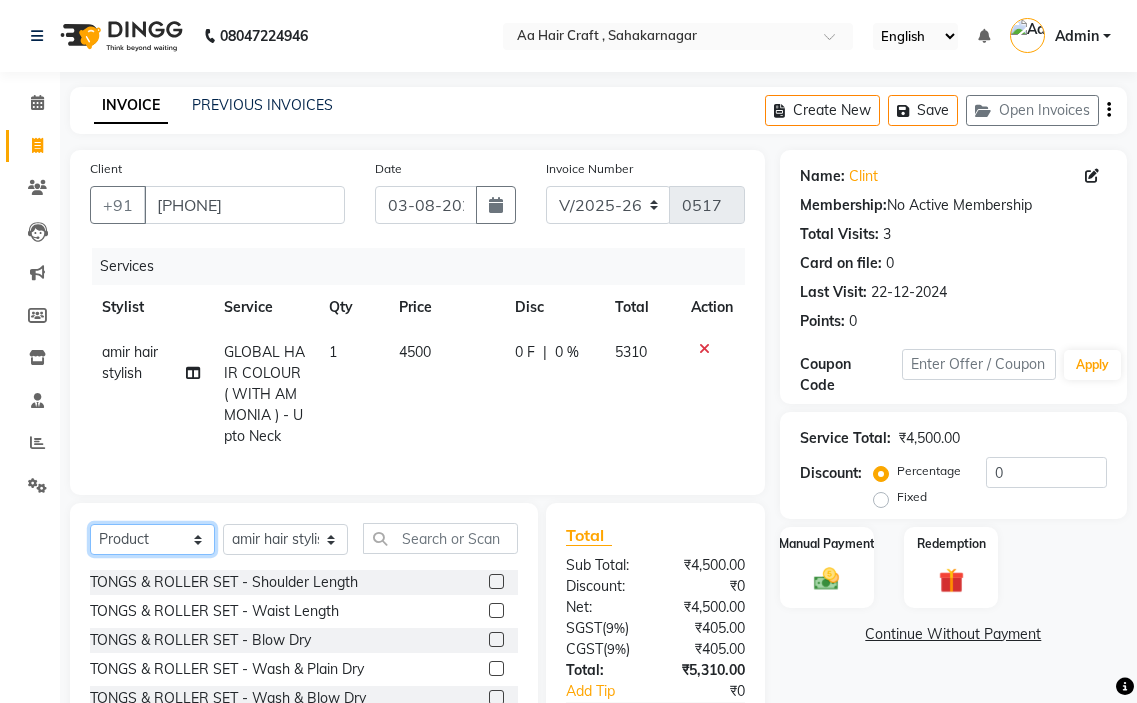click on "Select  Service  Product  Membership  Package Voucher Prepaid Gift Card" 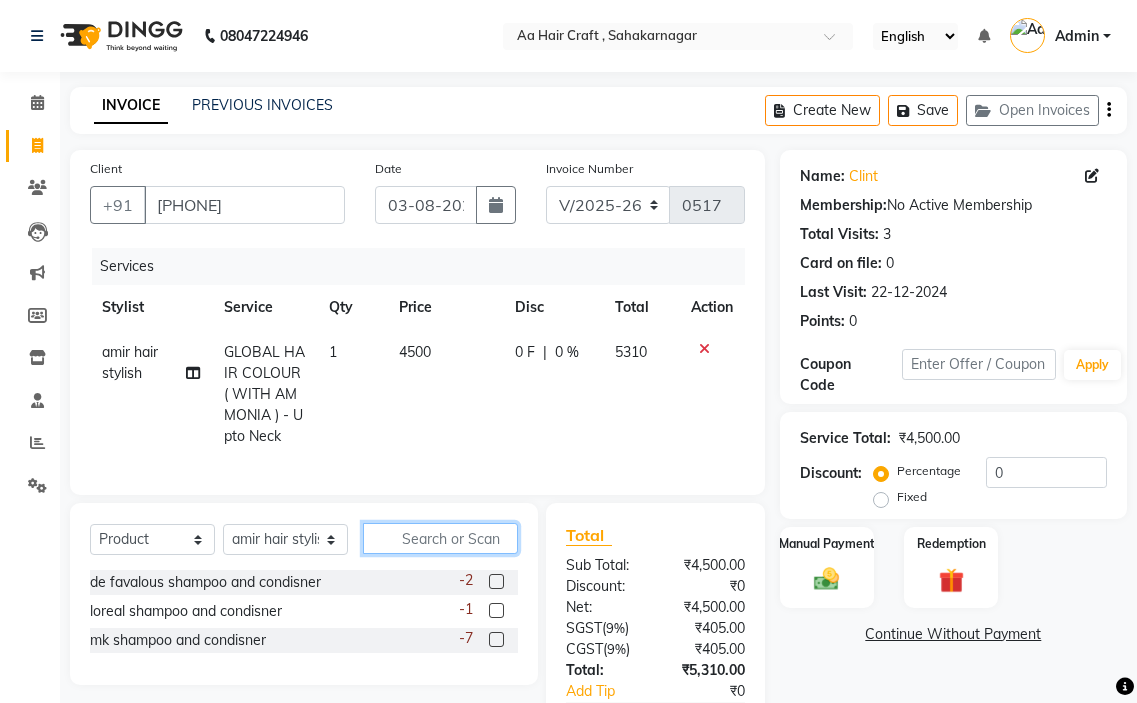 click 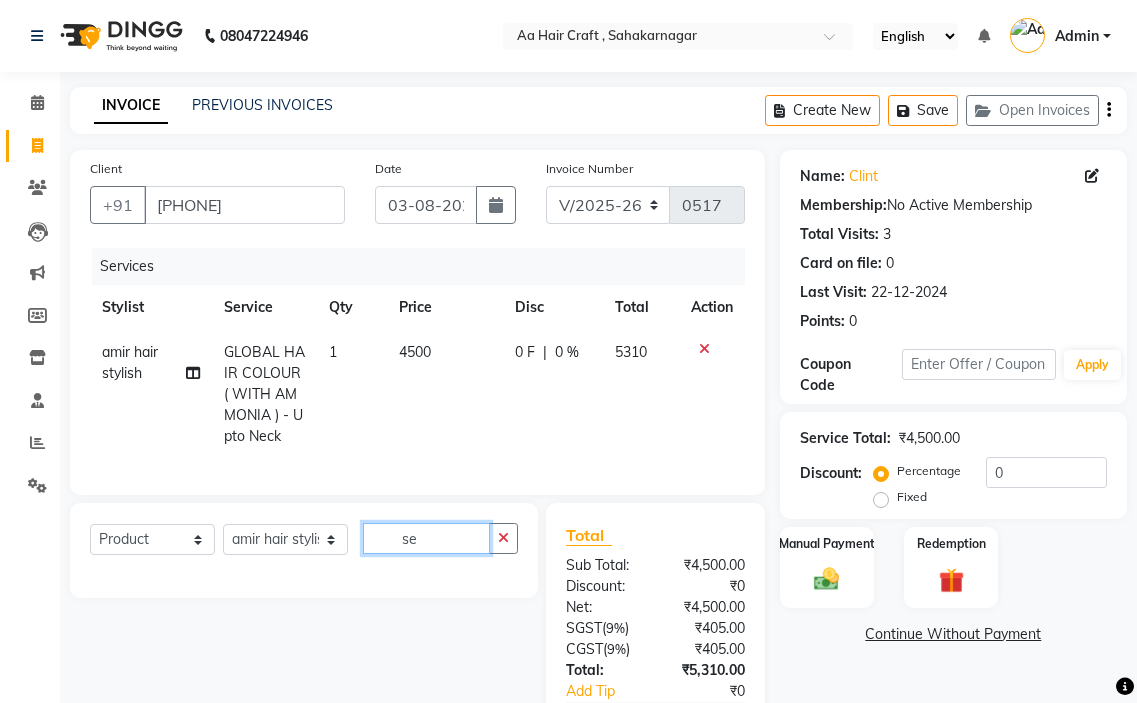 type on "s" 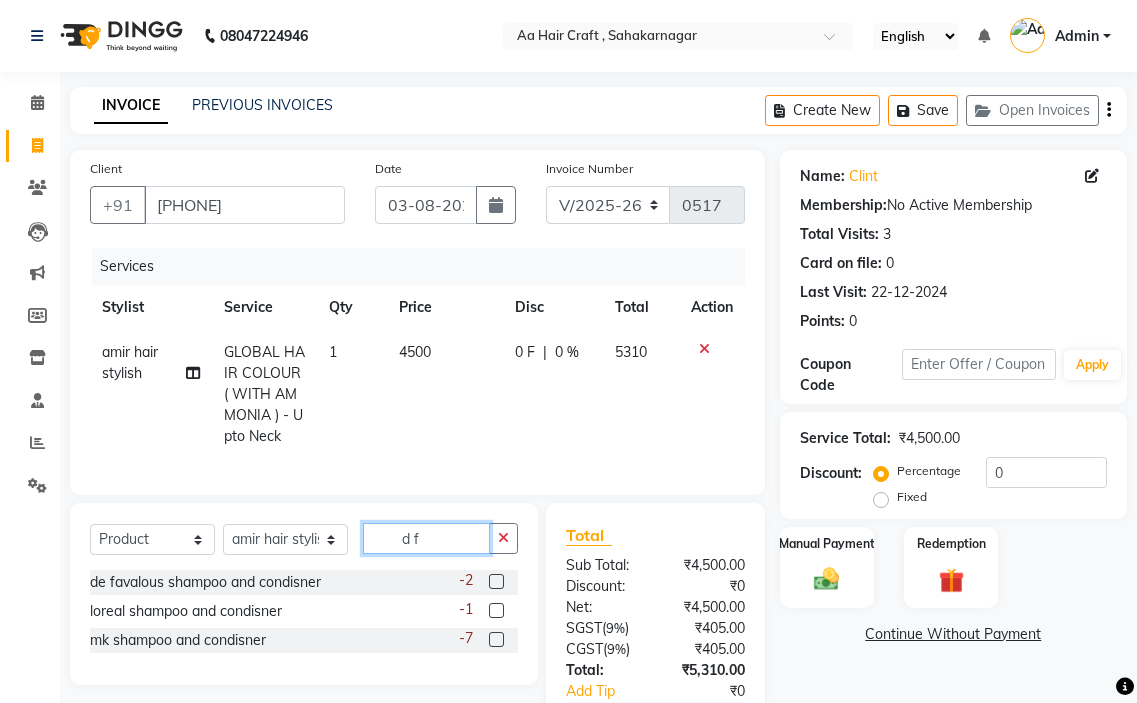 type on "d f" 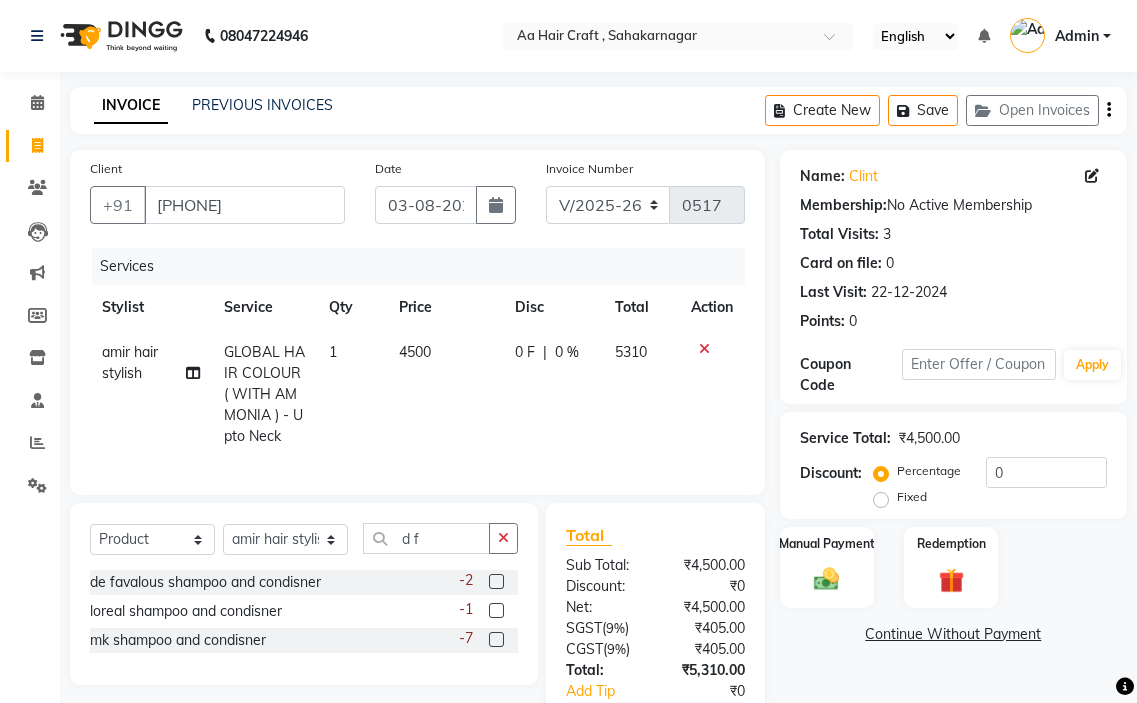 click 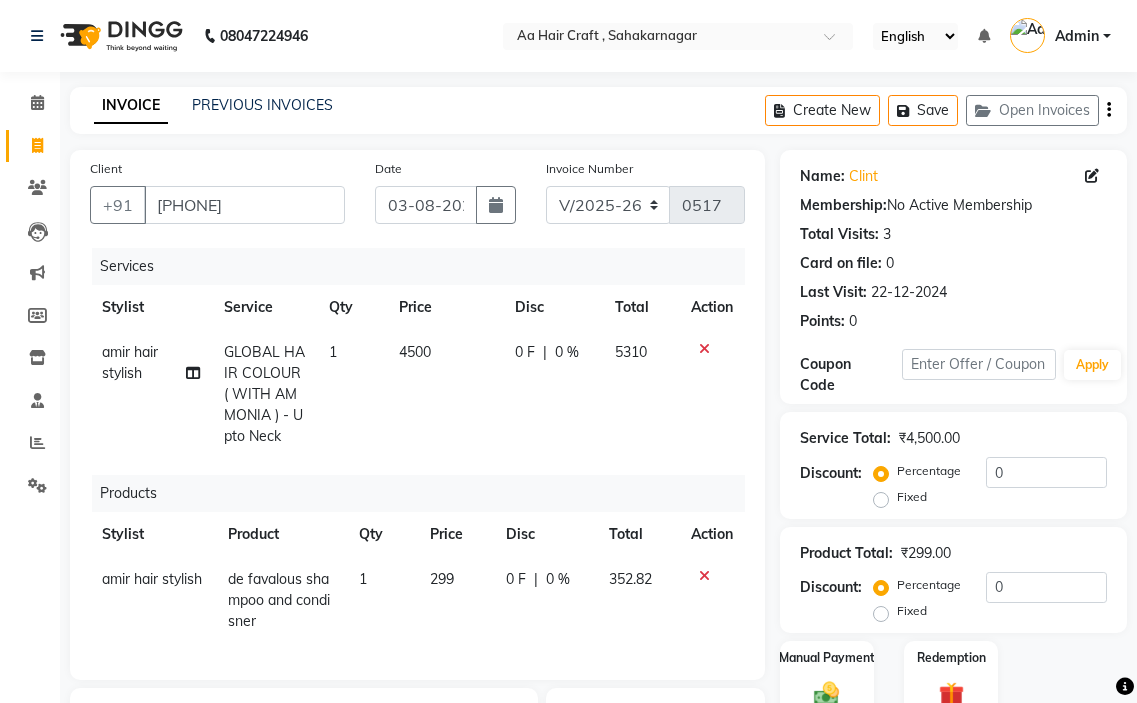 checkbox on "false" 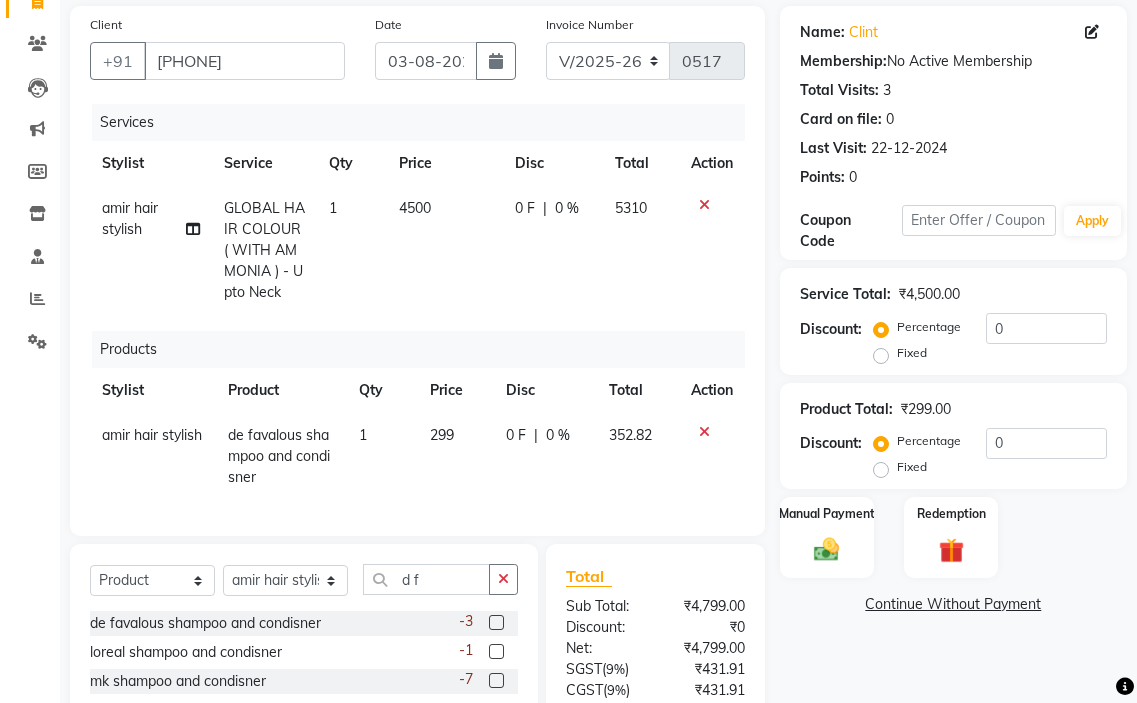 scroll, scrollTop: 200, scrollLeft: 0, axis: vertical 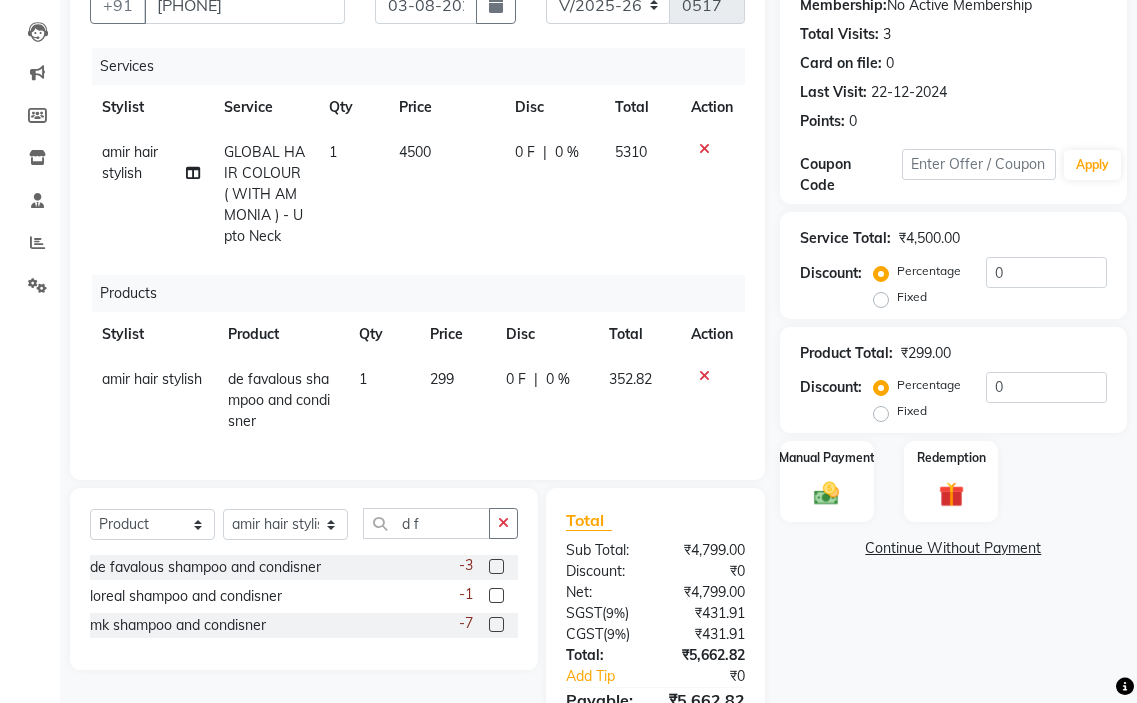 click on "299" 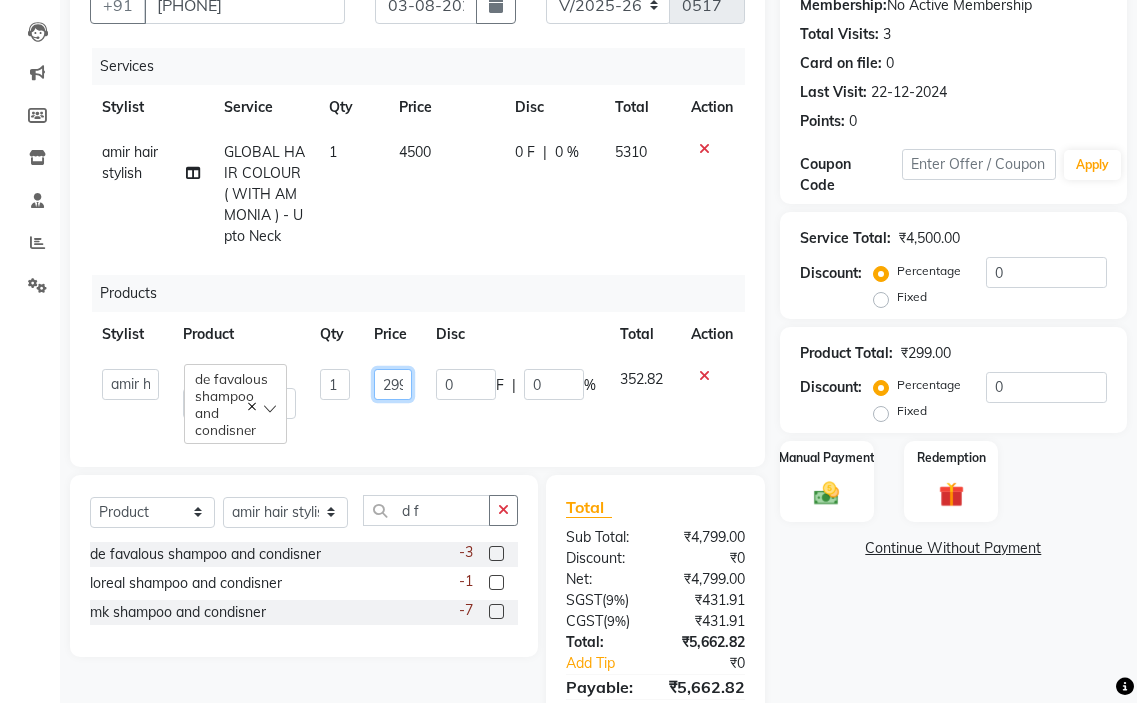 click on "299" 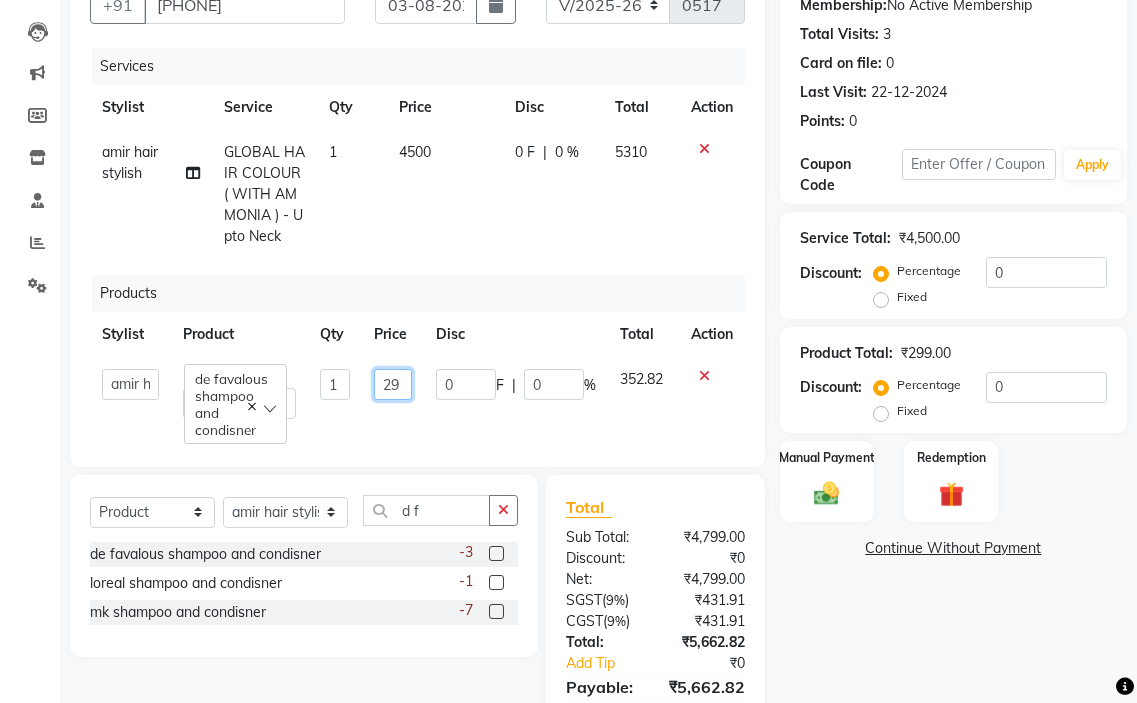 type on "2" 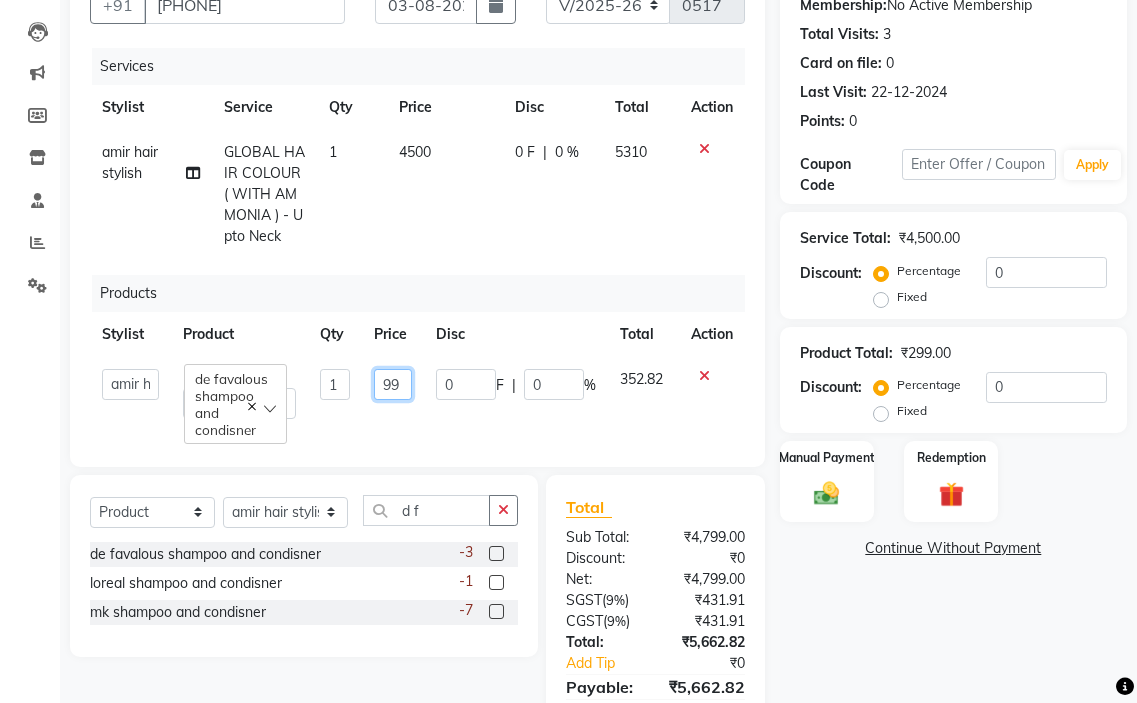 type on "999" 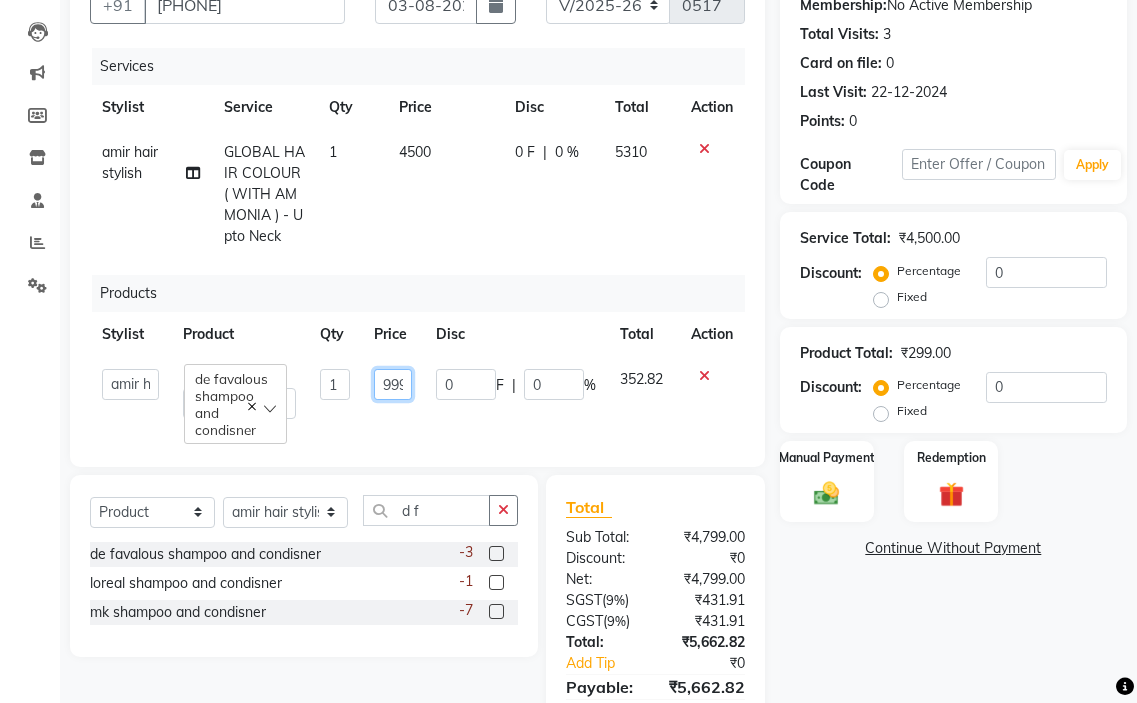 scroll, scrollTop: 0, scrollLeft: 5, axis: horizontal 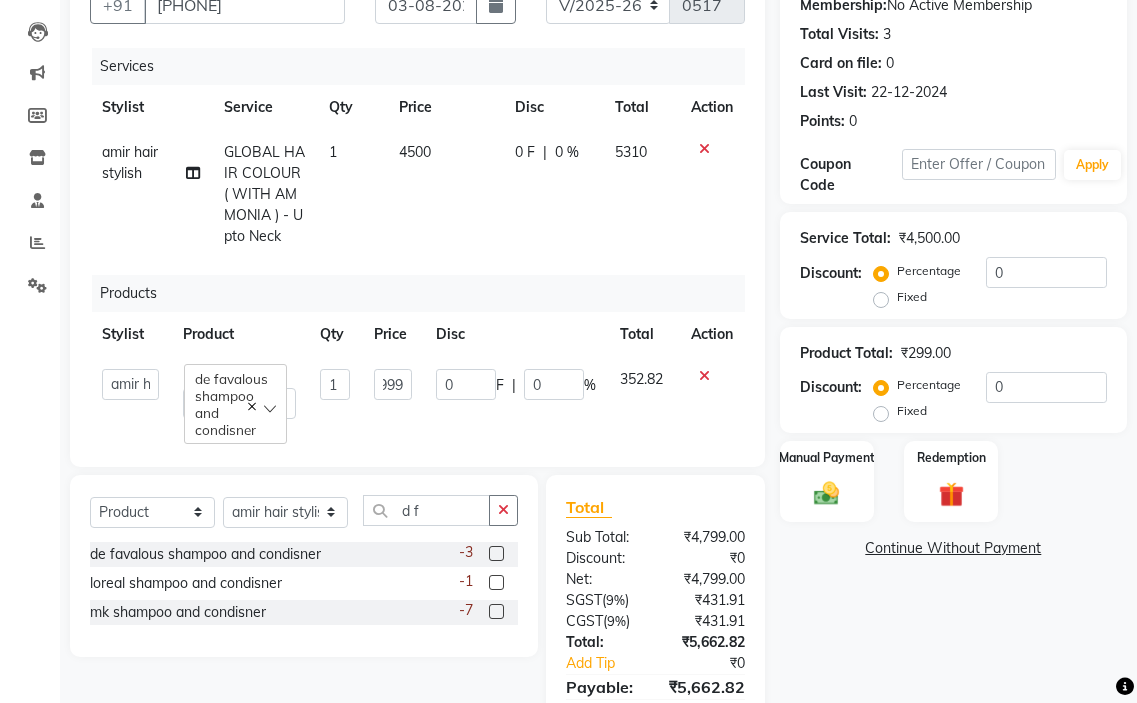 click on "amir hair stylish [NAME] [NAME] [NAME] [NAME] [NAME] [NAME] [NAME] [NAME] de favalous shampoo and condisner 1 999 0 F | 0 % 352.82" 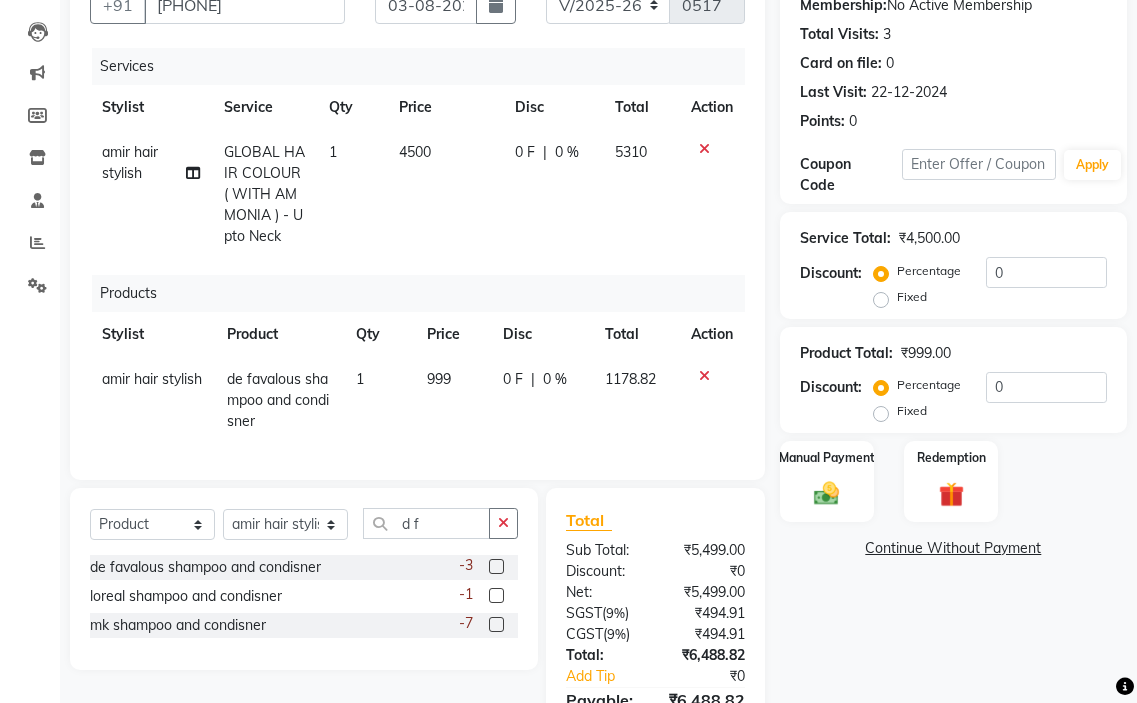 click on "4500" 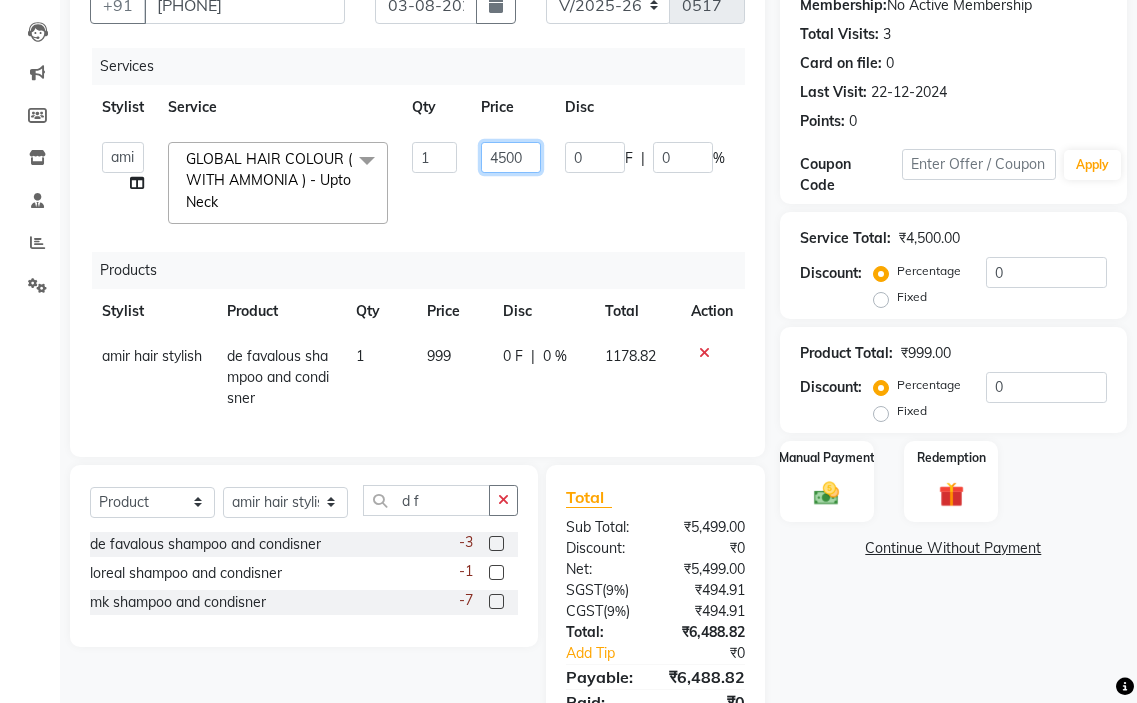click on "4500" 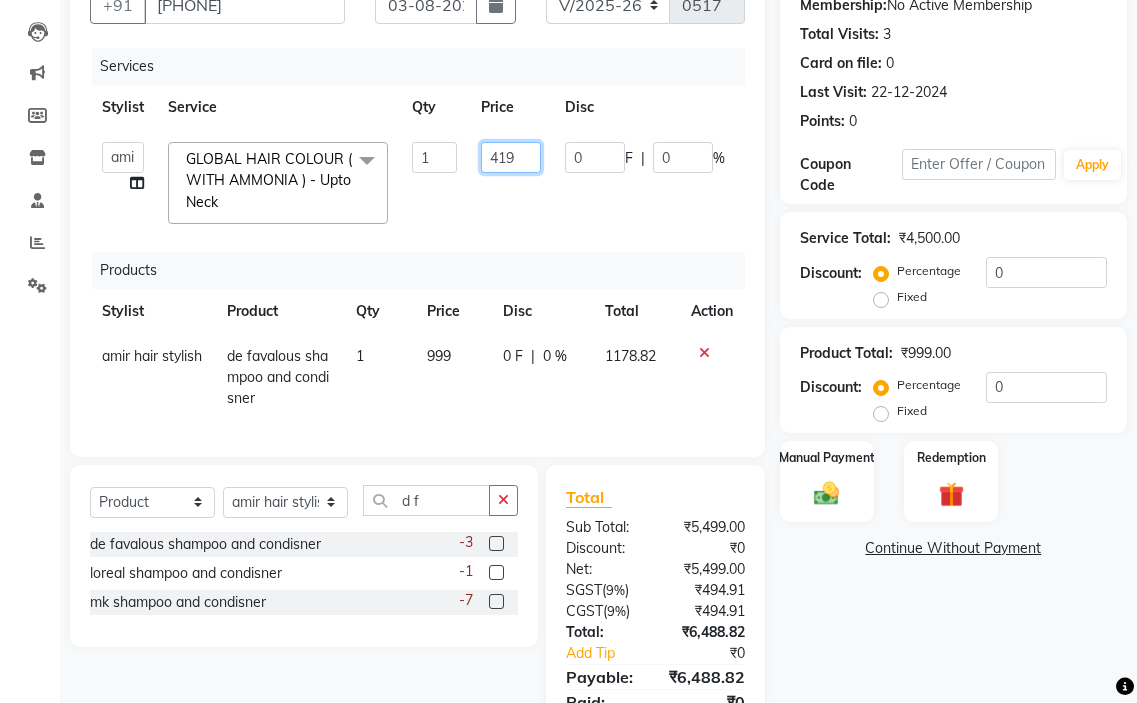 type on "4199" 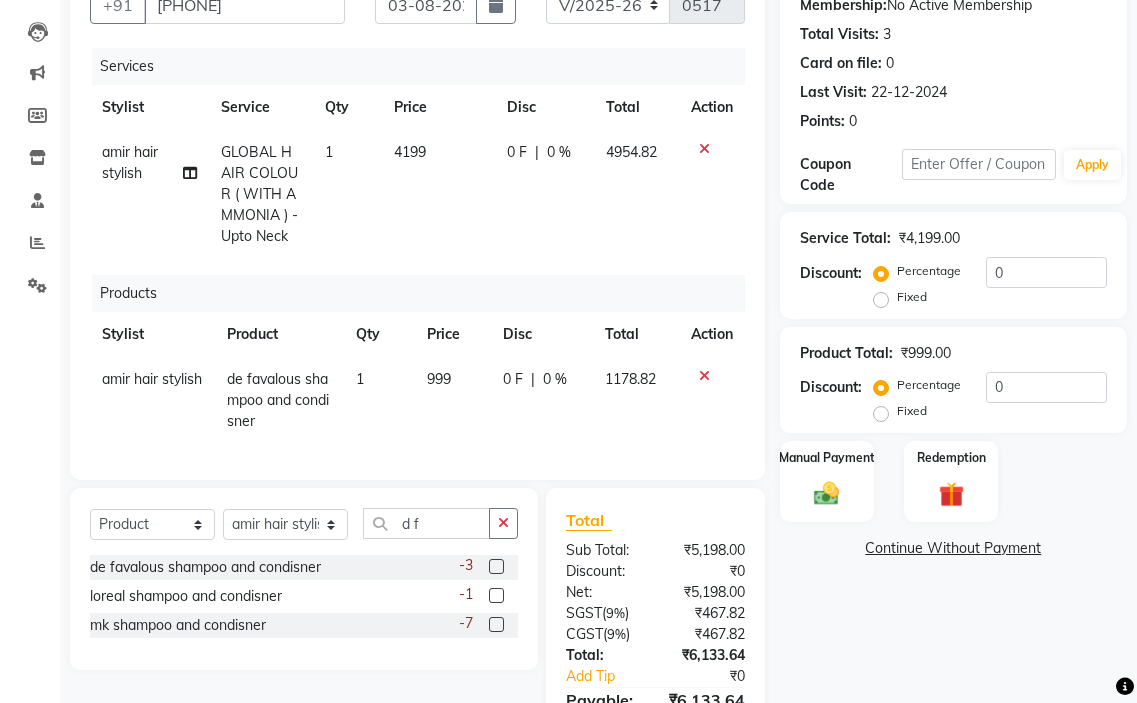 click on "amir hair stylish GLOBAL HAIR COLOUR ( WITH AMMONIA ) - Upto Neck 1 4199 0 F | 0 % 4954.82" 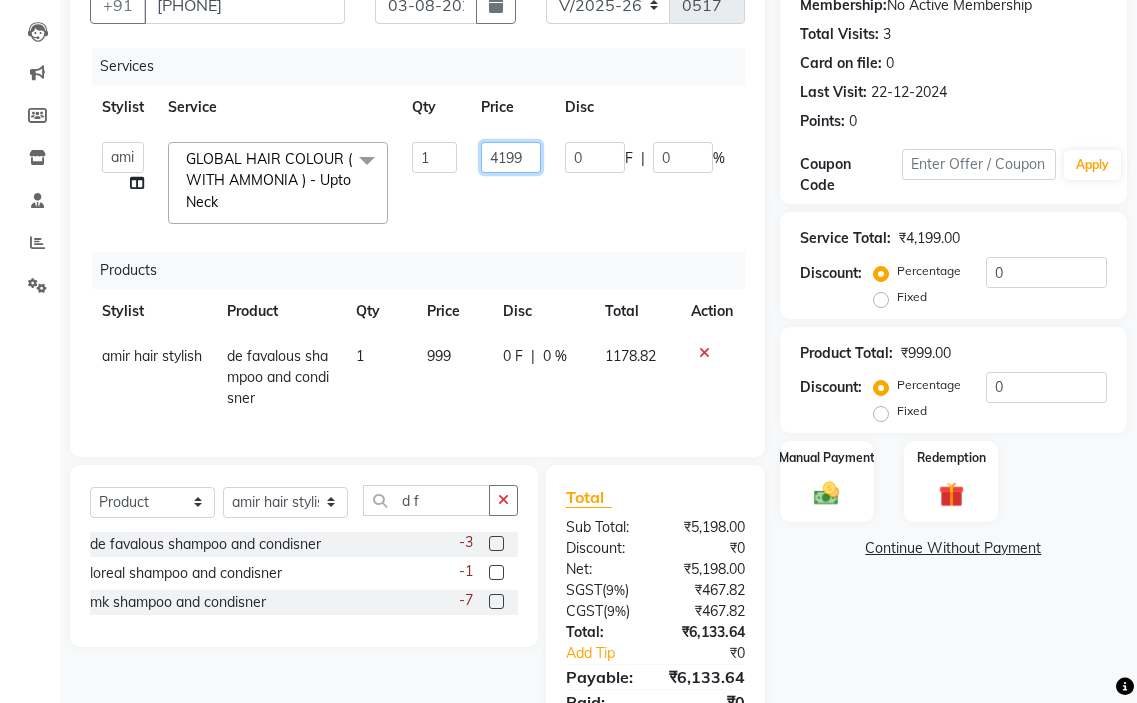click on "4199" 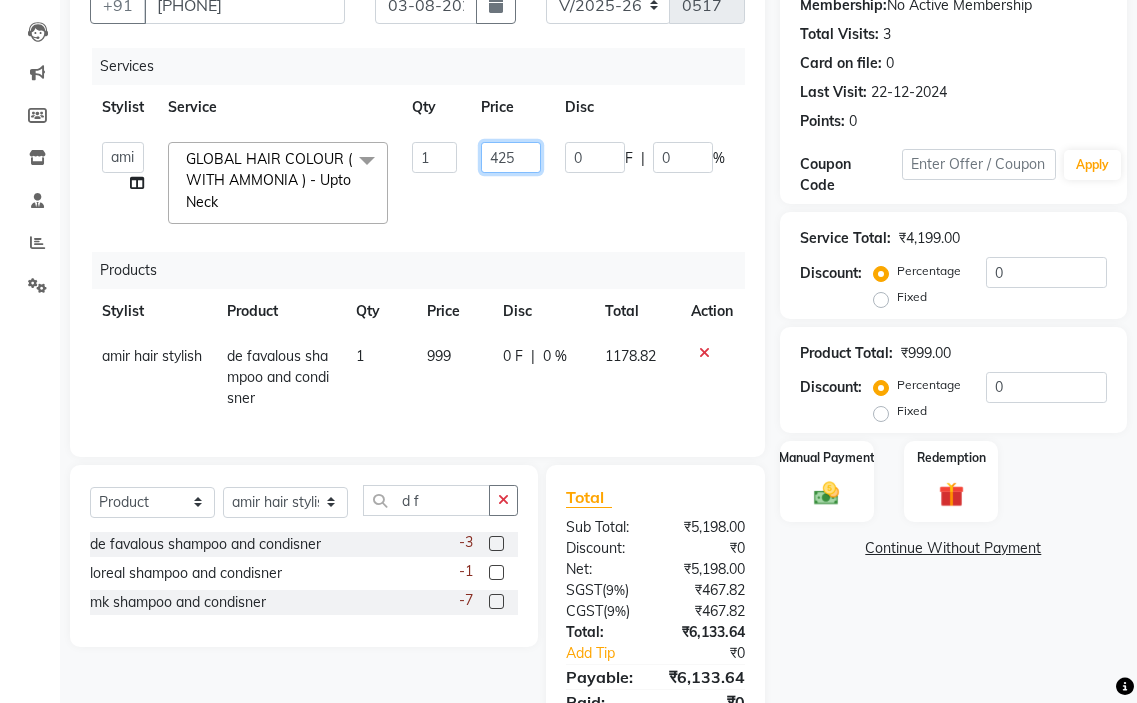 type on "4250" 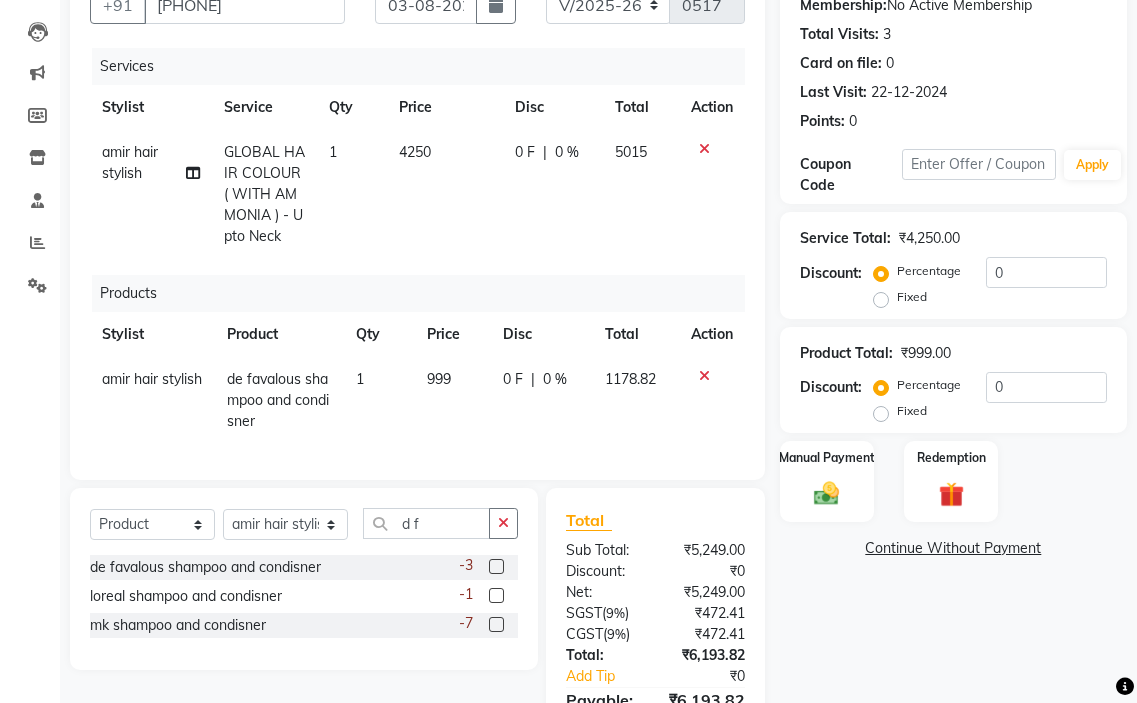 click on "amir hair stylish GLOBAL HAIR COLOUR ( WITH AMMONIA ) - Upto Neck 1 4250 0 F | 0 % 5015" 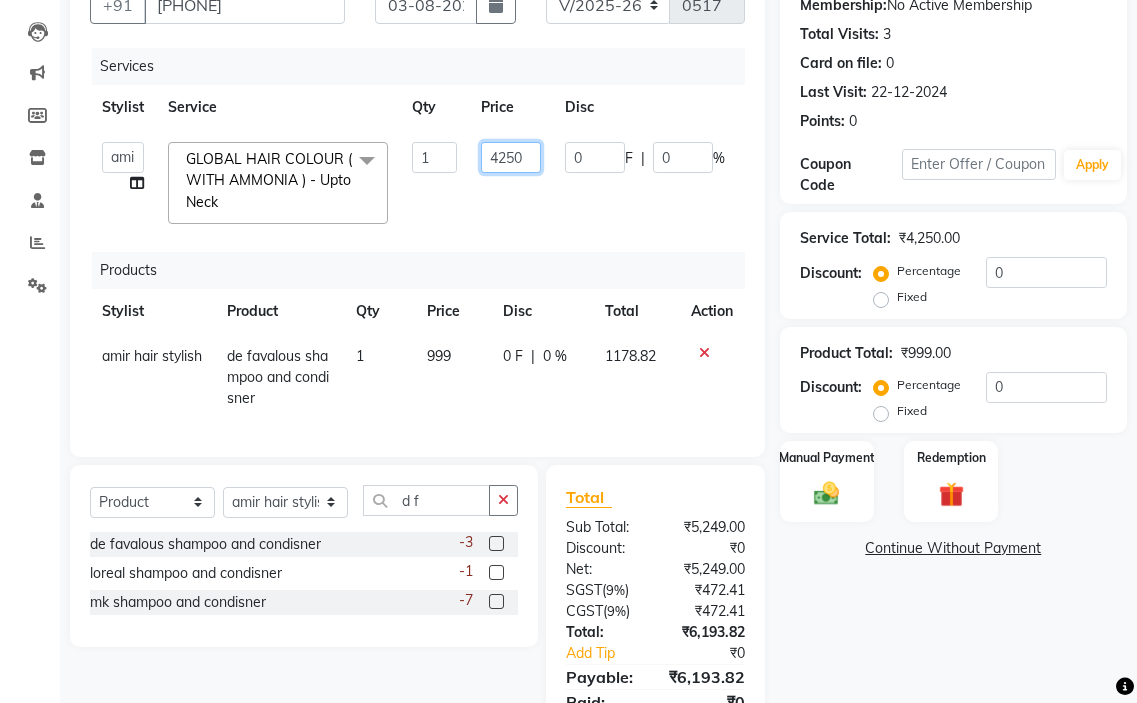 click on "4250" 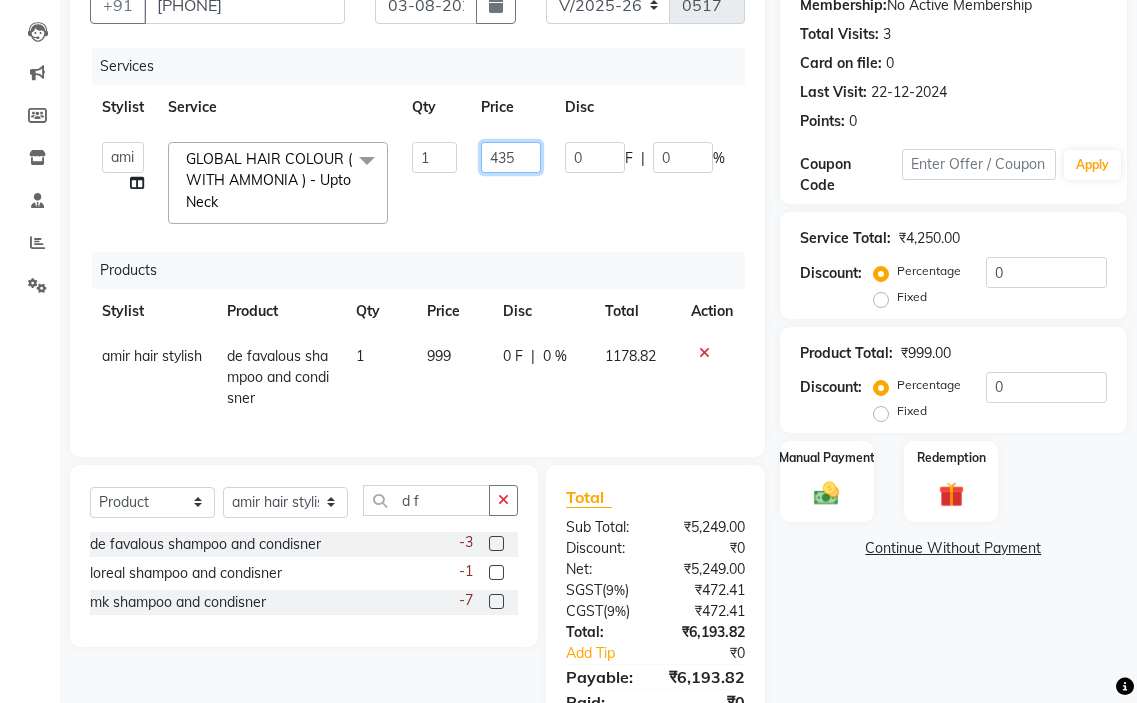 type on "4350" 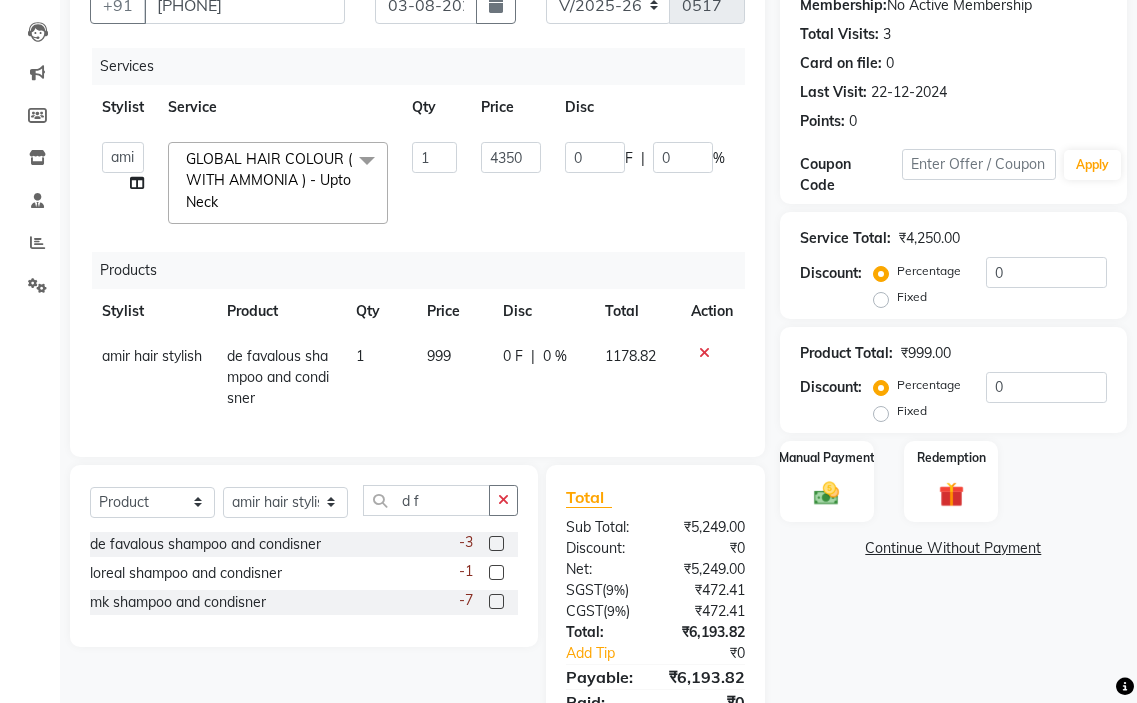 click on "amir hair stylish [NAME] [NAME] [NAME] [NAME] [NAME] [NAME] [NAME] [NAME] GLOBAL HAIR COLOUR ( WITH AMMONIA ) - Upto Neck x TONGS & ROLLER SET - Shoulder Length TONGS & ROLLER SET - Waist Length TONGS & ROLLER SET - Blow Dry TONGS & ROLLER SET - Wash & Plain Dry TONGS & ROLLER SET - Wash & Blow Dry TONGS & ROLLER SET - Premium Shampoo Wash & Palin Dry TONGS & ROLLER SET - Premium Shampoo Wash & Blow Dry nanoplasty treatment GLOBAL HAIR COLOUR ( WITH AMMONIA ) - Upto Neck GLOBAL HAIR COLOUR ( WITH AMMONIA ) - Upto Sholder GLOBAL HAIR COLOUR ( WITH AMMONIA ) - Upto Mid-back GLOBAL HAIR COLOUR ( WITH AMMONIA ) - Waist & Below GLOBAL HAIR COLOUR ( WITH AMMONIA ) - Root touch up (upto 2 inch) GLOBAL HIGHLIGHTS - Upto Neck GLOBAL HIGHLIGHTS - Upto Sholder GLOBAL HIGHLIGHTS - Upto Mid-back GLOBAL HIGHLIGHTS - Waist & Below GLOBAL HIGHLIGHTS - Crown Highlights GLOBAL HIGHLIGHTS - Highlight Perstreaks & Prelightninh SMOOTHENING / REBONDING - Upto Neck KERATIN - Upto Neck 1" 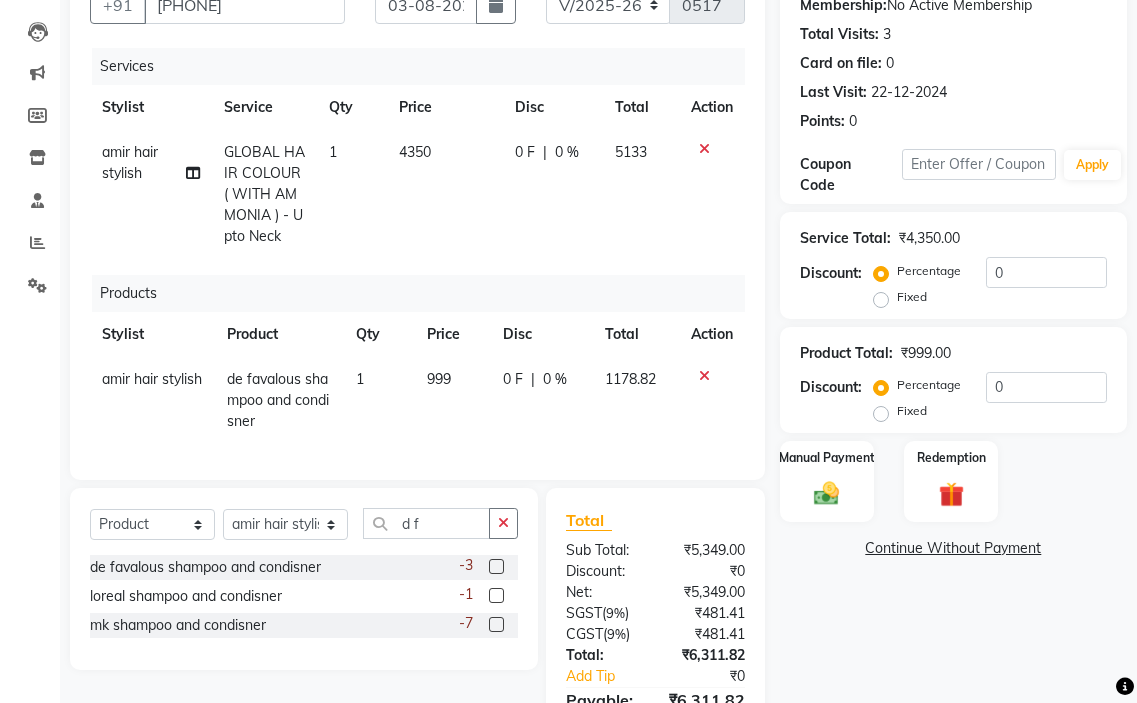 click on "4350" 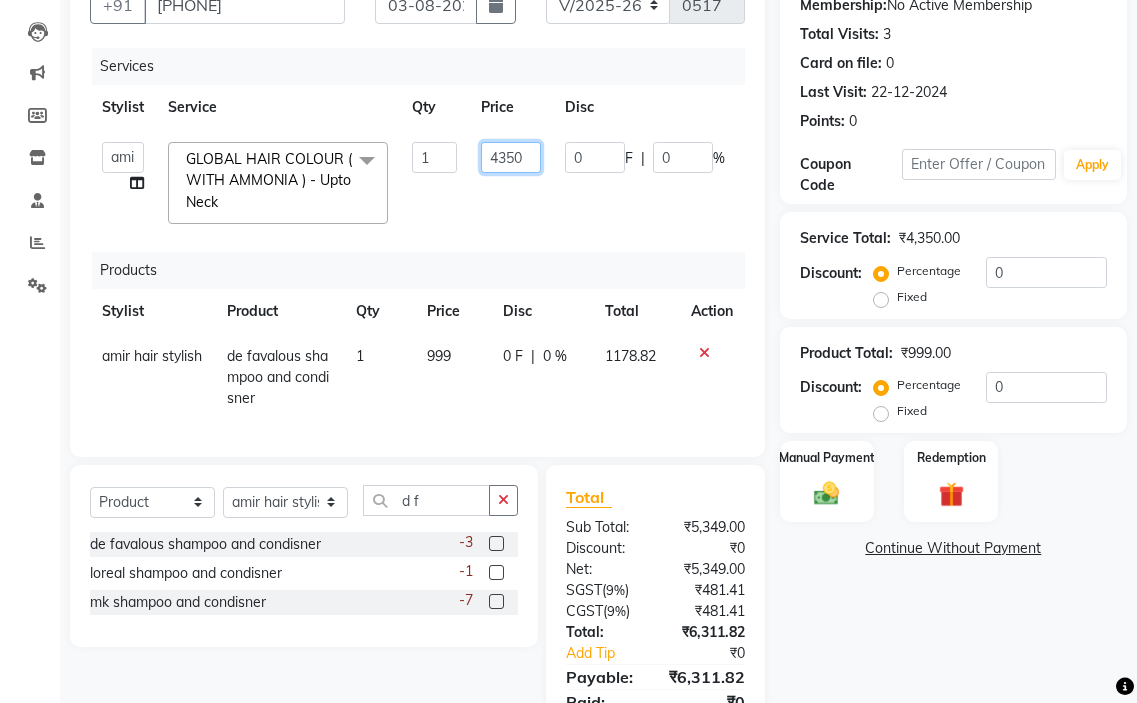 click on "4350" 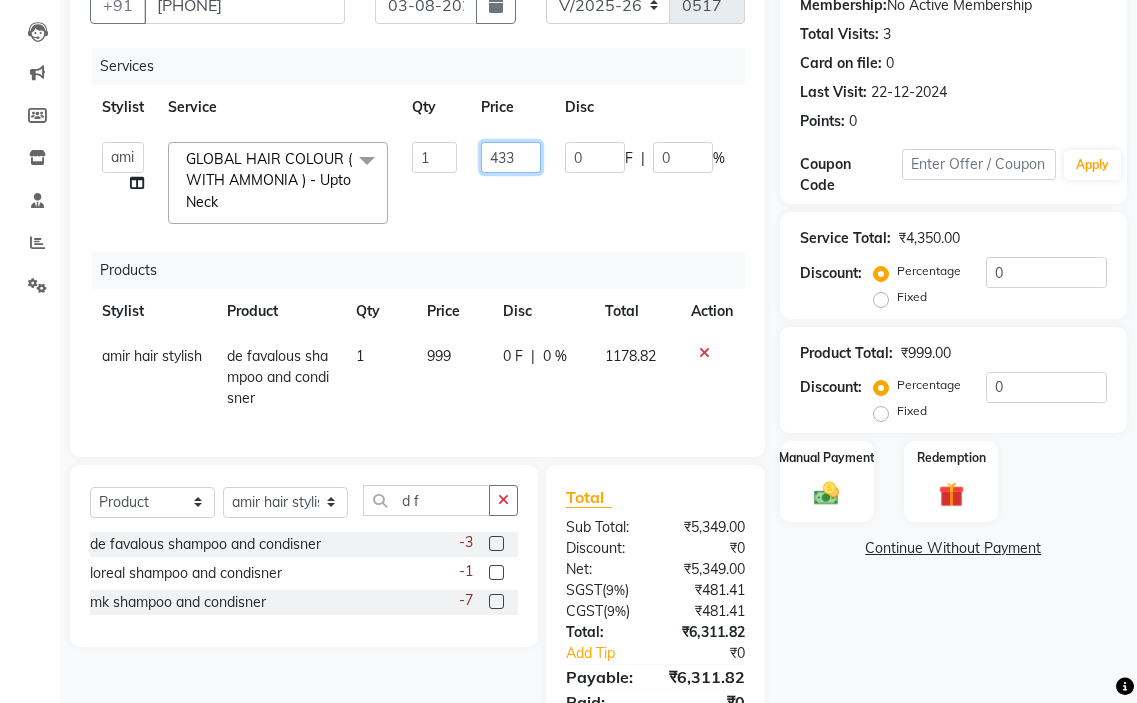 type on "4335" 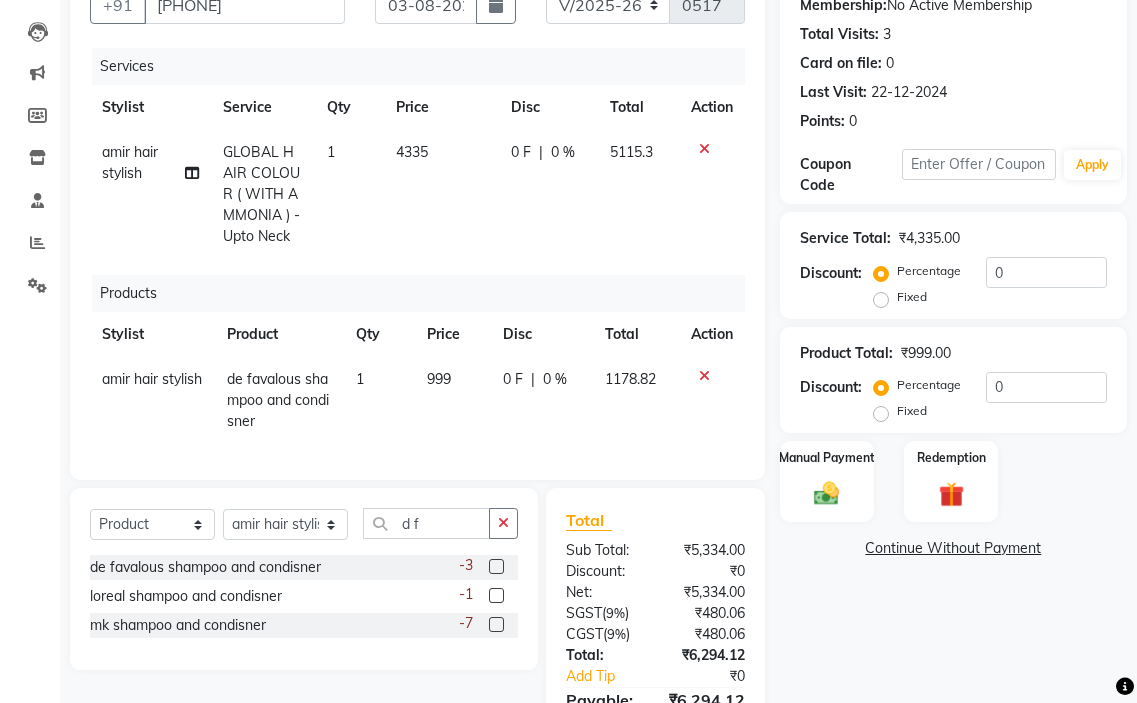 click on "amir hair stylish GLOBAL HAIR COLOUR ( WITH AMMONIA ) - Upto Neck 1 4335 0 F | 0 % 5115.3" 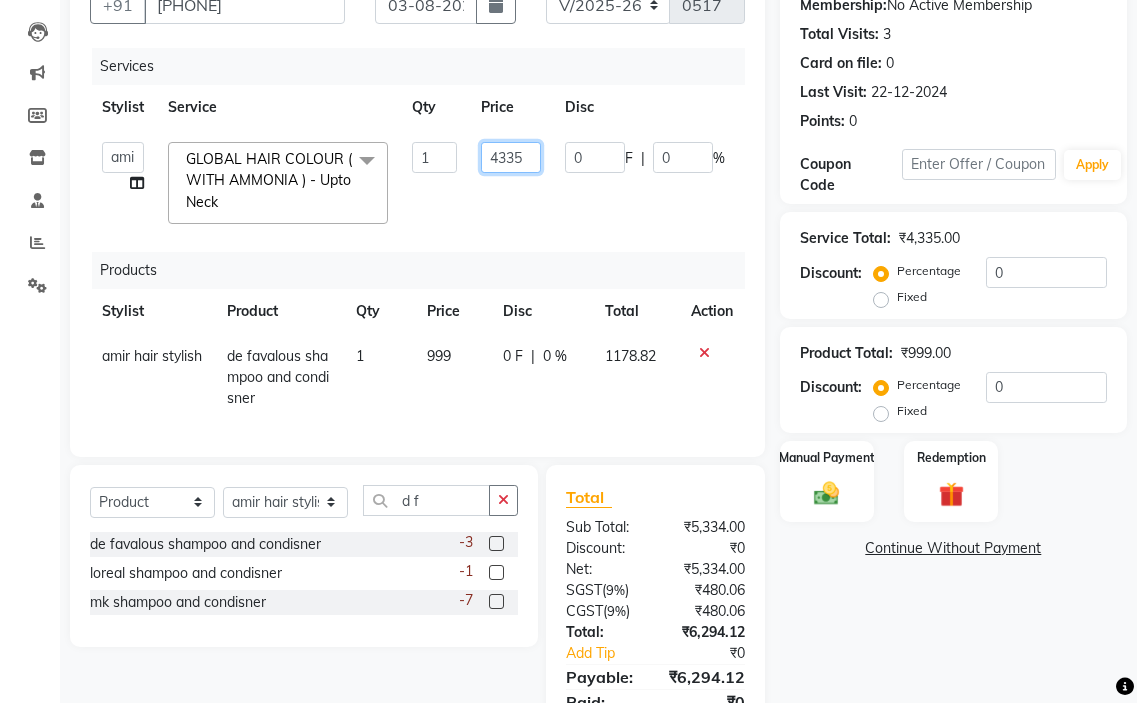 click on "4335" 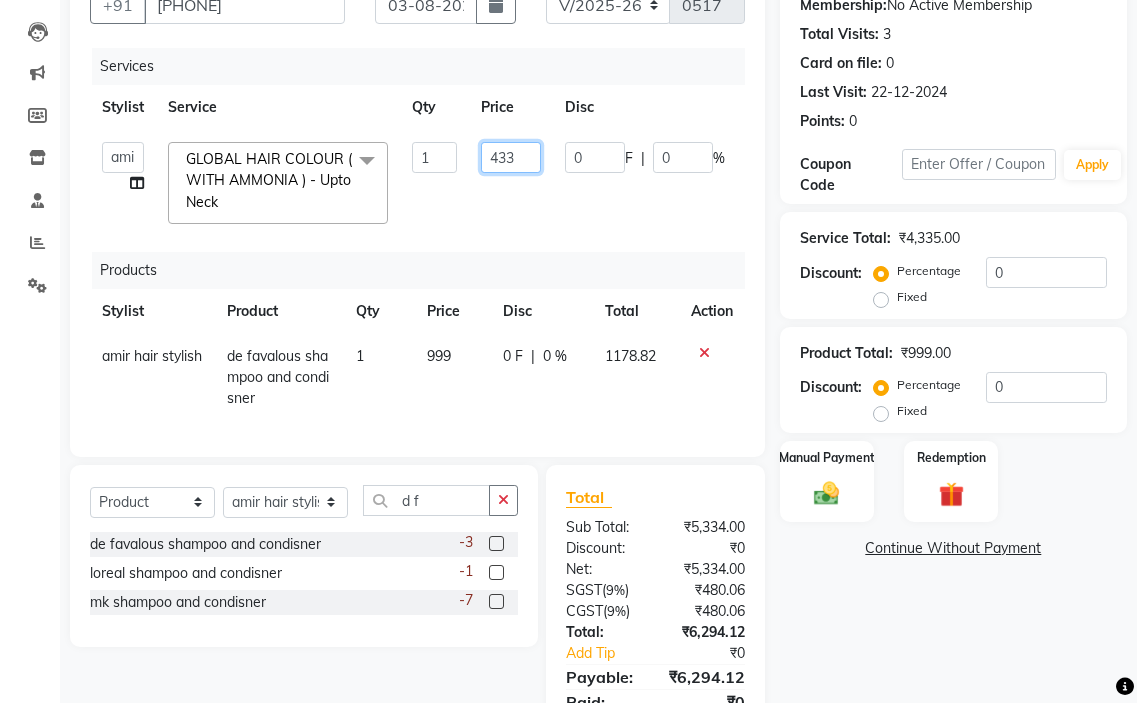 type on "4336" 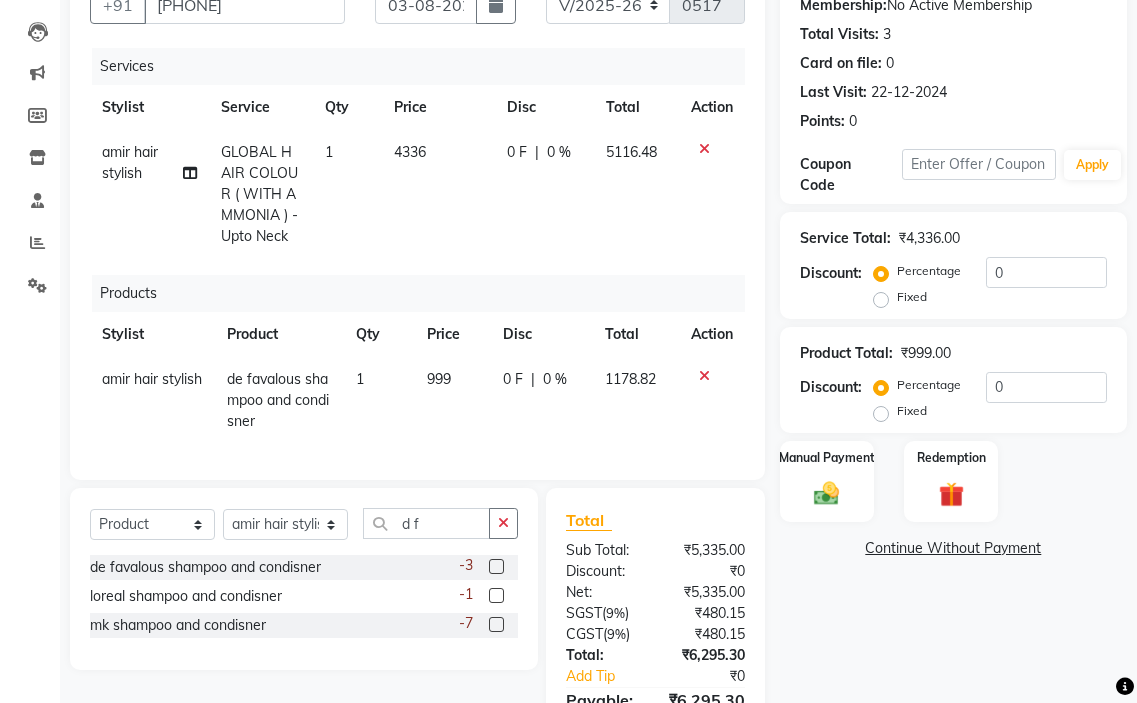 click on "amir hair stylish GLOBAL HAIR COLOUR ( WITH AMMONIA ) - Upto Neck 1 4336 0 F | 0 % 5116.48" 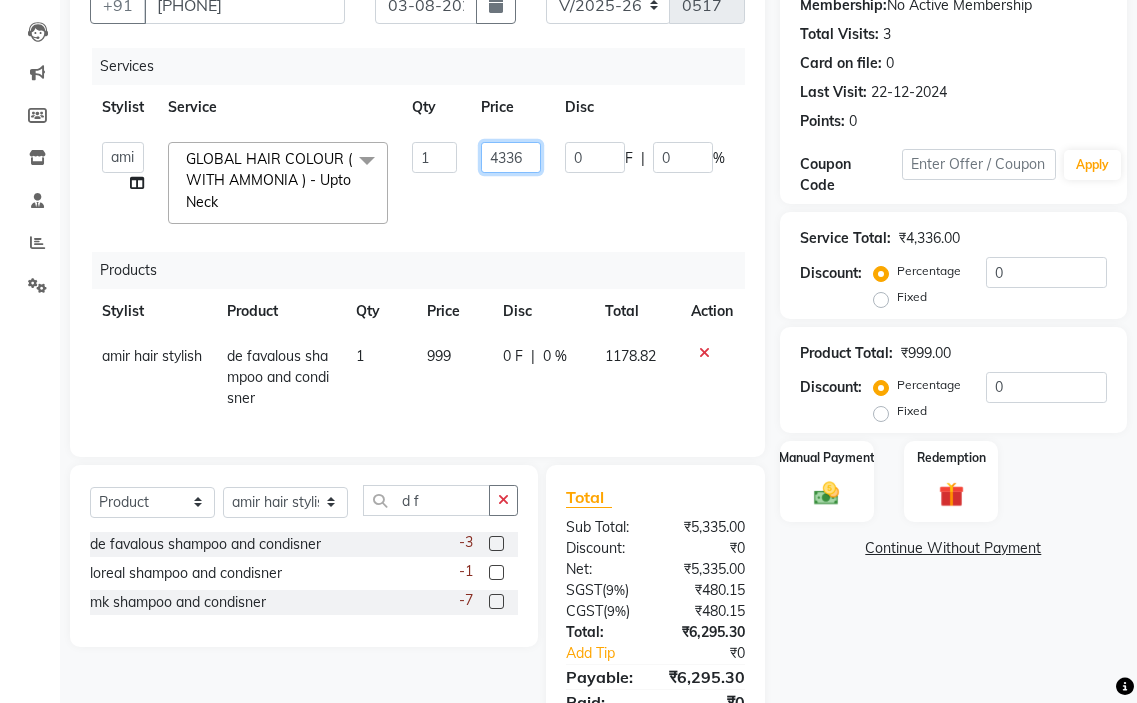 click on "4336" 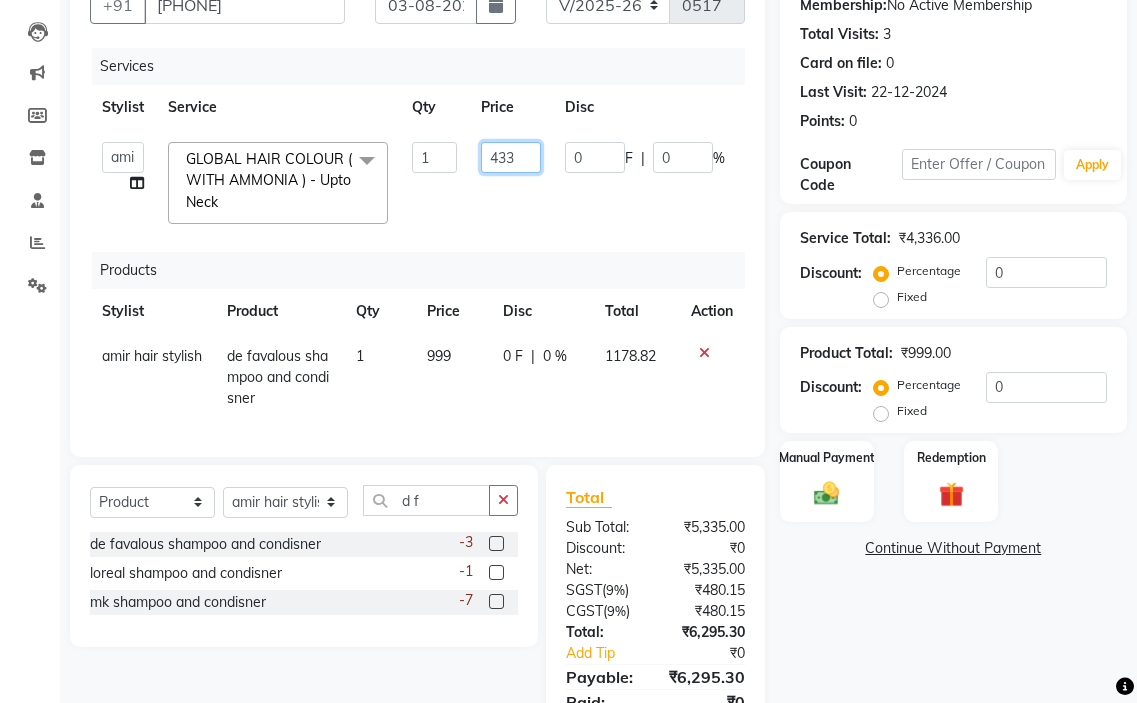 type on "4338" 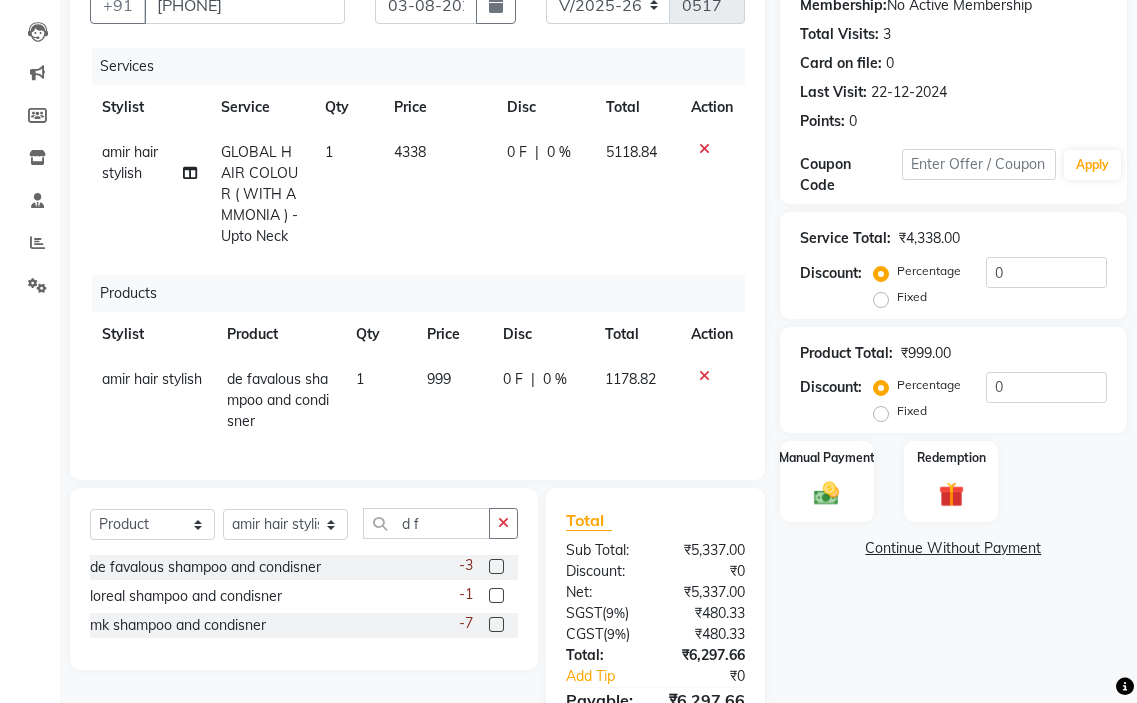 click on "amir hair stylish GLOBAL HAIR COLOUR ( WITH AMMONIA ) - Upto Neck 1 4338 0 F | 0 % 5118.84" 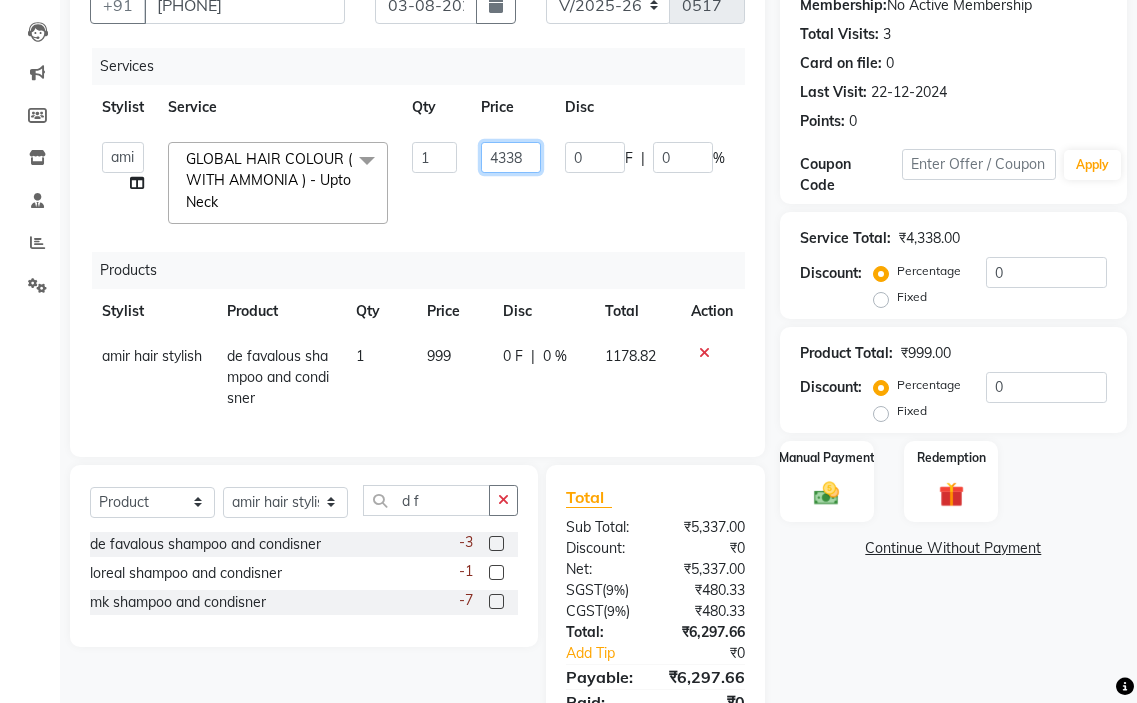 click on "4338" 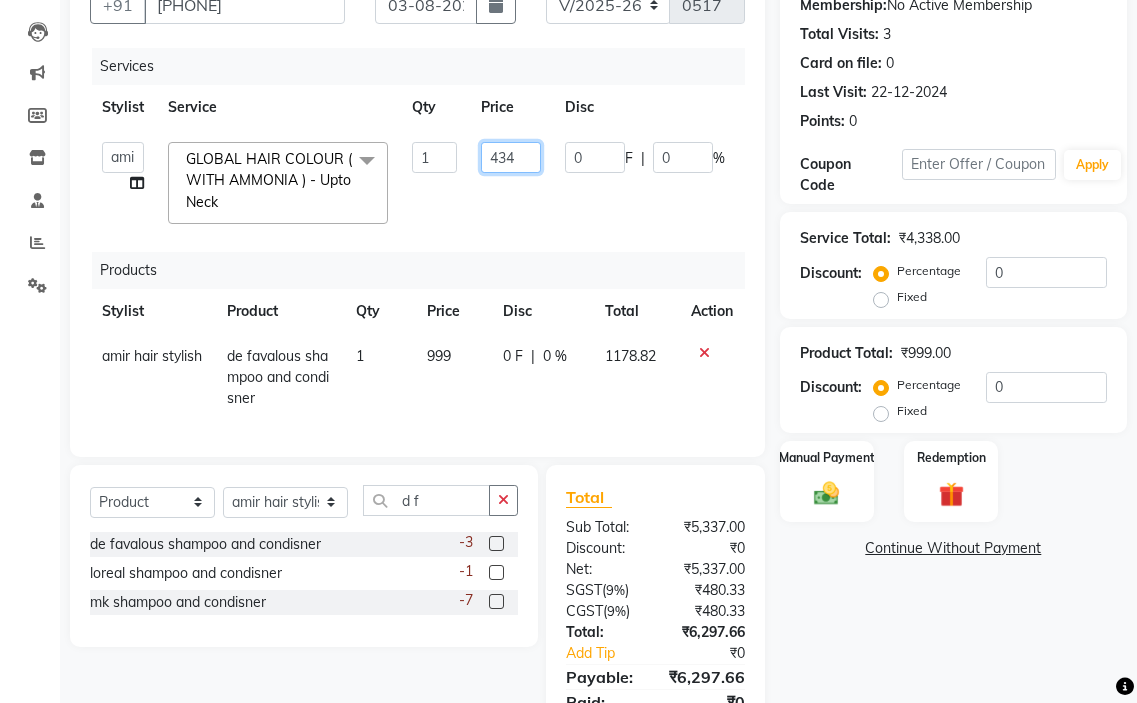 type on "4340" 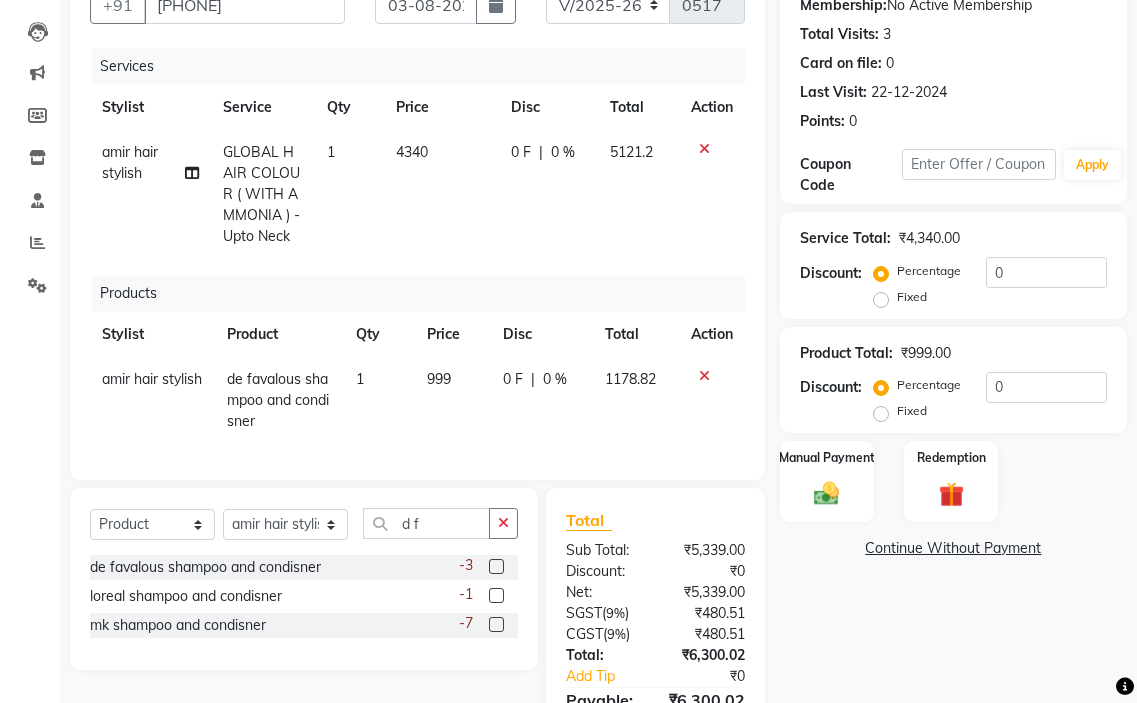 click on "0 F | 0 %" 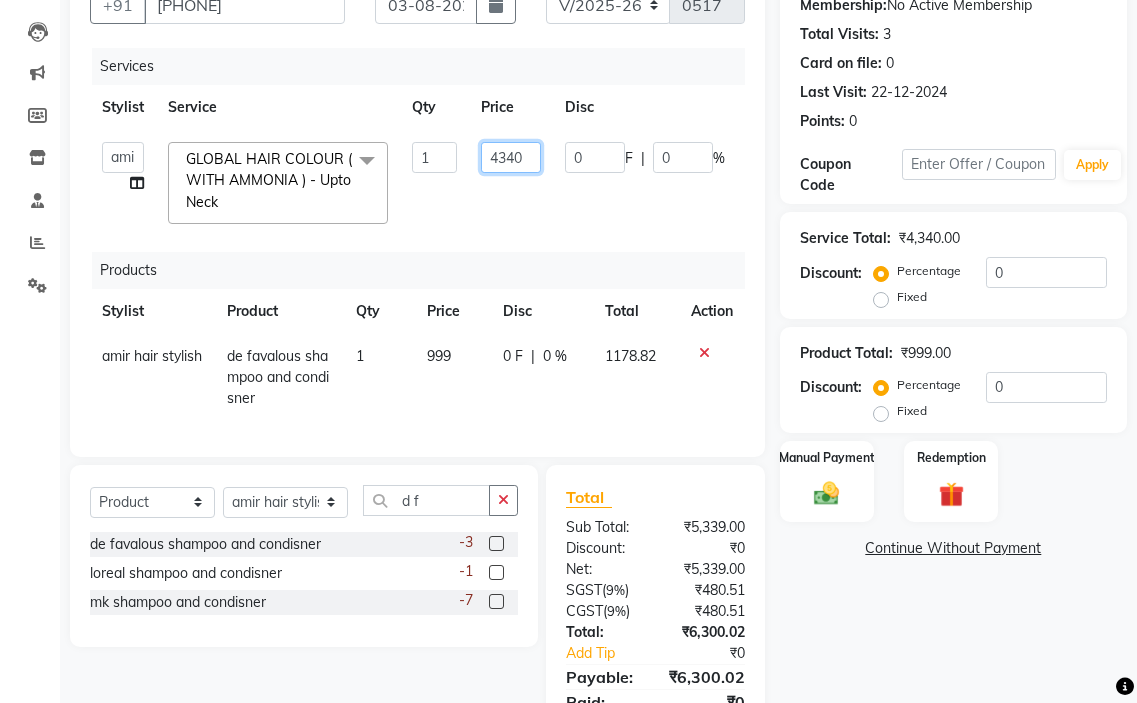 click on "4340" 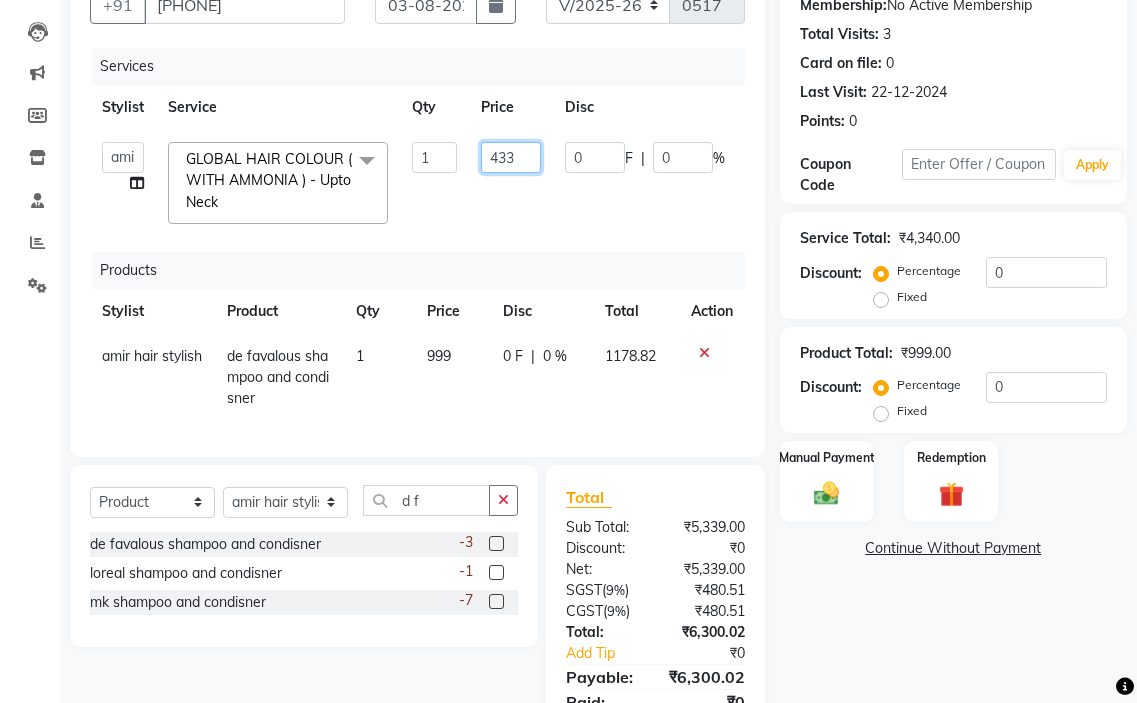 type on "4339" 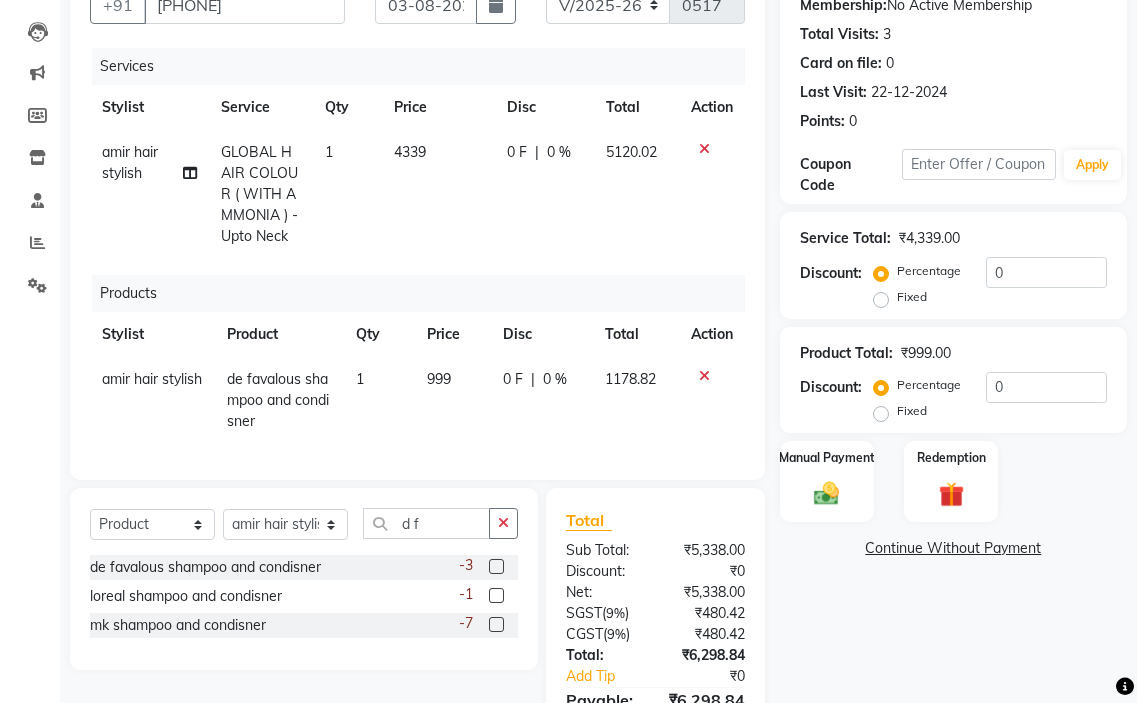 click on "amir hair stylish GLOBAL HAIR COLOUR ( WITH AMMONIA ) - Upto Neck 1 4339 0 F | 0 % 5120.02" 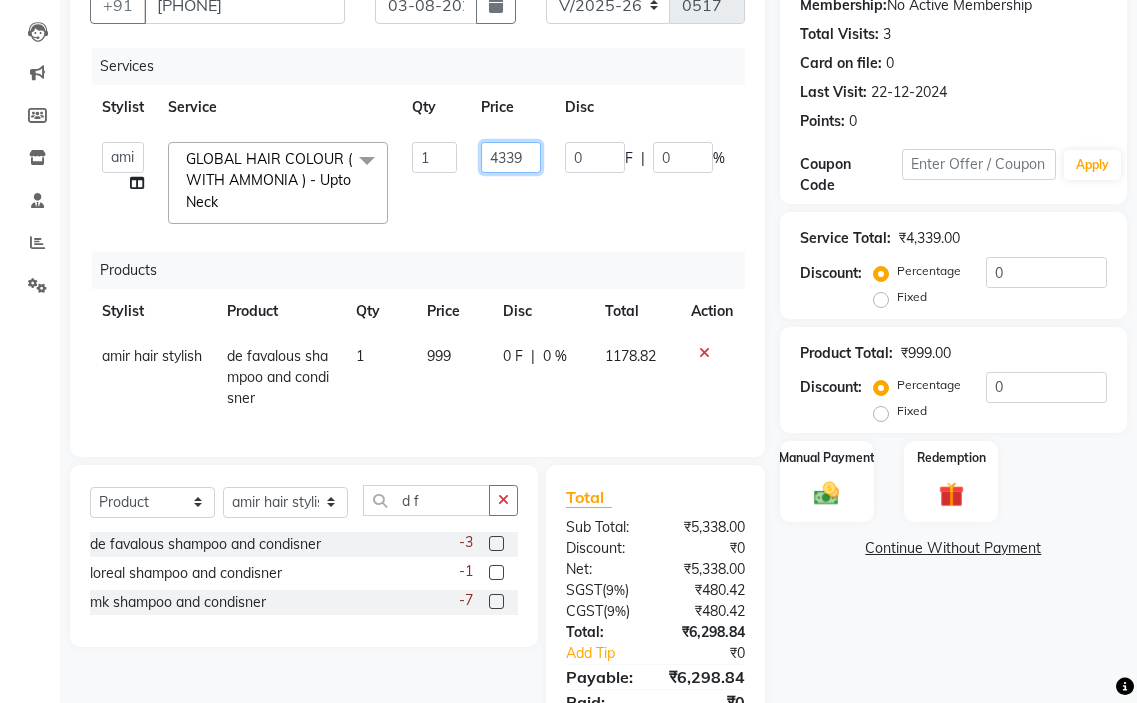 click on "4339" 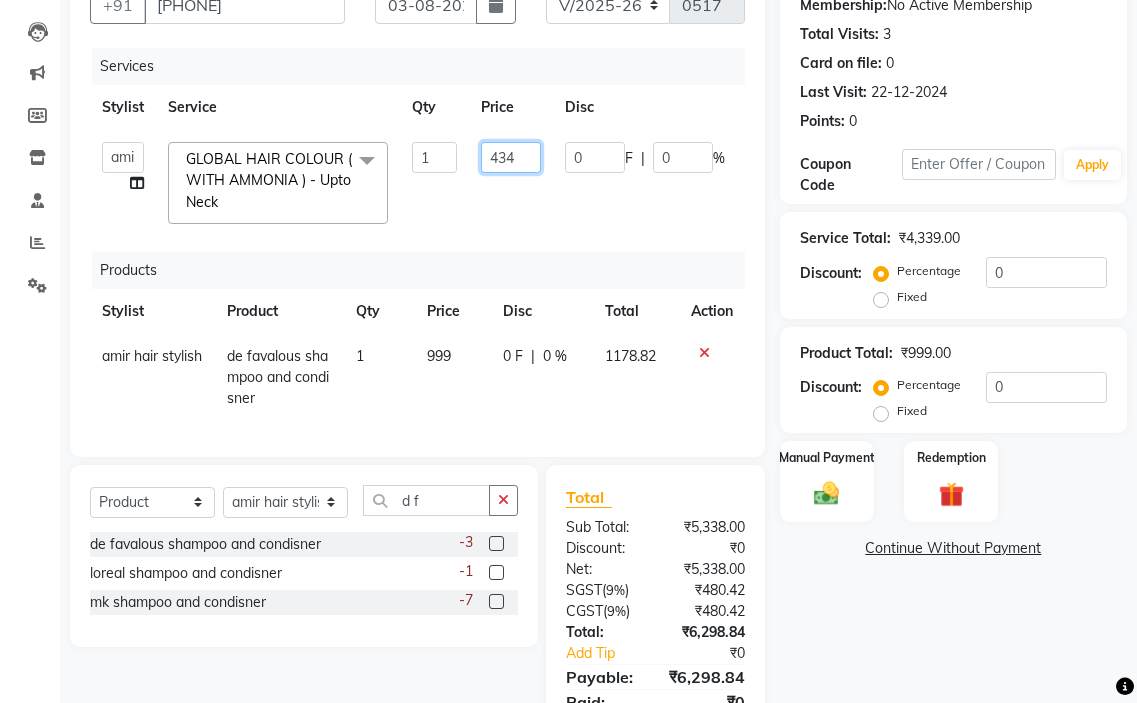 type on "4340" 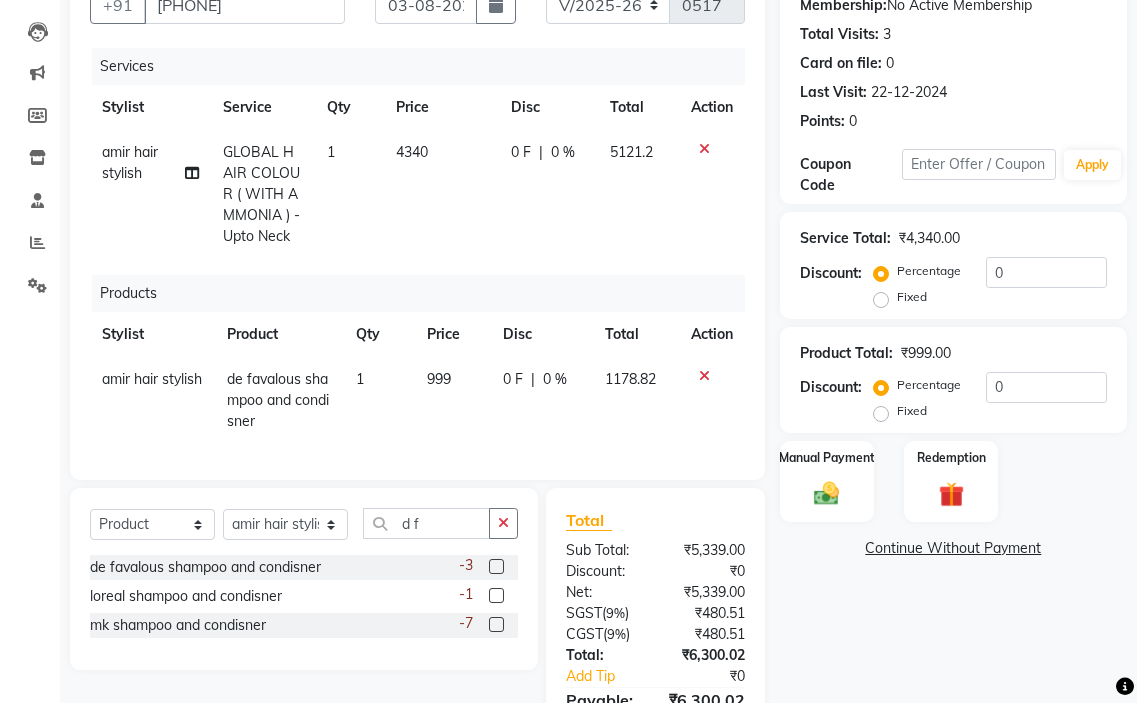 click on "Services Stylist Service Qty Price Disc Total Action amir hair stylish GLOBAL HAIR COLOUR ( WITH AMMONIA ) - Upto Neck 1 4340 0 F | 0 % 5121.2 Products Stylist Product Qty Price Disc Total Action amir hair stylish de favalous shampoo and condisner 1 999 0 F | 0 % 1178.82" 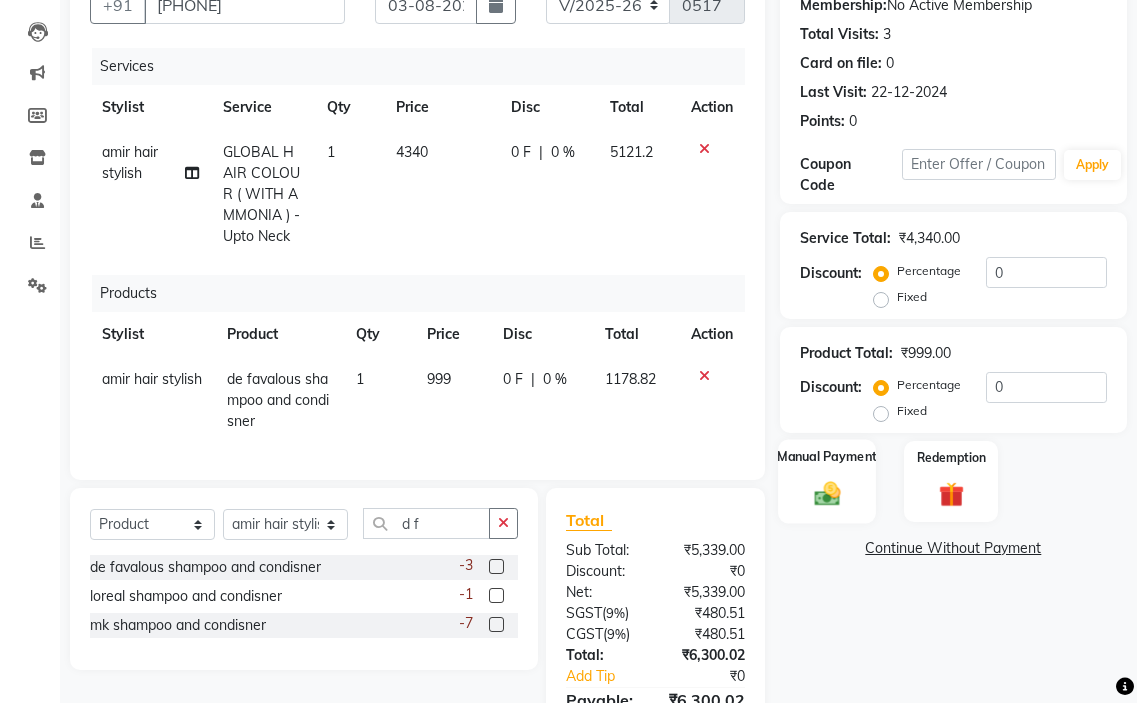 click on "Manual Payment" 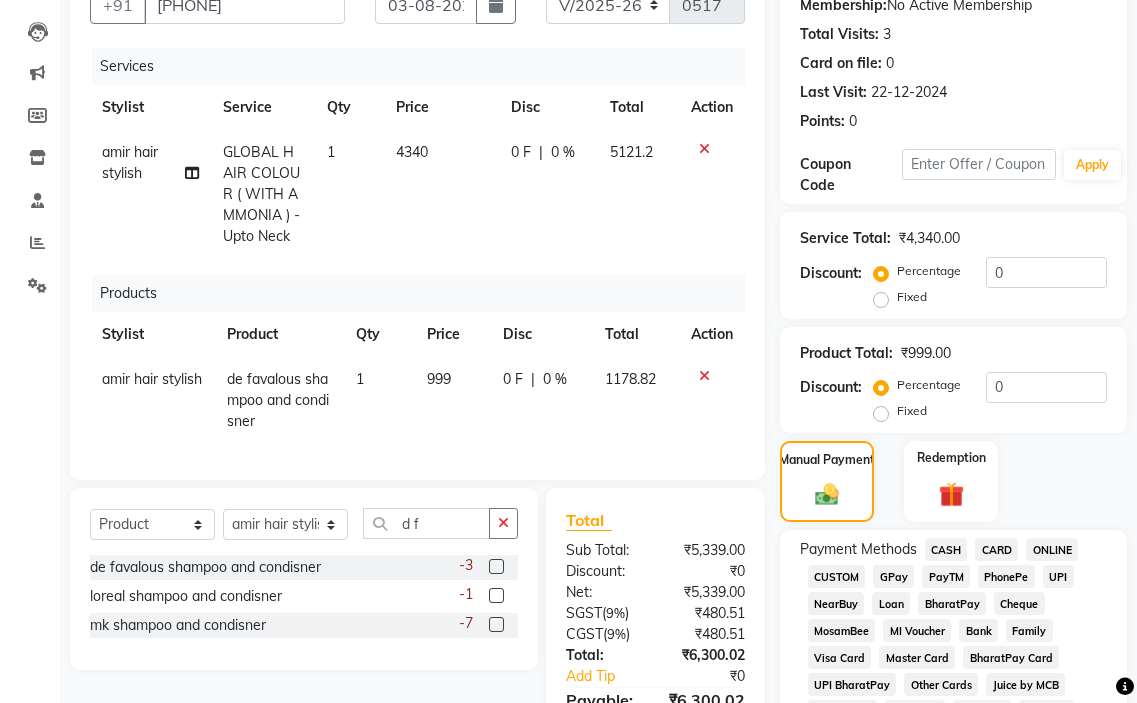 click on "GPay" 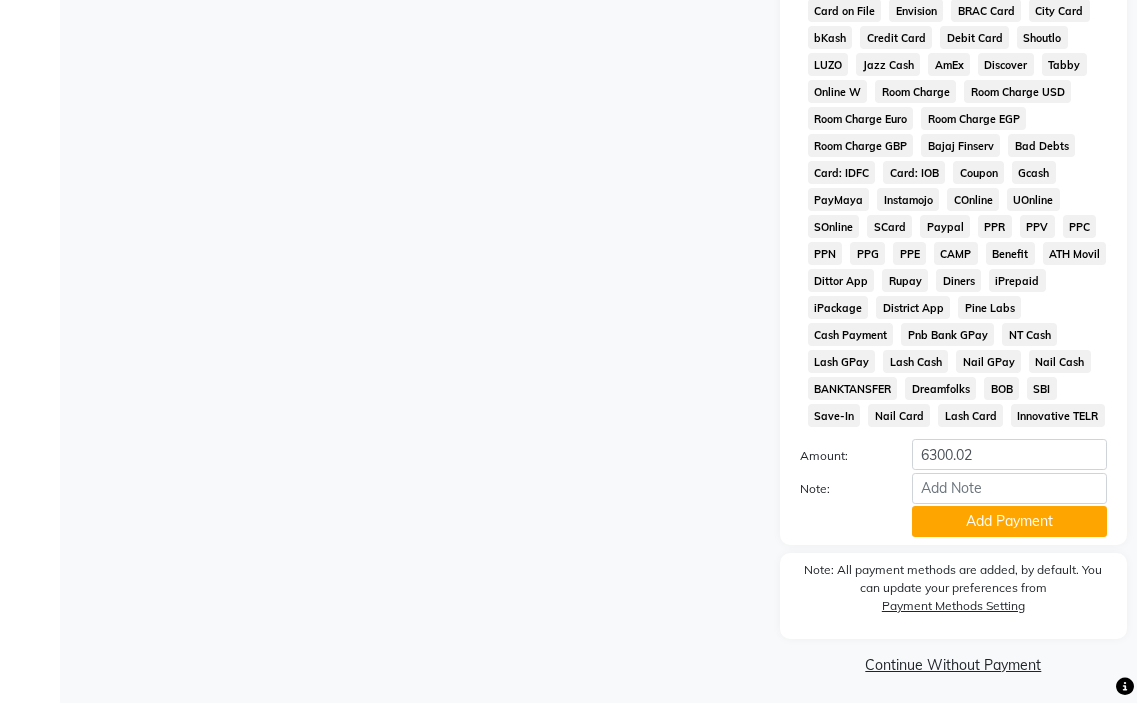 scroll, scrollTop: 1124, scrollLeft: 0, axis: vertical 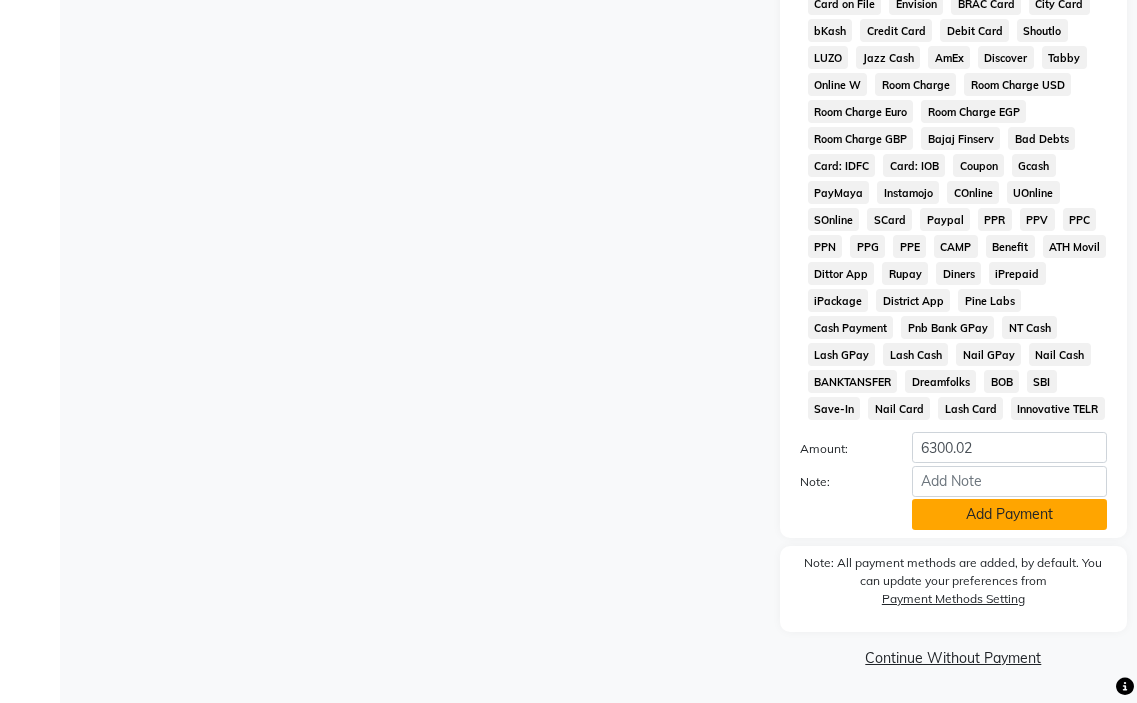 click on "Add Payment" 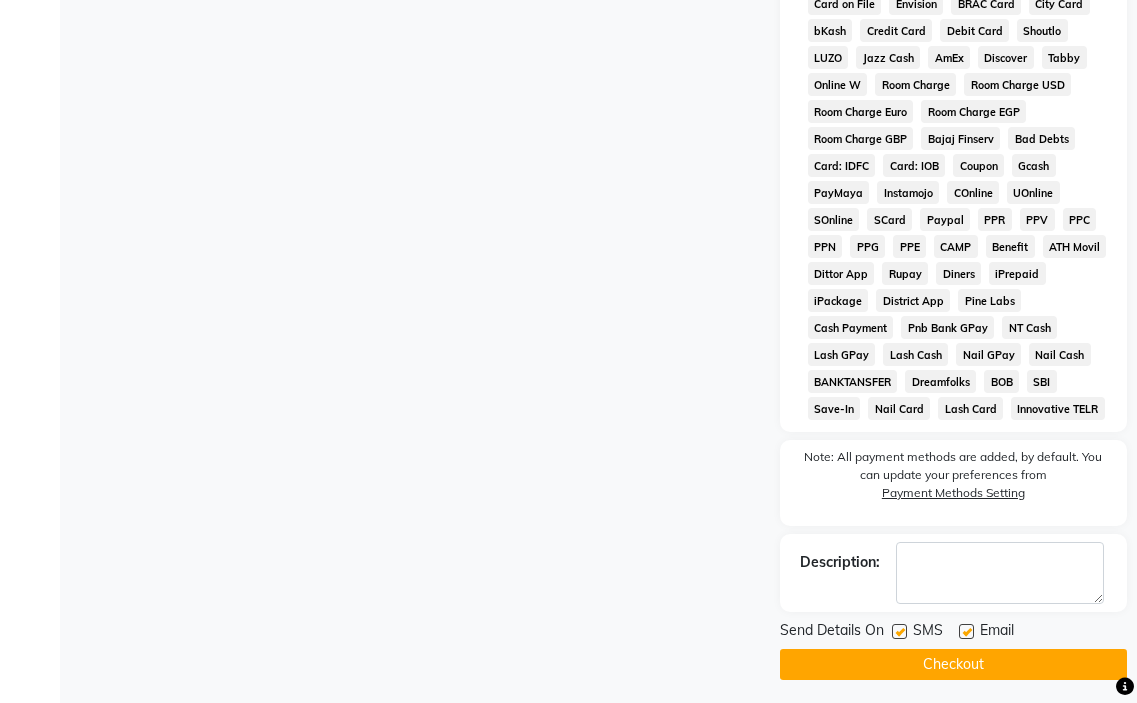 click 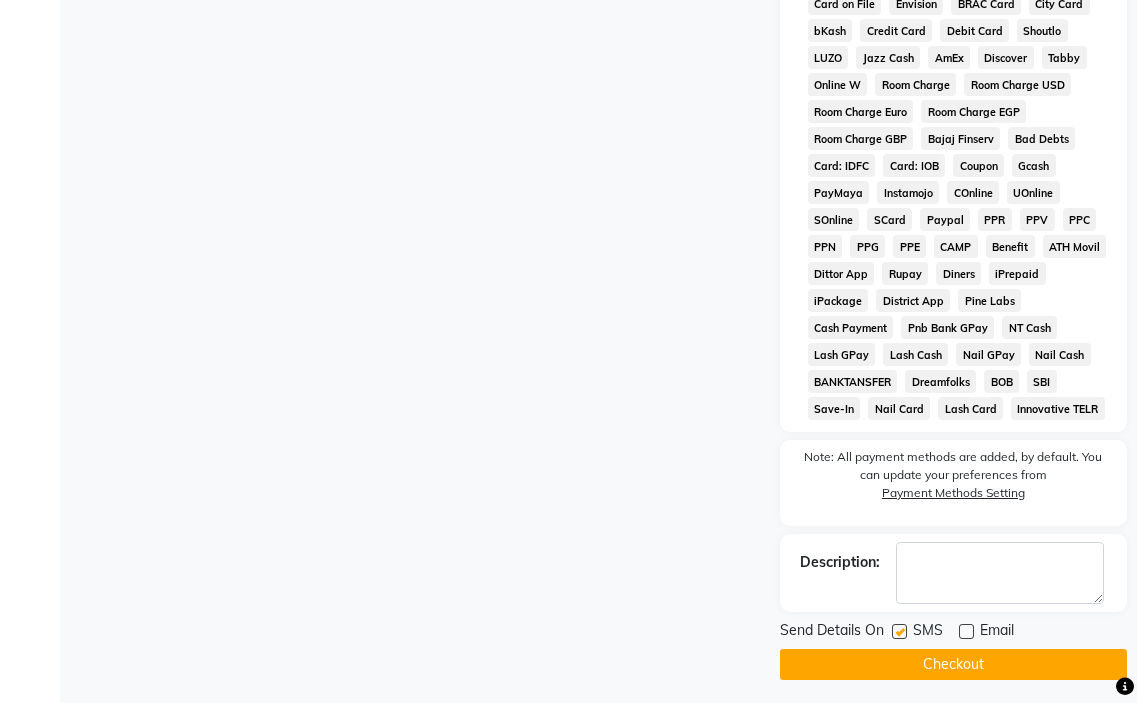 click on "Checkout" 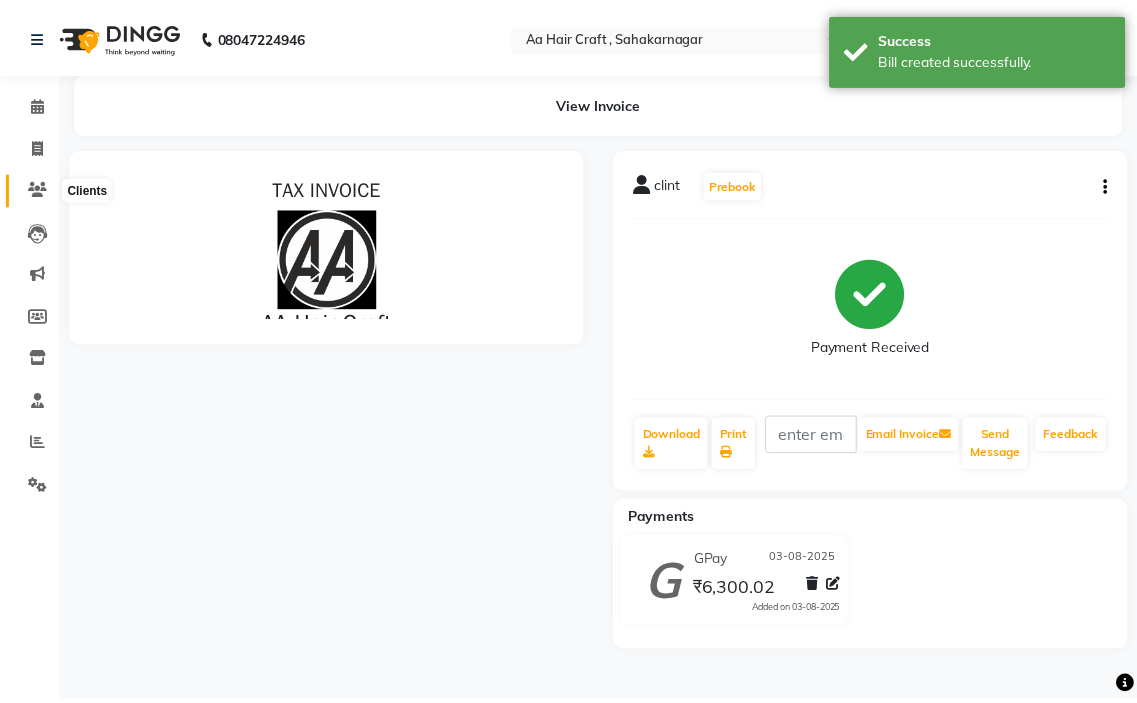 scroll, scrollTop: 0, scrollLeft: 0, axis: both 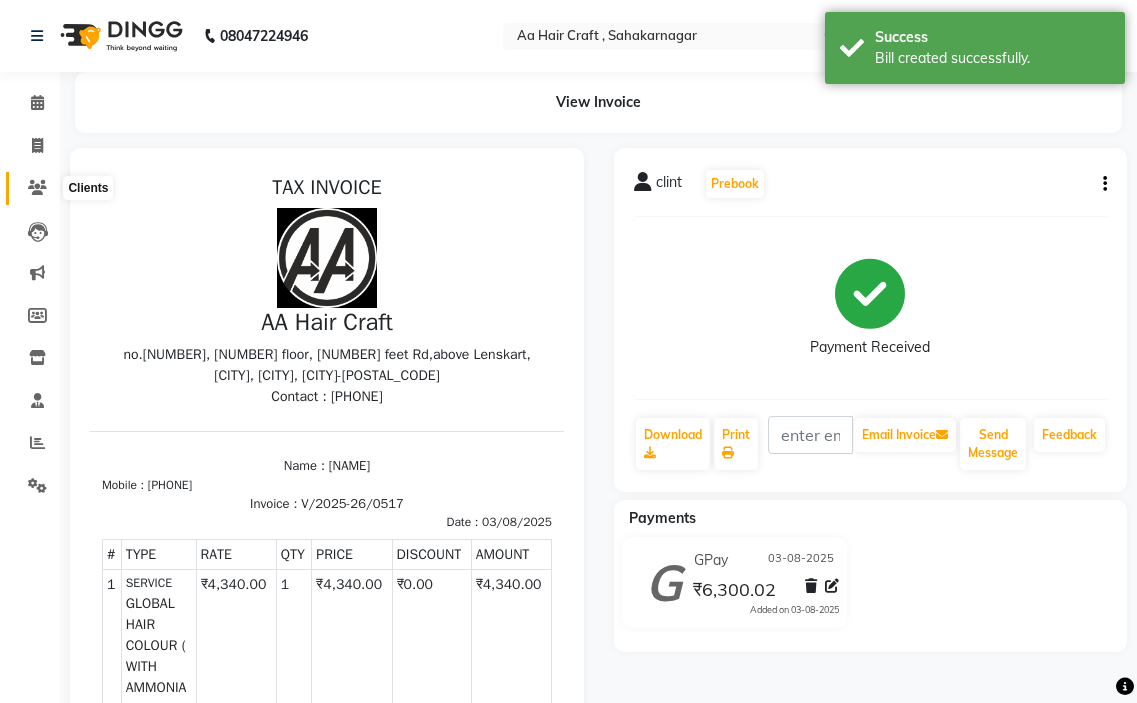 click 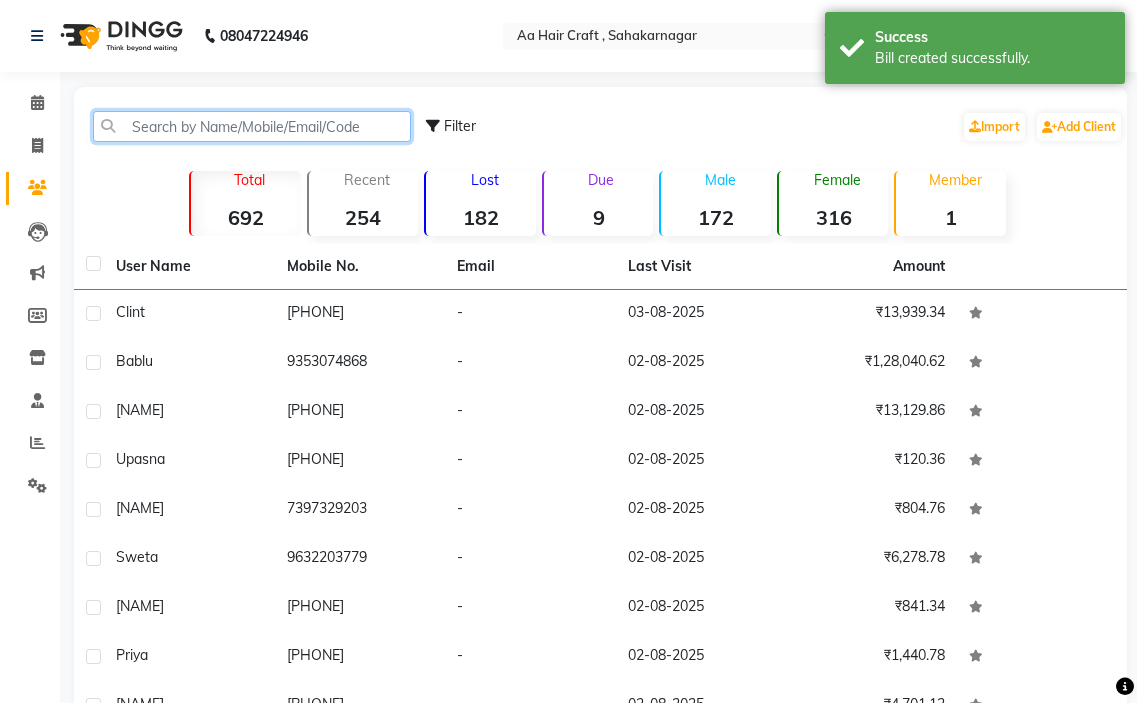 click 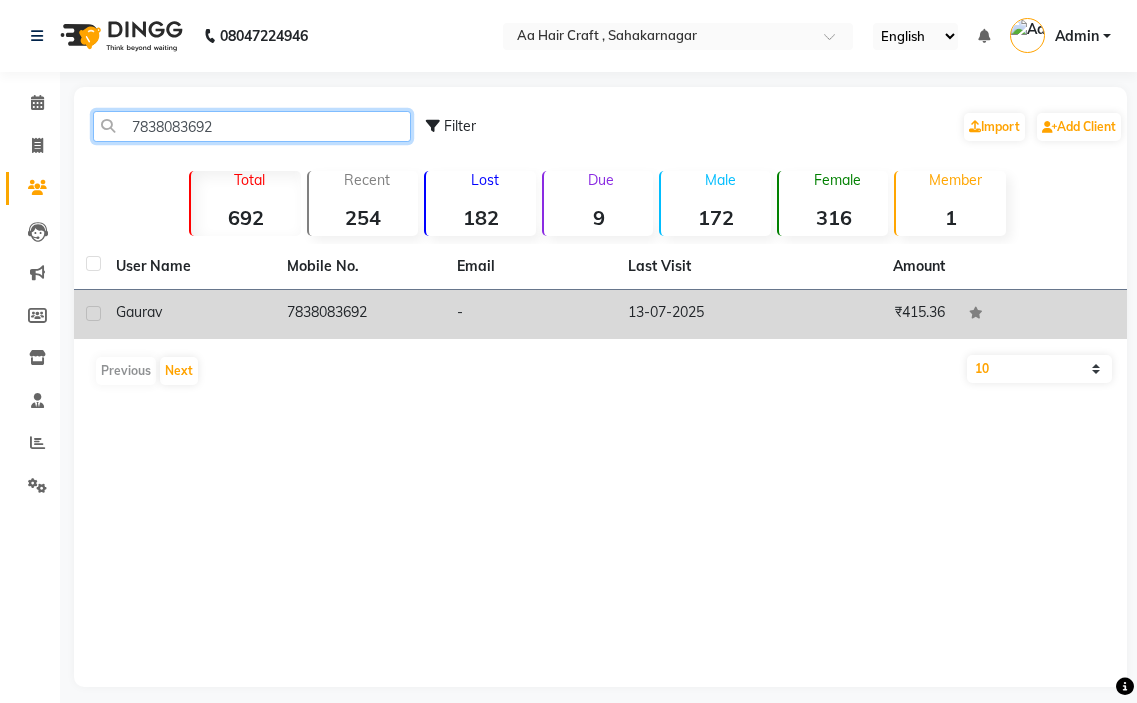 type on "7838083692" 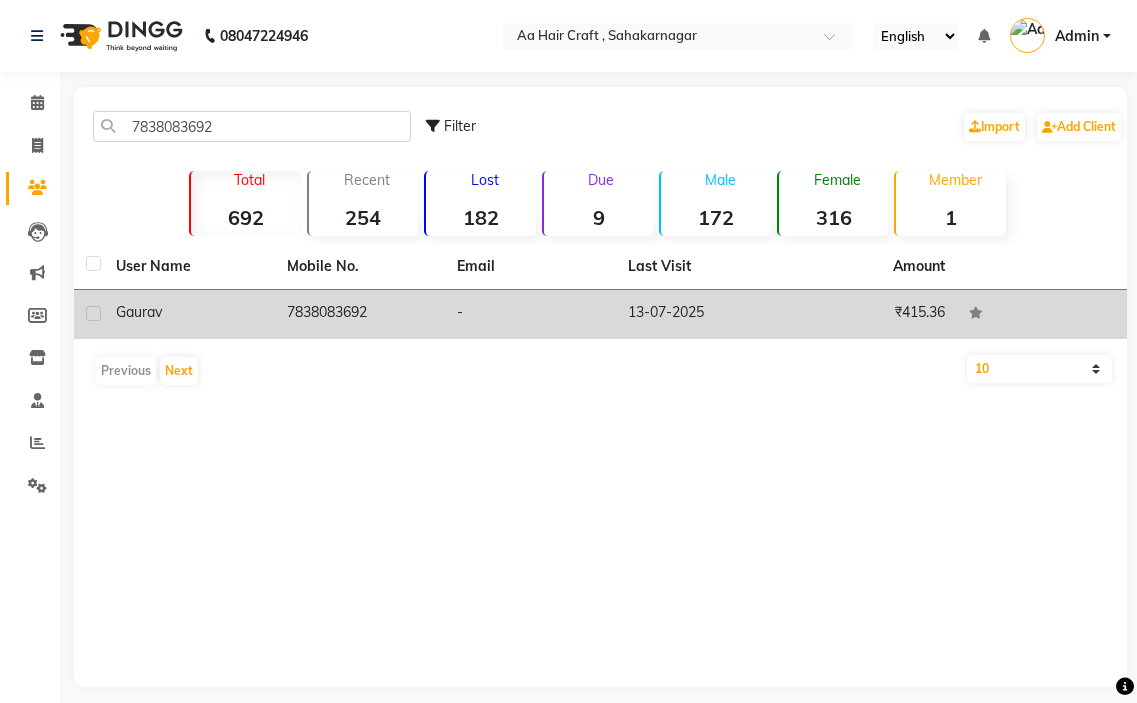 click on "7838083692" 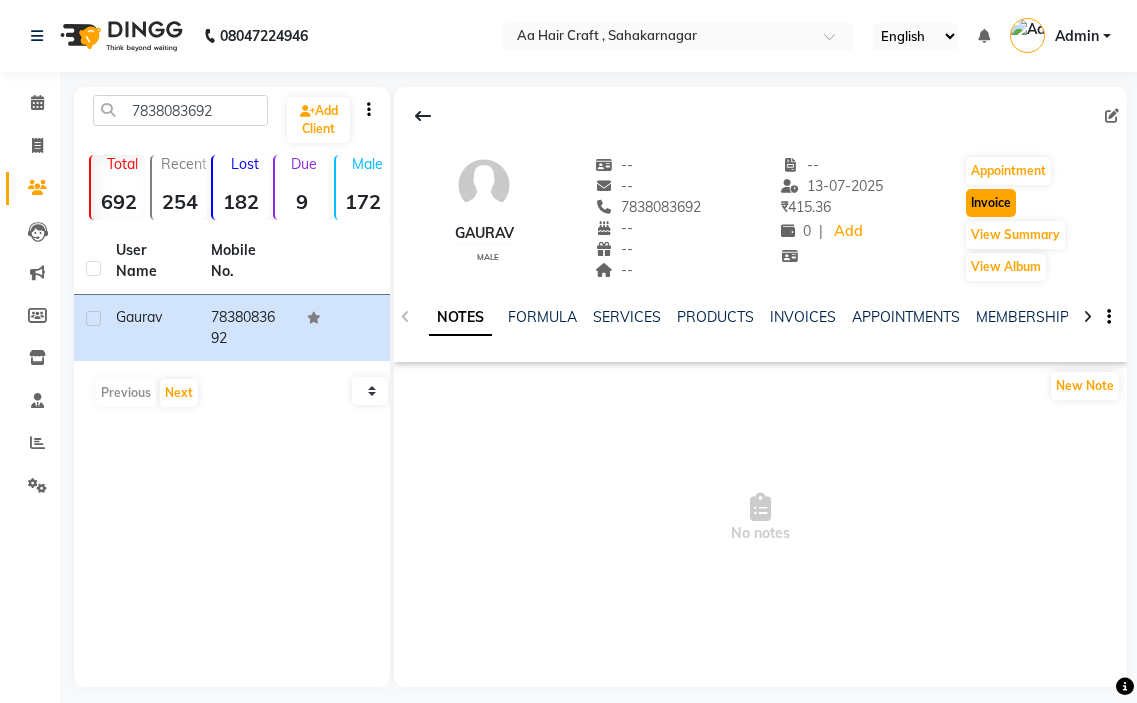 click on "Invoice" 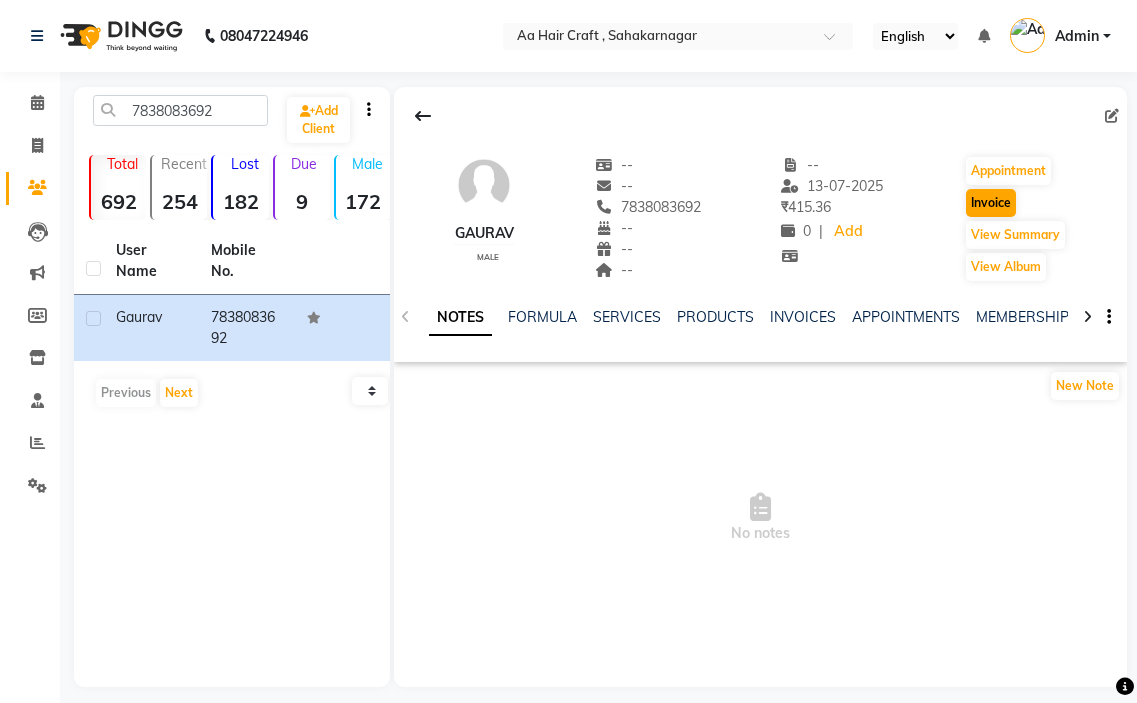 select on "service" 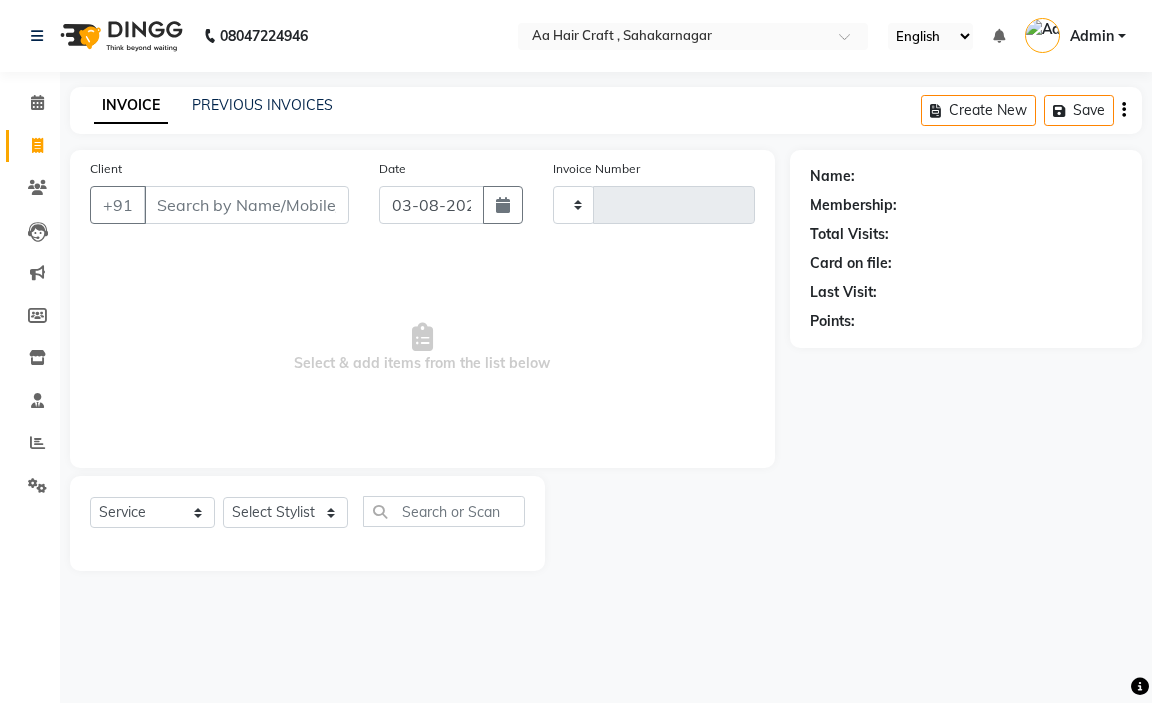 type on "0518" 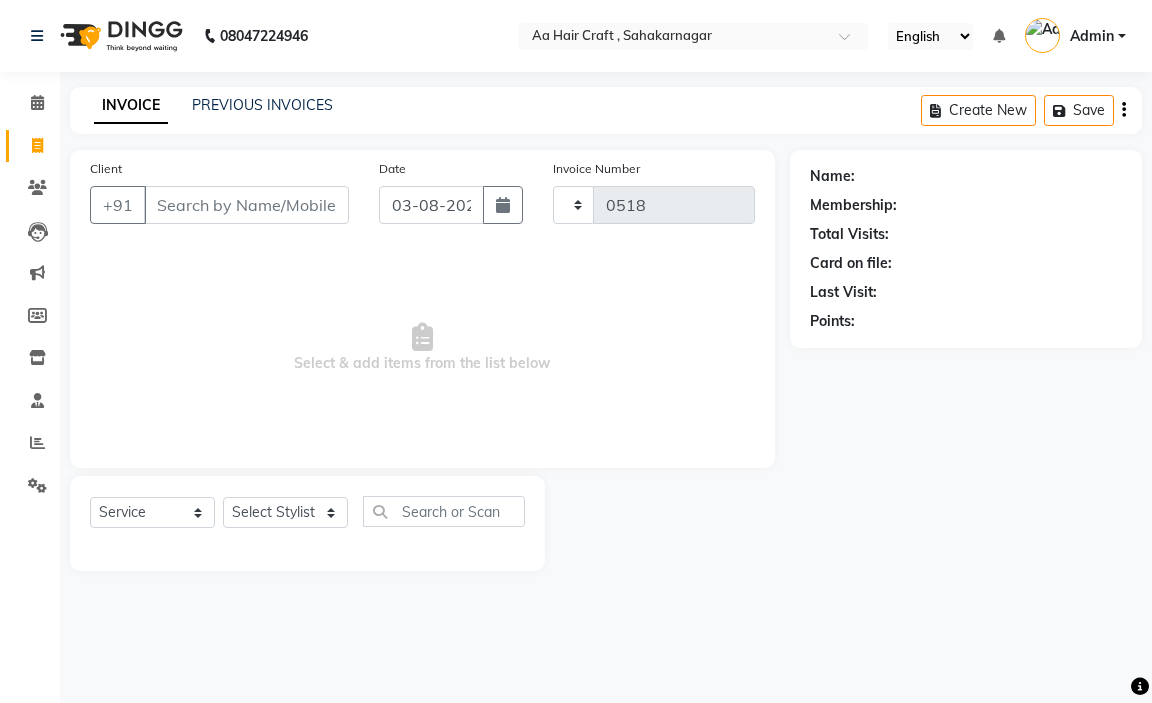 select on "6074" 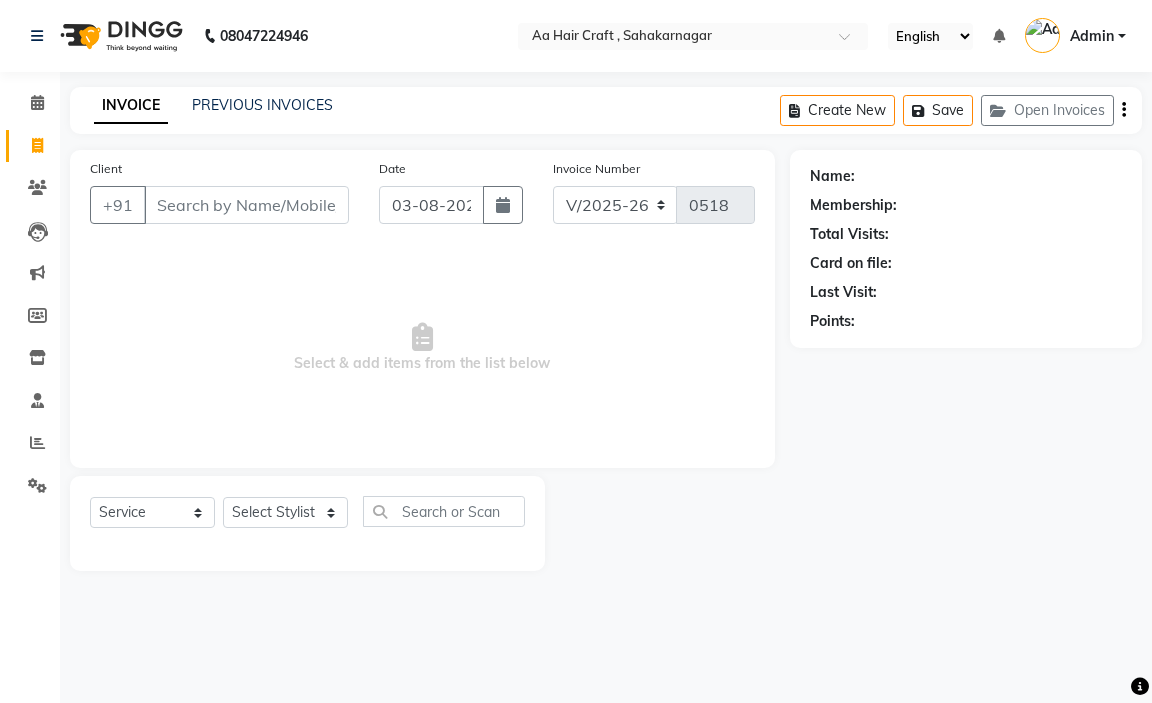 type on "7838083692" 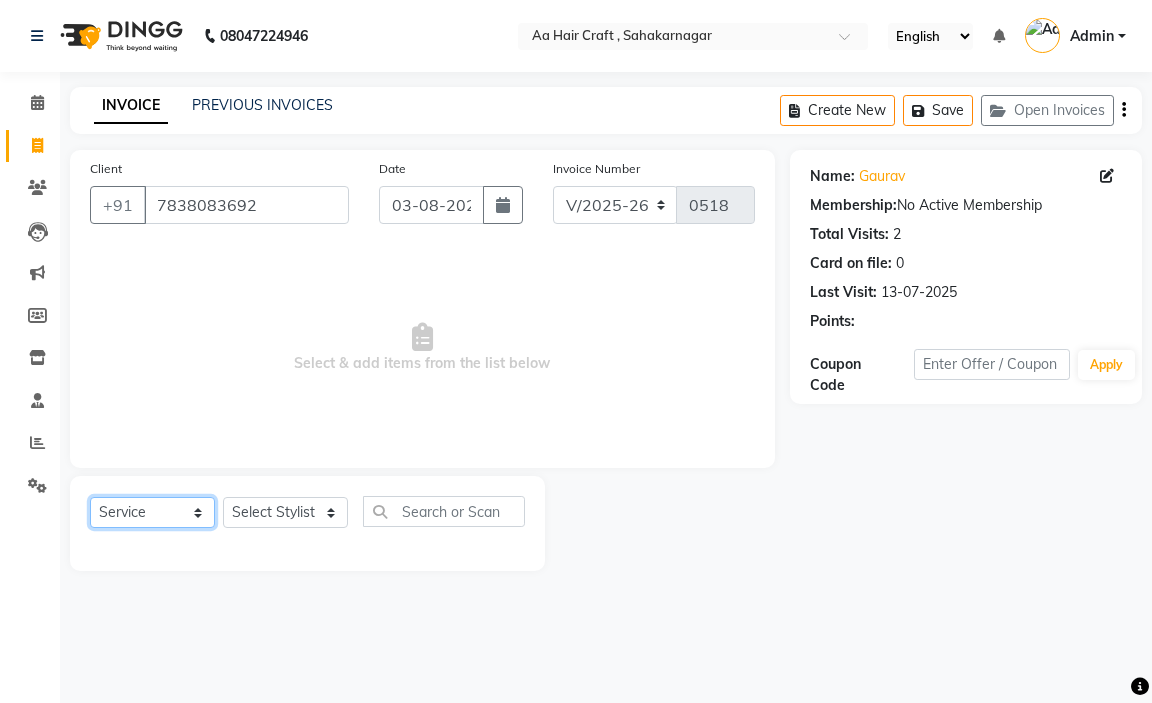 click on "Select  Service  Product  Membership  Package Voucher Prepaid Gift Card" 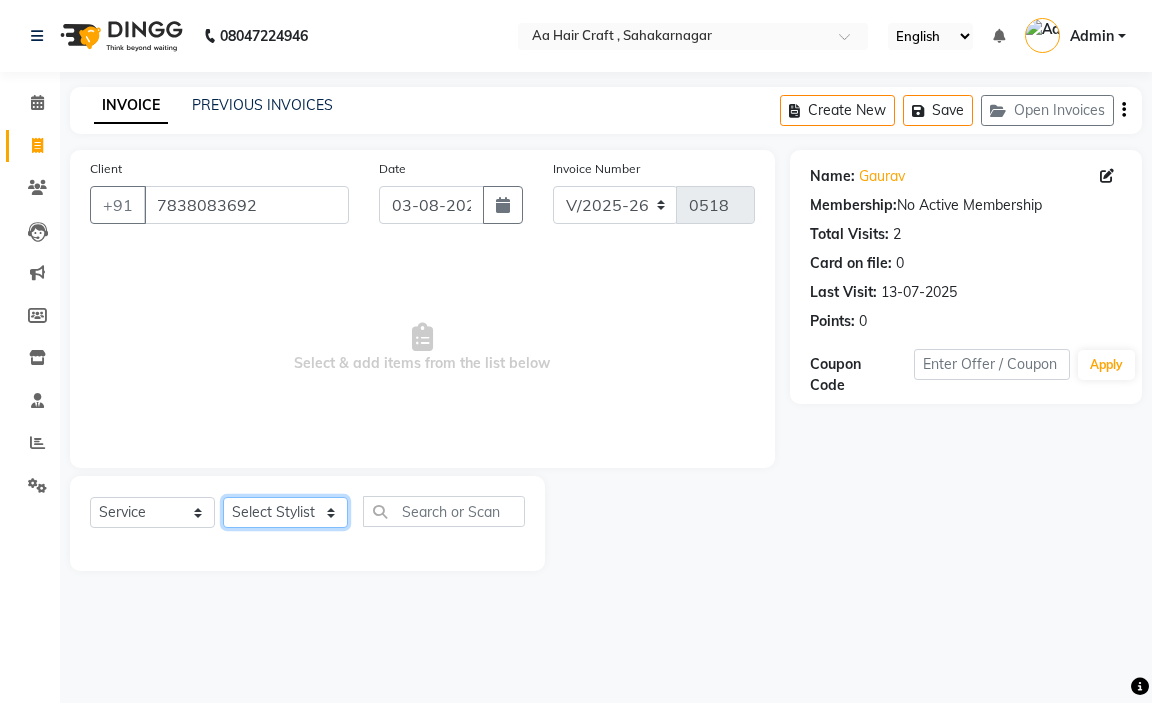 drag, startPoint x: 281, startPoint y: 511, endPoint x: 290, endPoint y: 497, distance: 16.643316 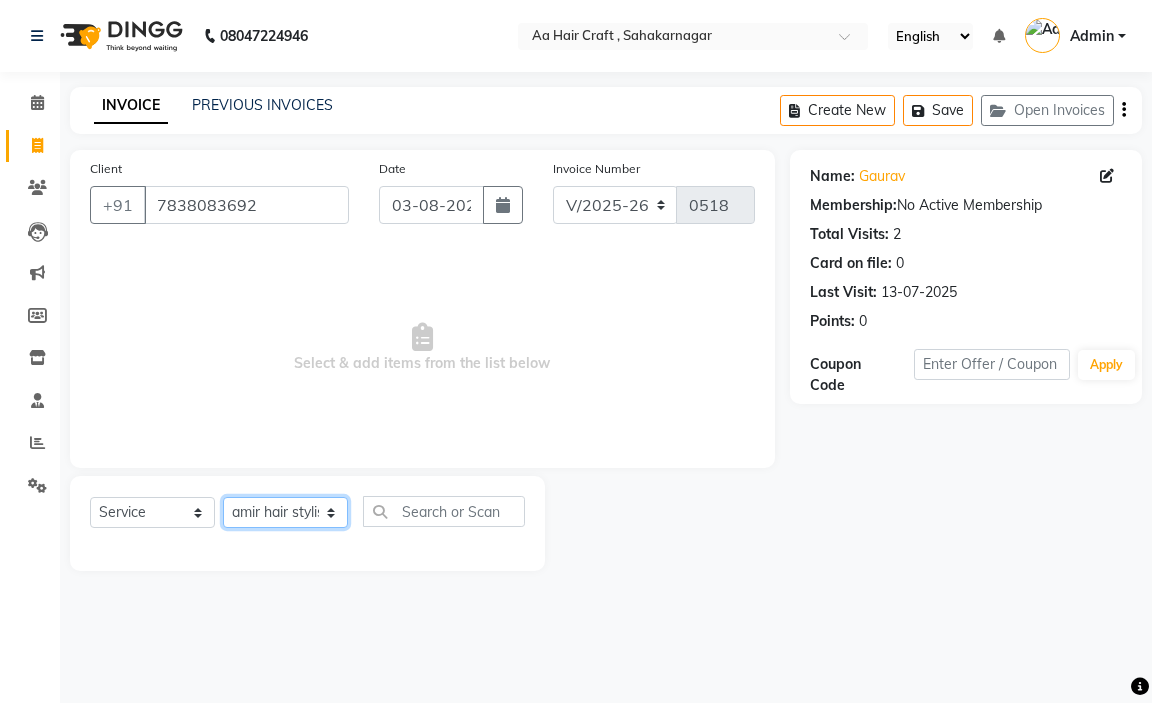 click on "Select Stylist amir hair stylish [NAME] [NAME] [NAME] [NAME] [NAME] [NAME] [NAME] [NAME]" 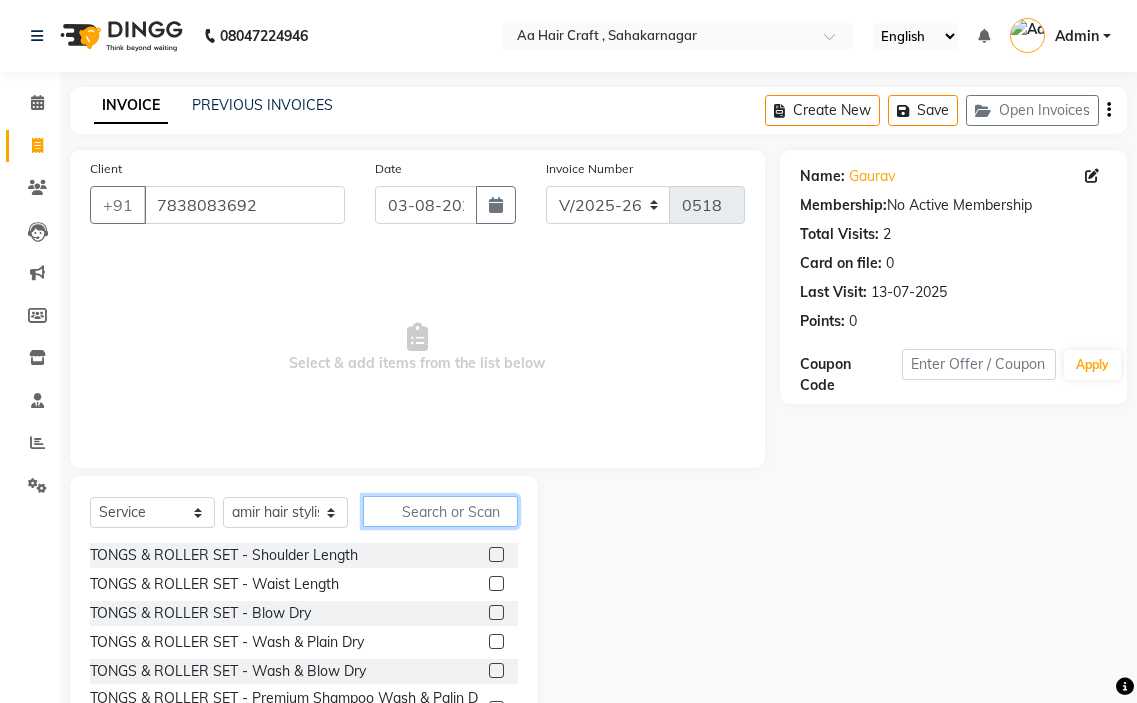 click 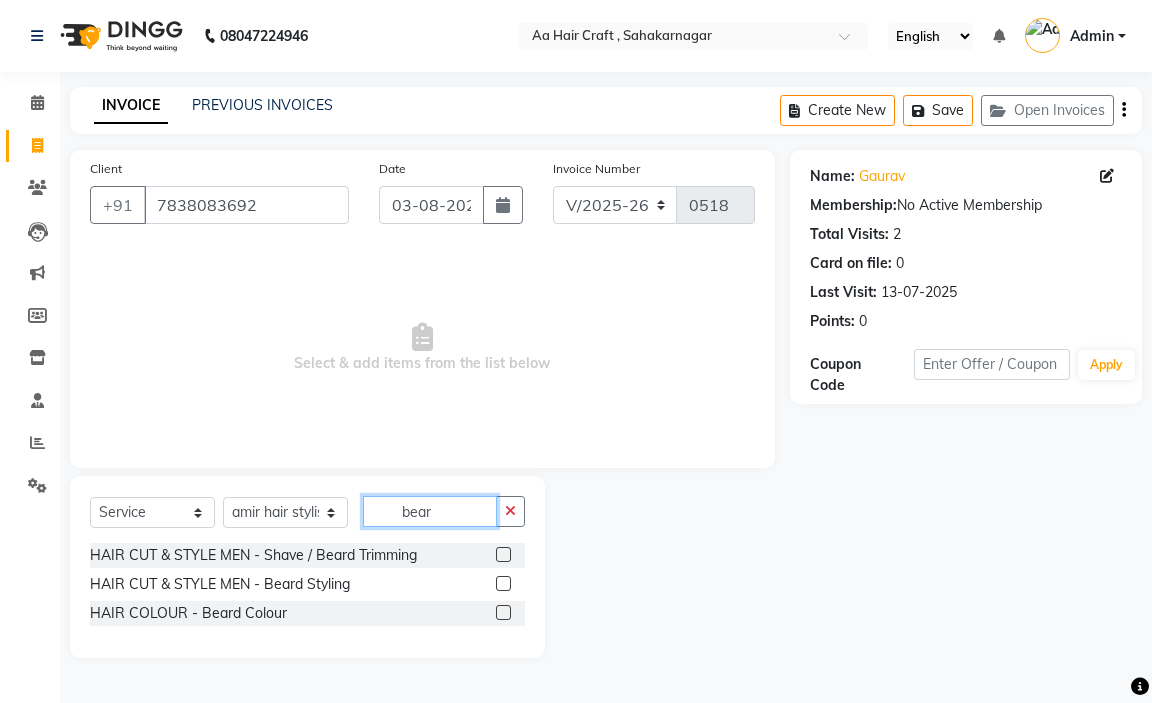 type on "bear" 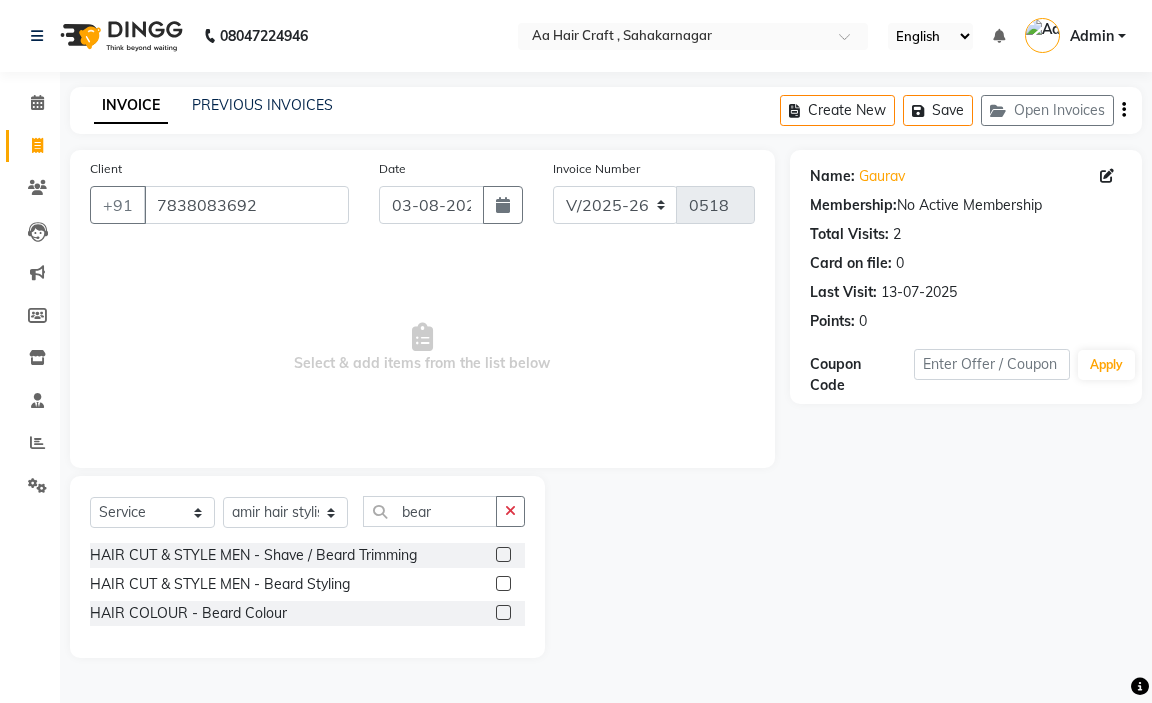 click 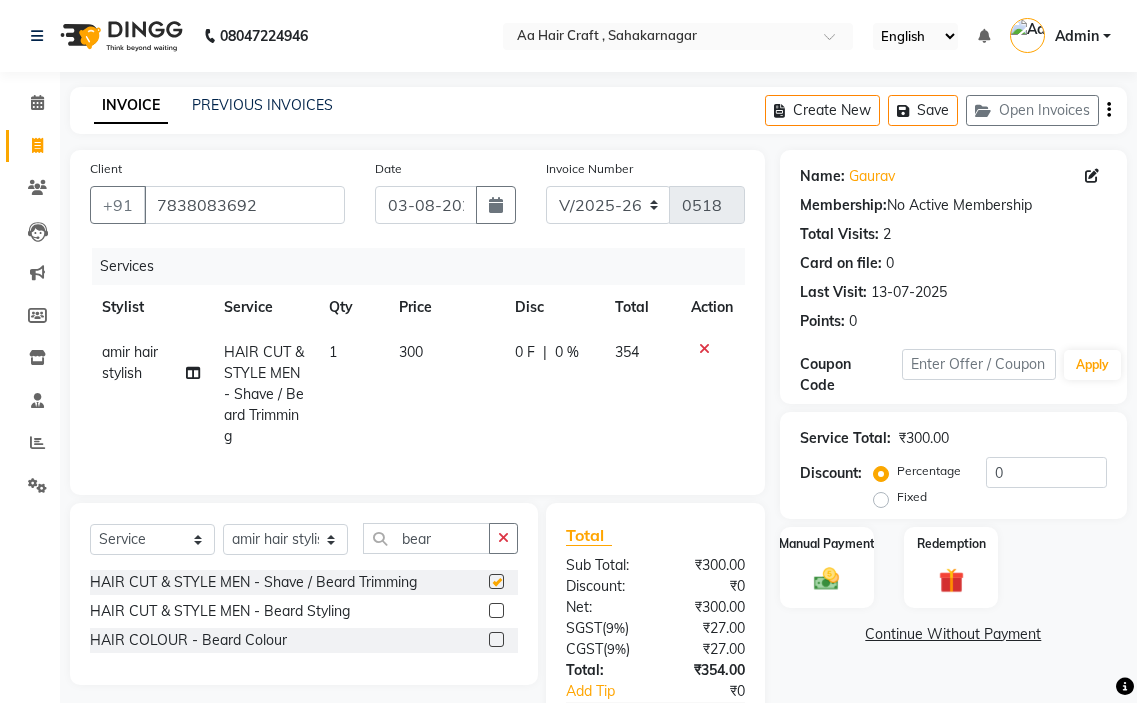 checkbox on "false" 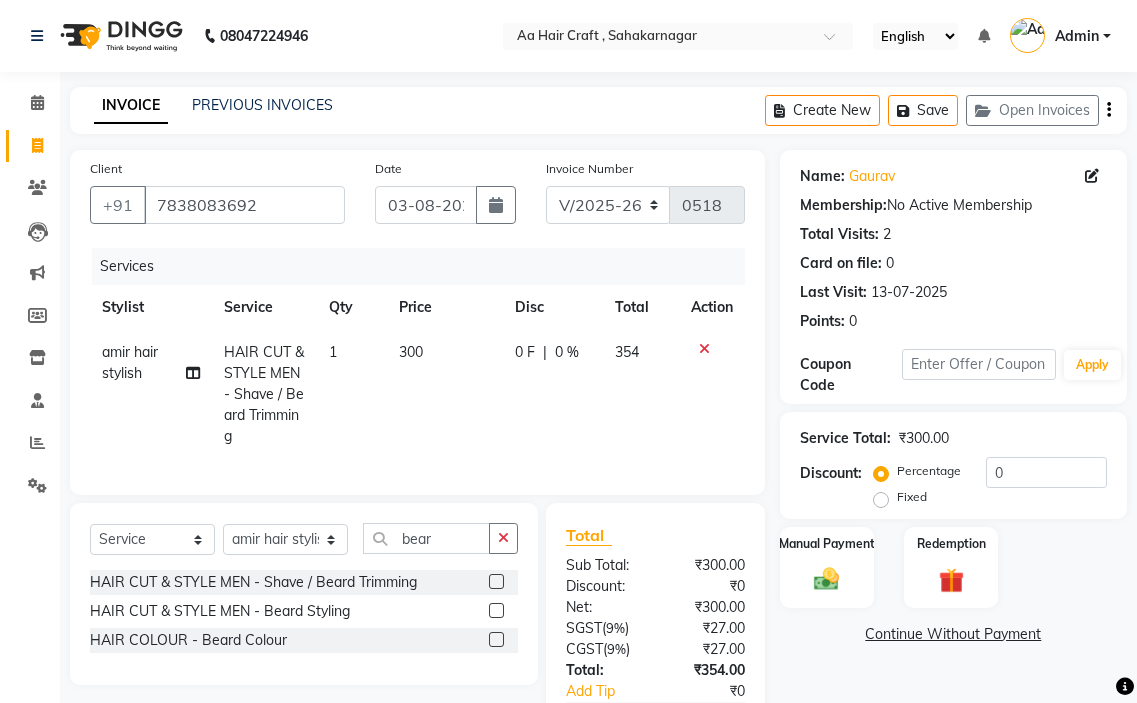 click on "300" 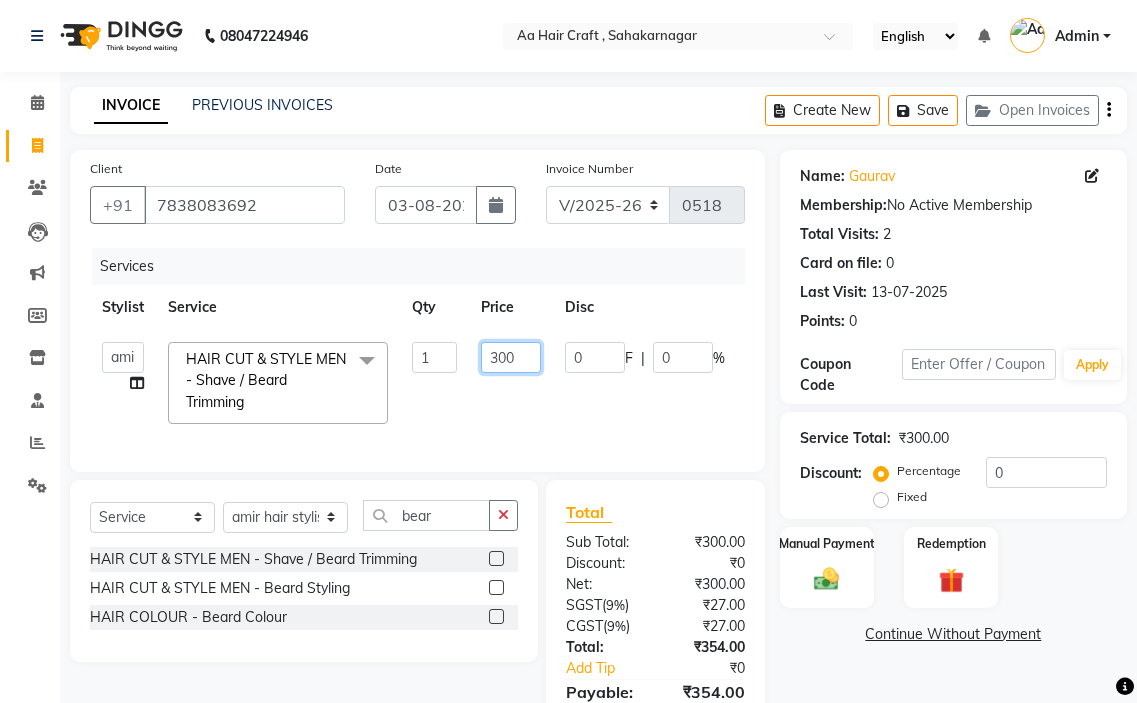 click on "300" 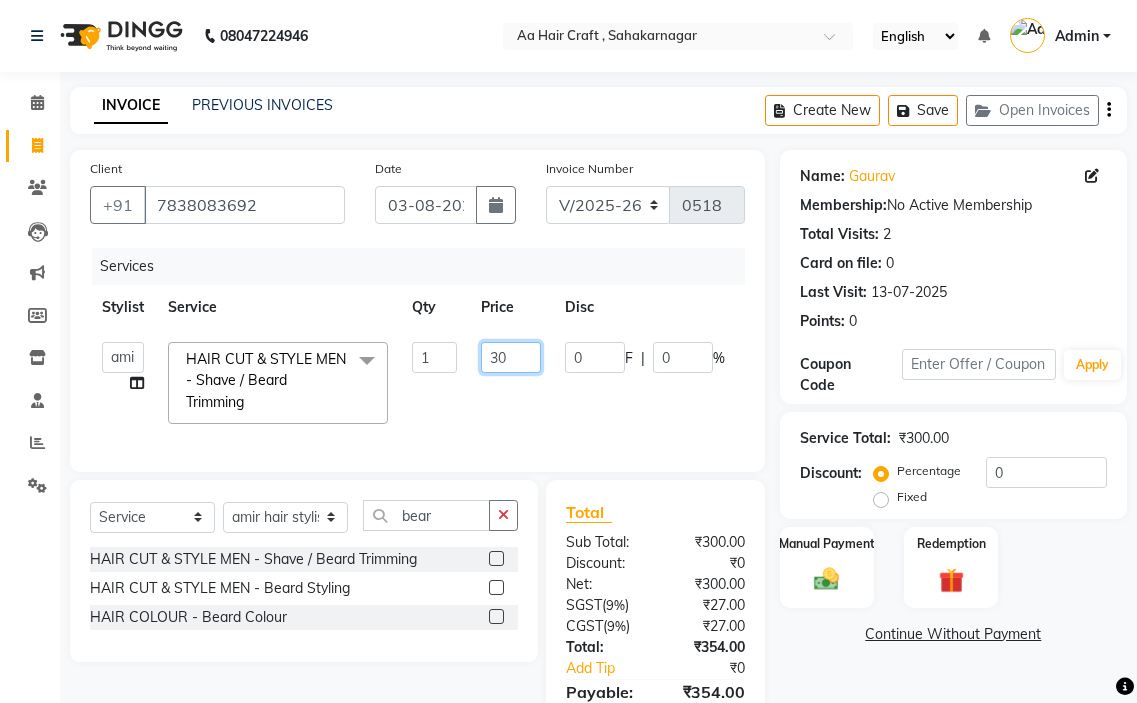 type on "3" 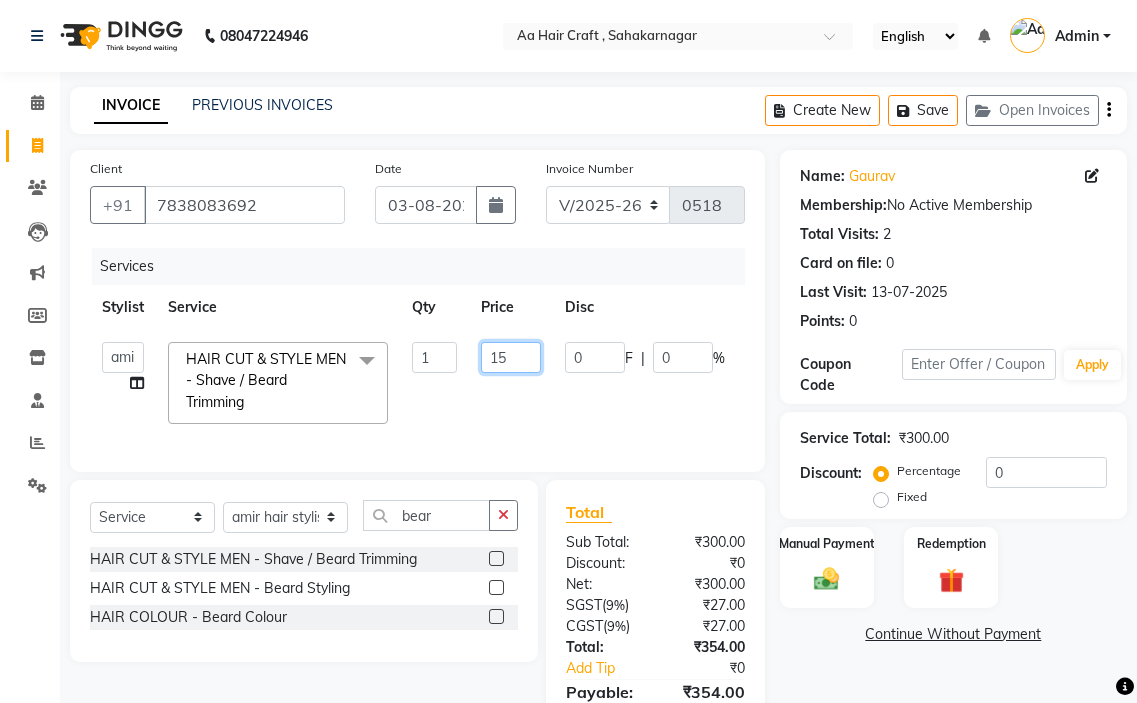 type on "155" 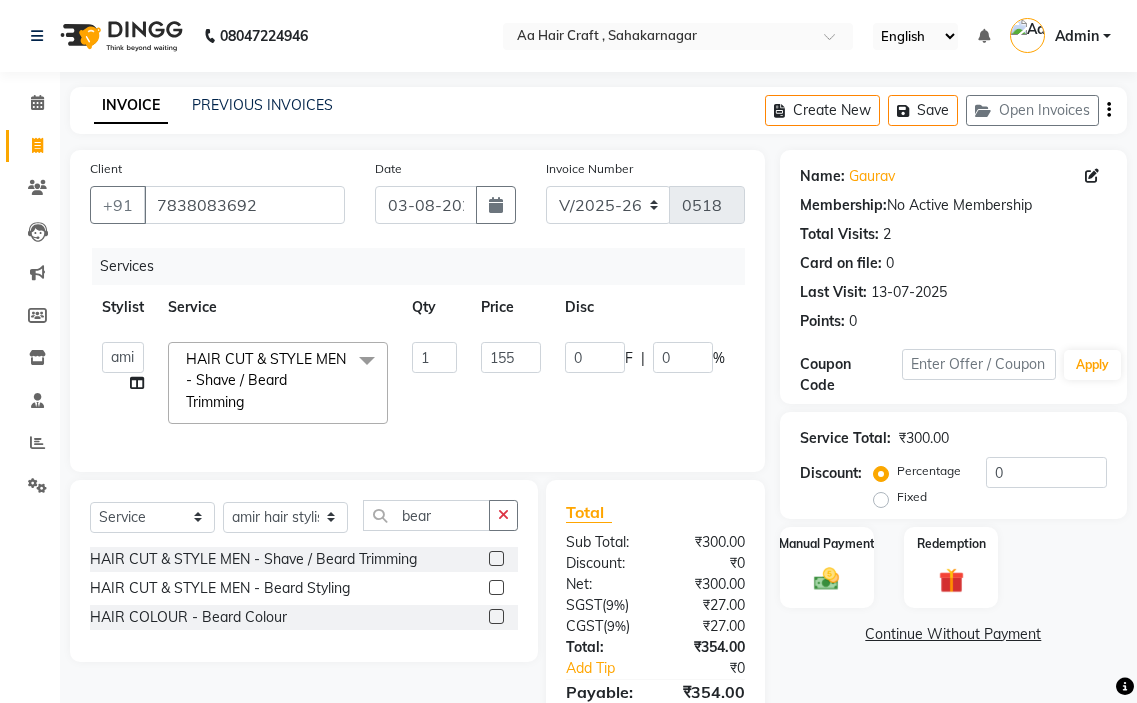 click on "amir hair stylish [NAME] [NAME] [NAME] [NAME] [NAME] [NAME] [NAME] [NAME] HAIR CUT & STYLE MEN - Shave / Beard Trimming x TONGS & ROLLER SET - Shoulder Length TONGS & ROLLER SET - Waist Length TONGS & ROLLER SET - Blow Dry TONGS & ROLLER SET - Wash & Plain Dry TONGS & ROLLER SET - Wash & Blow Dry TONGS & ROLLER SET - Premium Shampoo Wash & Palin Dry TONGS & ROLLER SET - Premium Shampoo Wash & Blow Dry nanoplasty treatment GLOBAL HAIR COLOUR ( WITH AMMONIA ) - Upto Neck GLOBAL HAIR COLOUR ( WITH AMMONIA ) - Upto Sholder GLOBAL HAIR COLOUR ( WITH AMMONIA ) - Upto Mid-back GLOBAL HAIR COLOUR ( WITH AMMONIA ) - Waist & Below GLOBAL HAIR COLOUR ( WITH AMMONIA ) - Root touch up (upto 2 inch) GLOBAL HIGHLIGHTS - Upto Neck GLOBAL HIGHLIGHTS - Upto Sholder GLOBAL HIGHLIGHTS - Upto Mid-back GLOBAL HIGHLIGHTS - Waist & Below GLOBAL HIGHLIGHTS - Crown Highlights GLOBAL HIGHLIGHTS - Highlight Perstreaks & Prelightninh SMOOTHENING / REBONDING - Upto Neck KERATIN - Upto Neck 1 0" 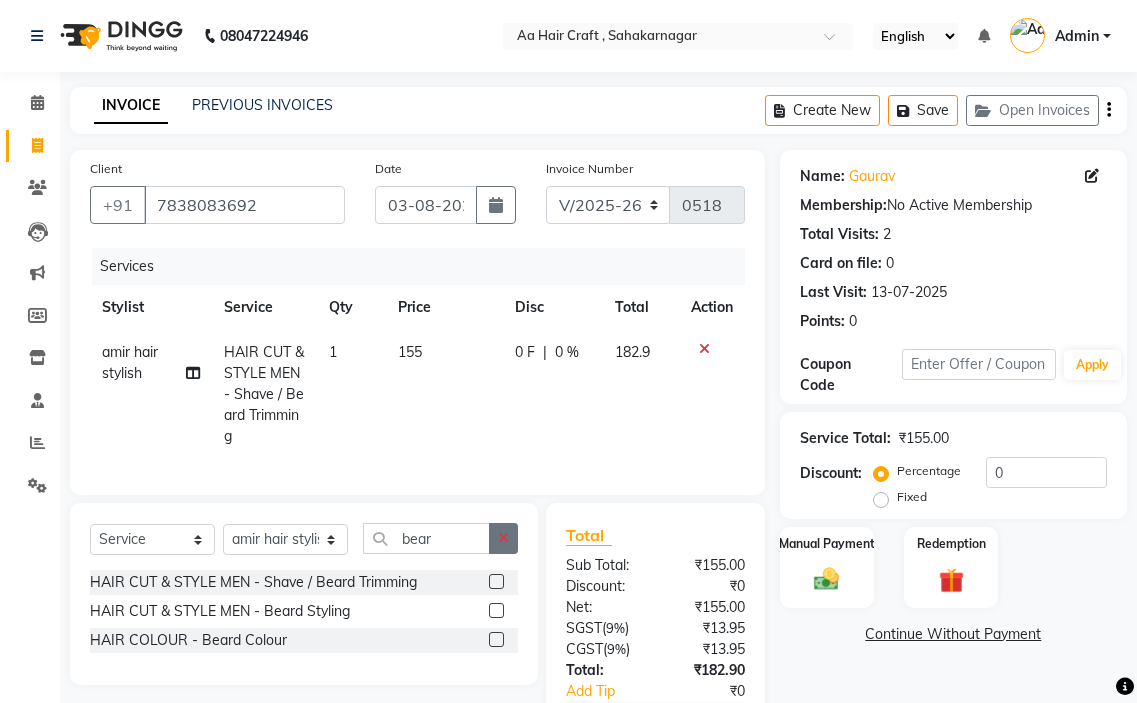 click 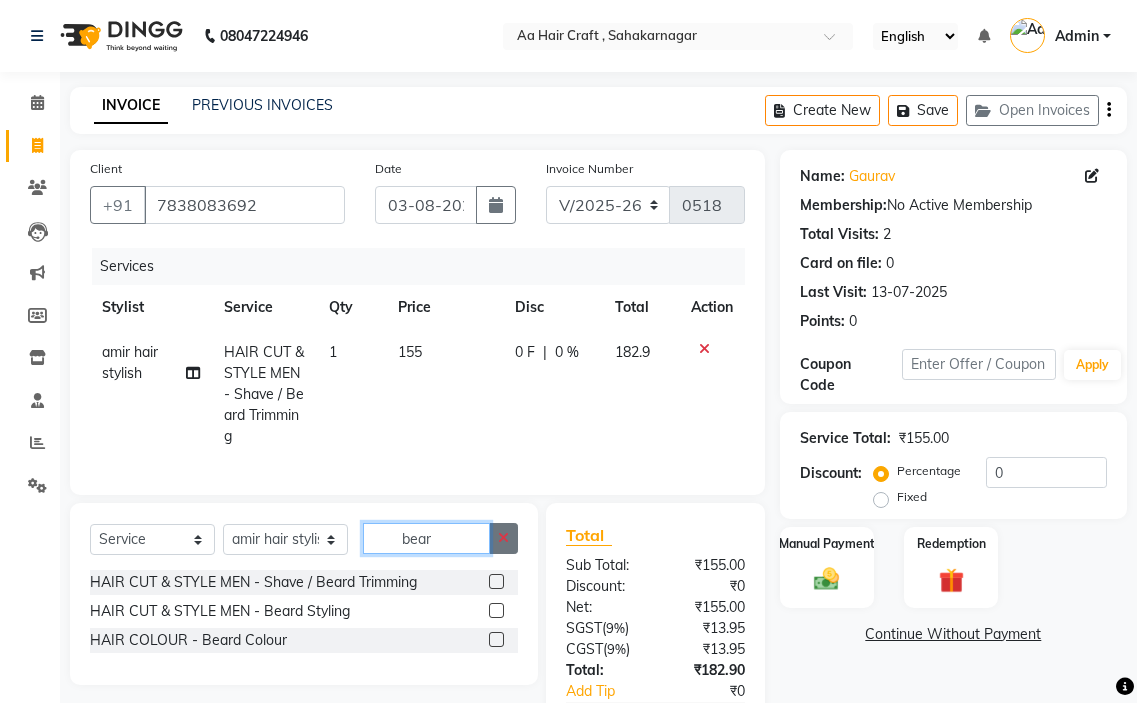 type 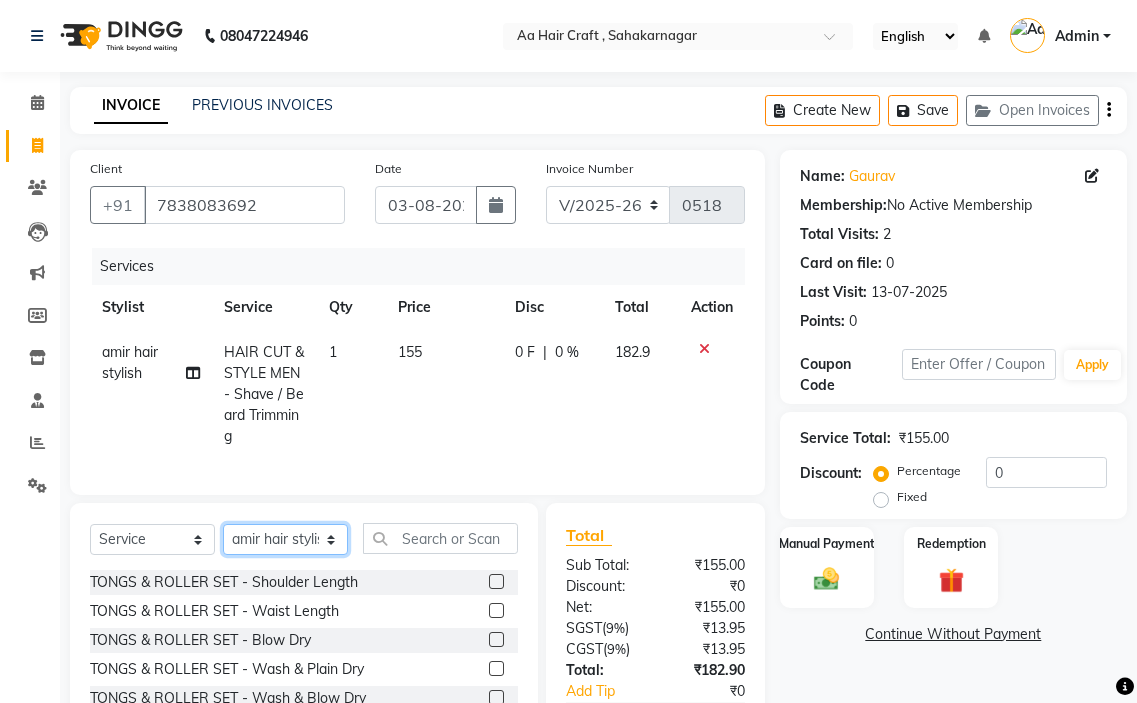 click on "Select Stylist amir hair stylish [NAME] [NAME] [NAME] [NAME] [NAME] [NAME] [NAME] [NAME]" 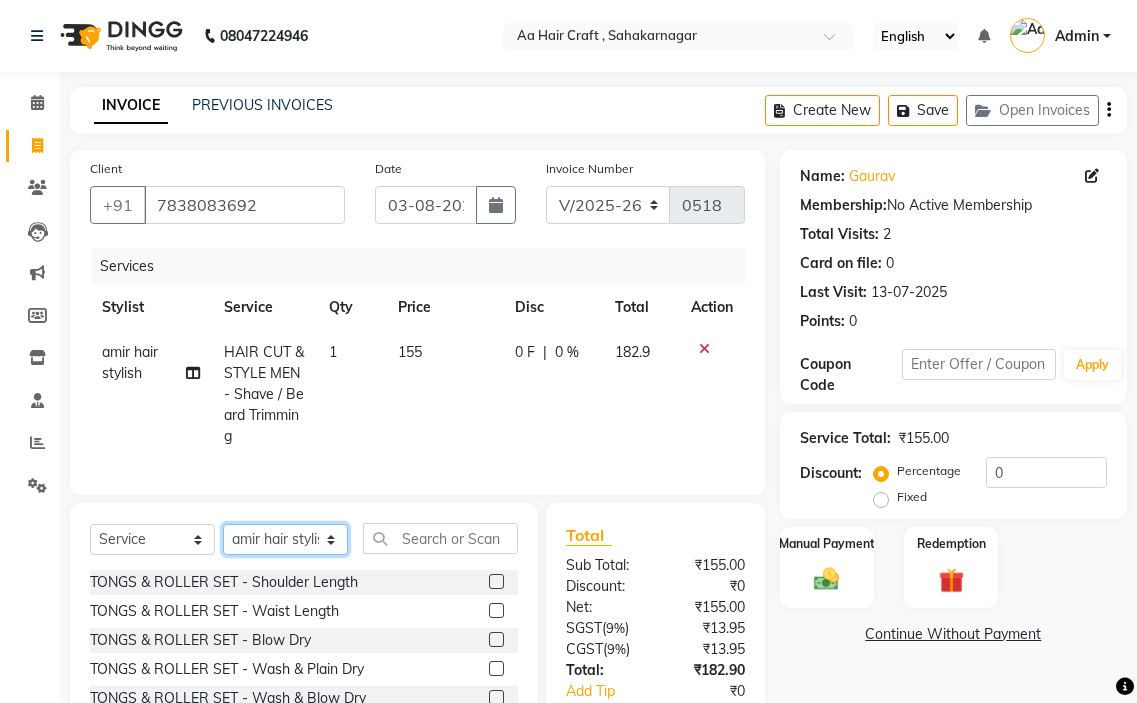 select on "61631" 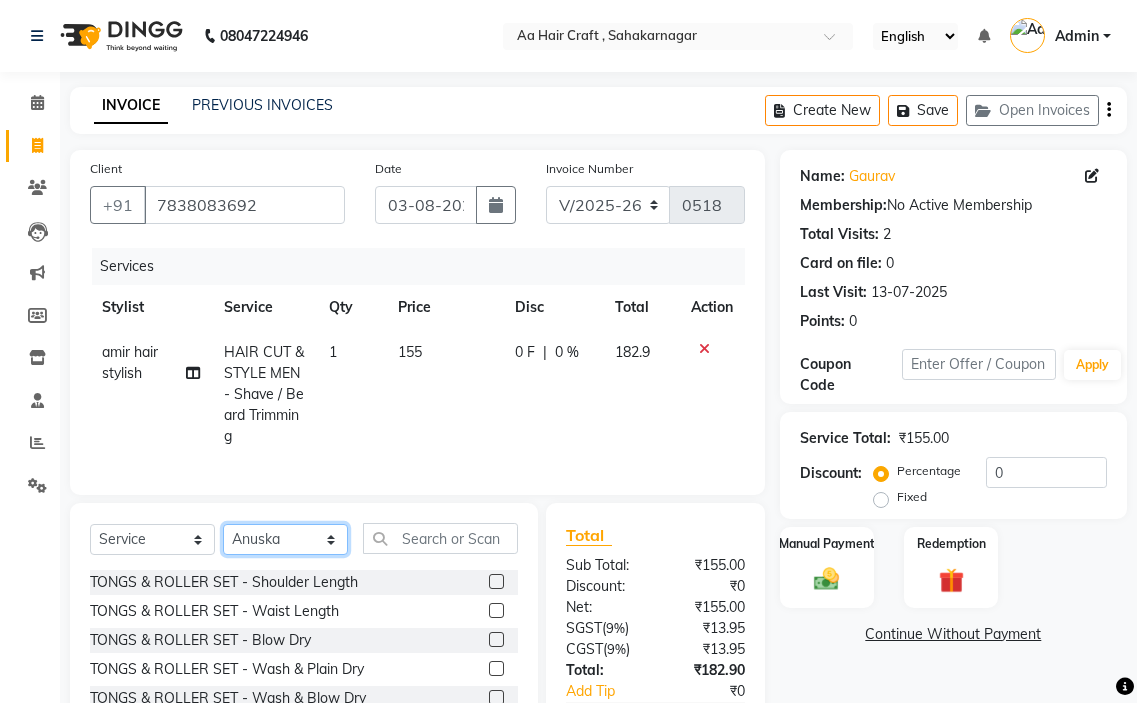 click on "Select Stylist amir hair stylish [NAME] [NAME] [NAME] [NAME] [NAME] [NAME] [NAME] [NAME]" 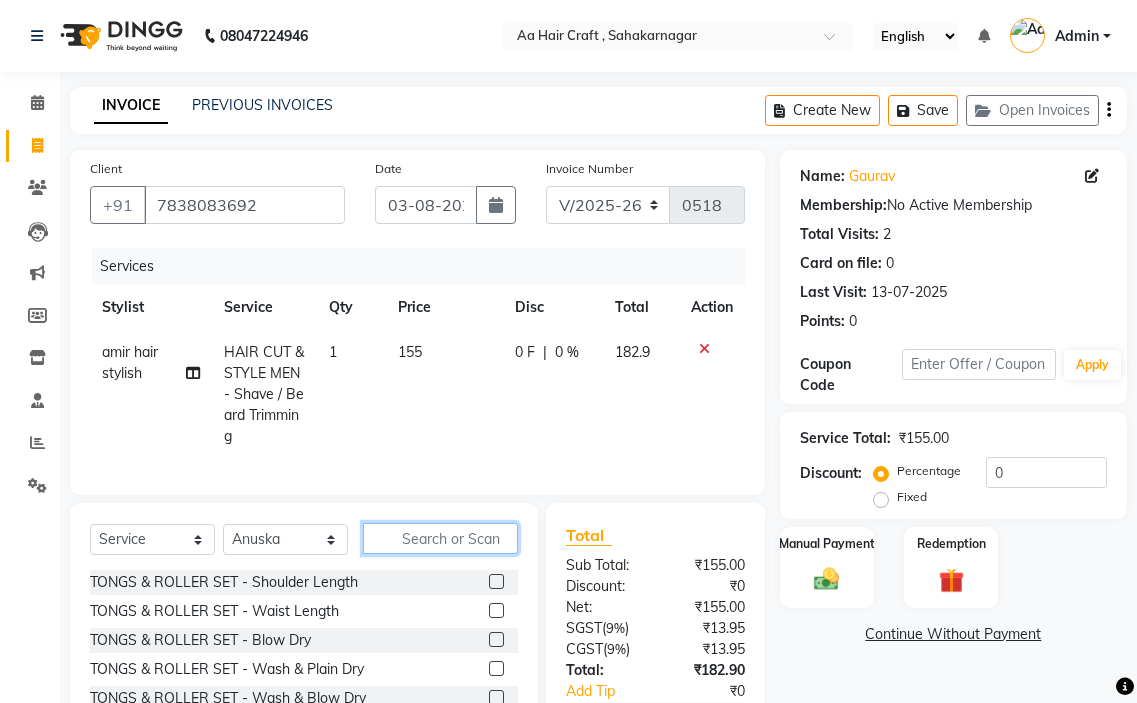 click 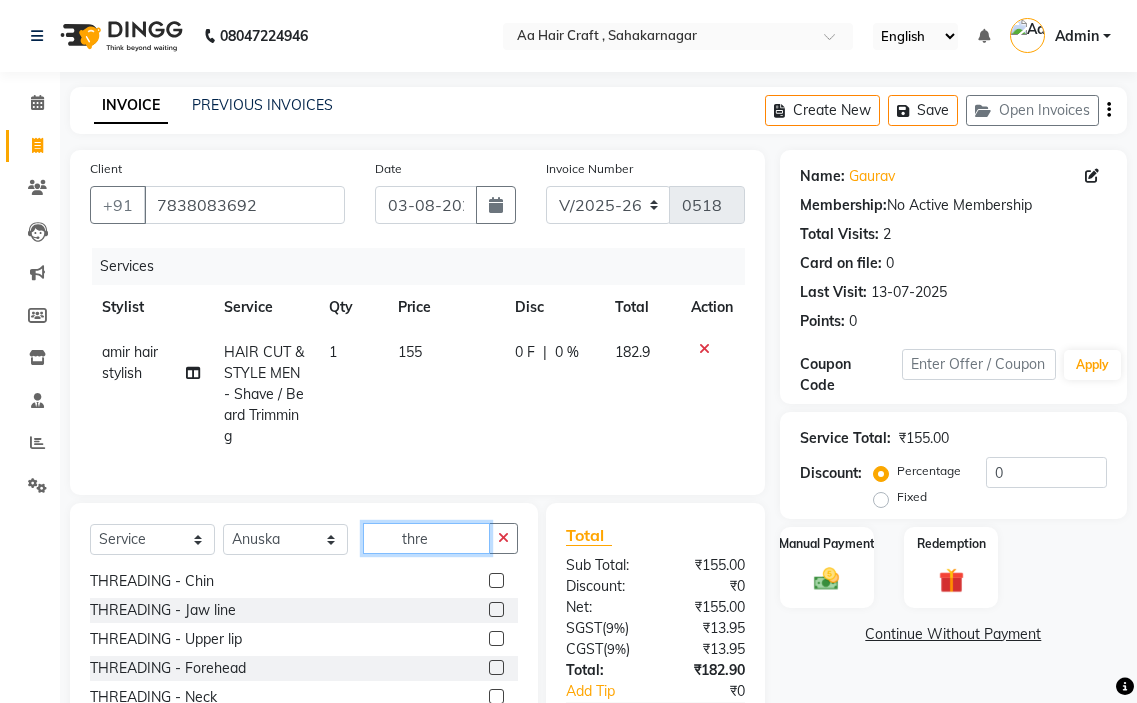 scroll, scrollTop: 61, scrollLeft: 0, axis: vertical 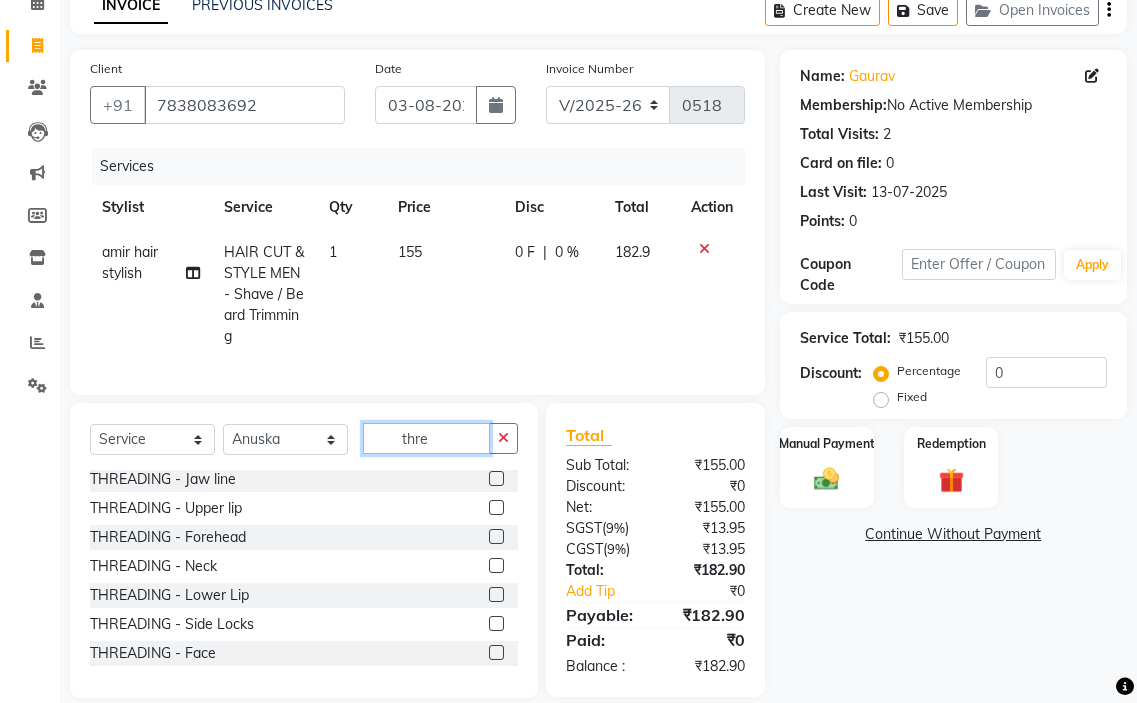 type on "thre" 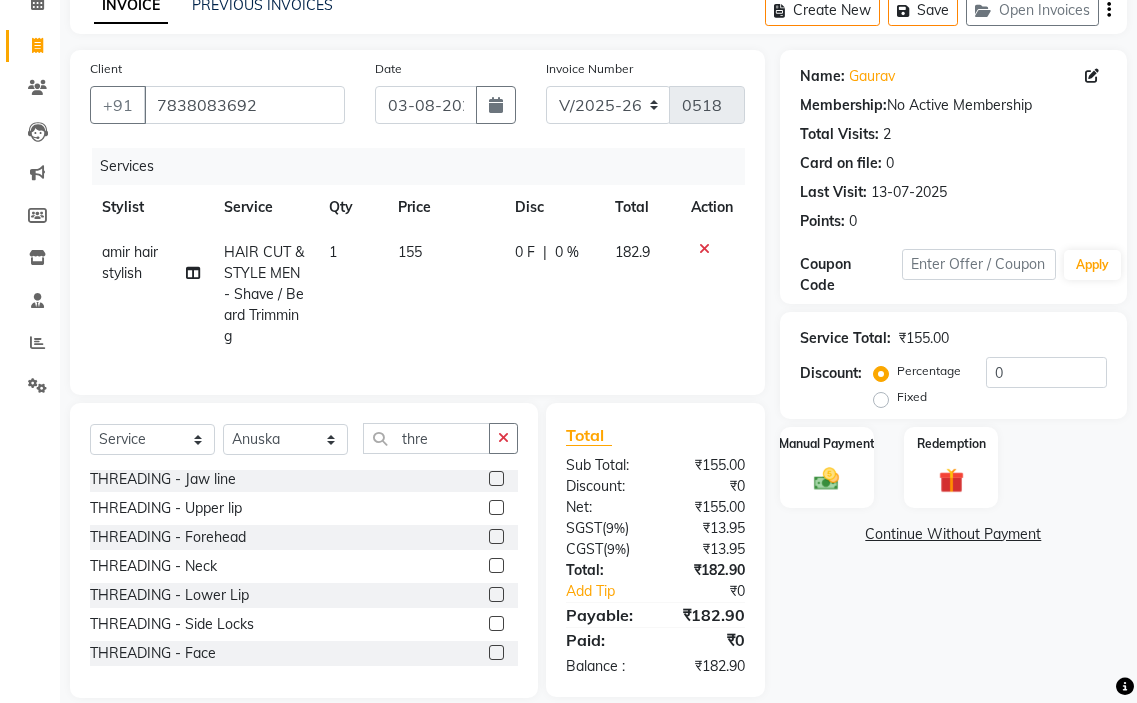 click 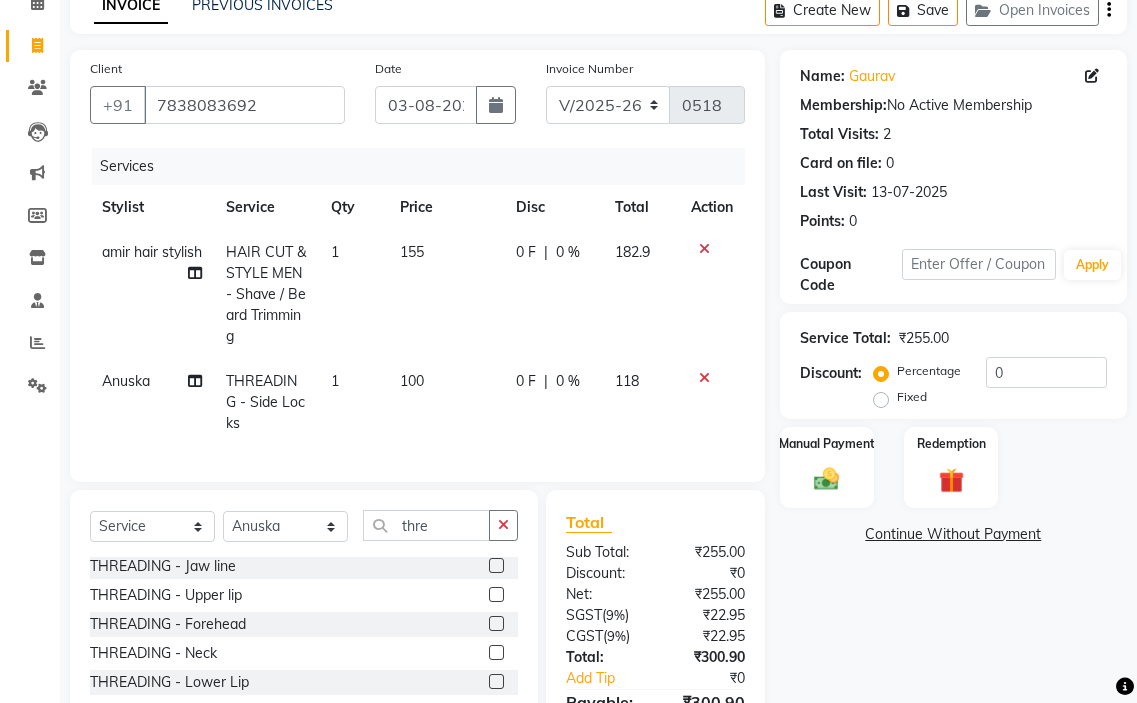 checkbox on "false" 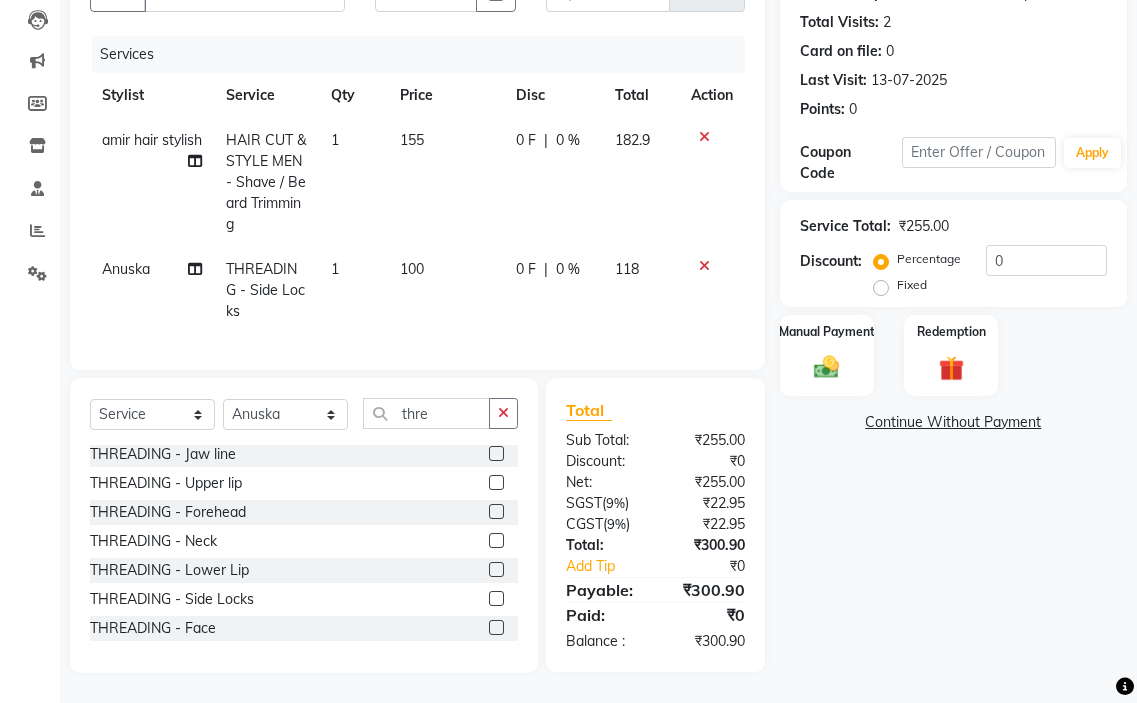 scroll, scrollTop: 227, scrollLeft: 0, axis: vertical 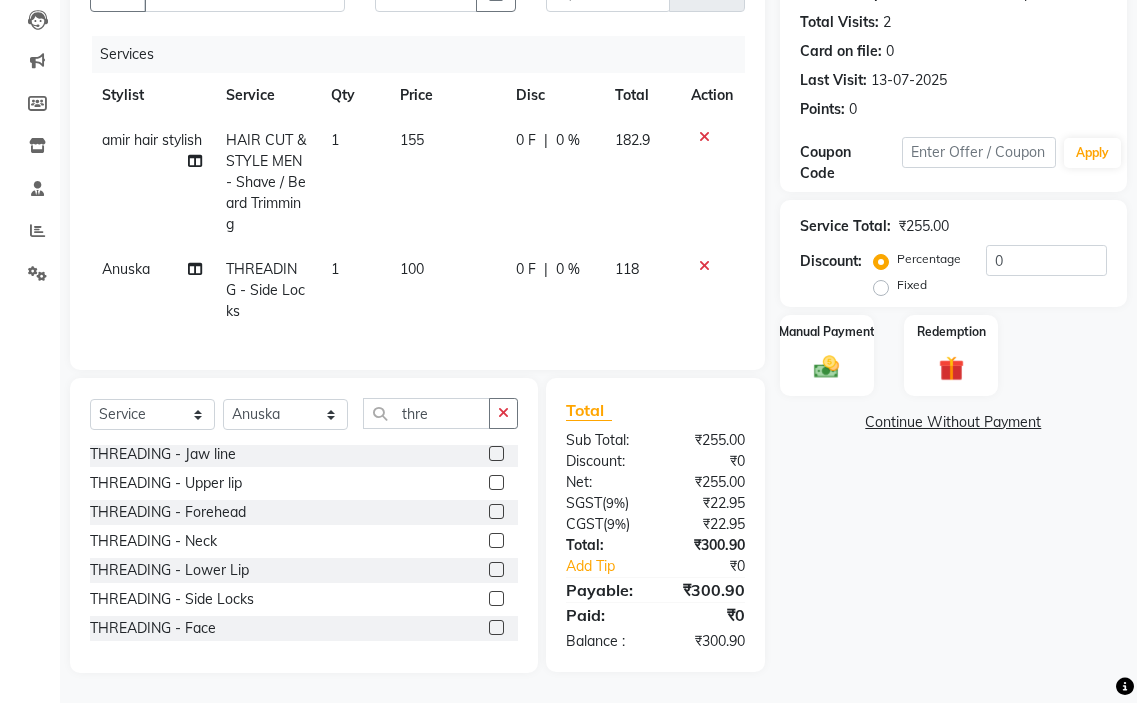 click on "100" 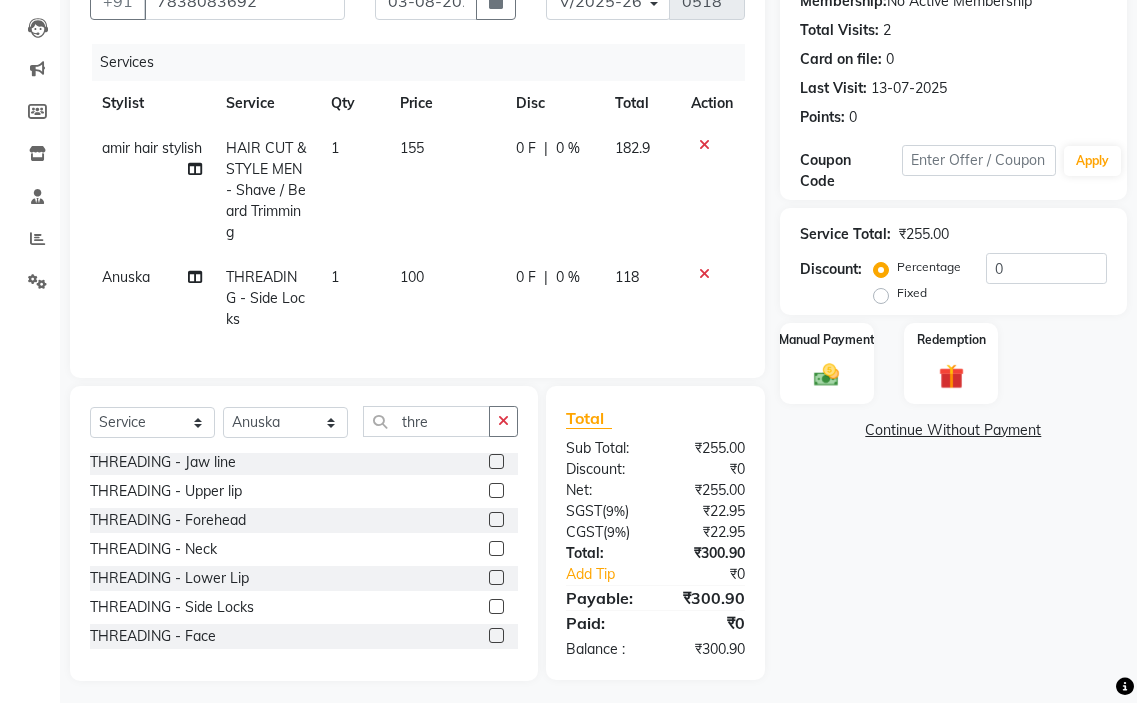 select on "61631" 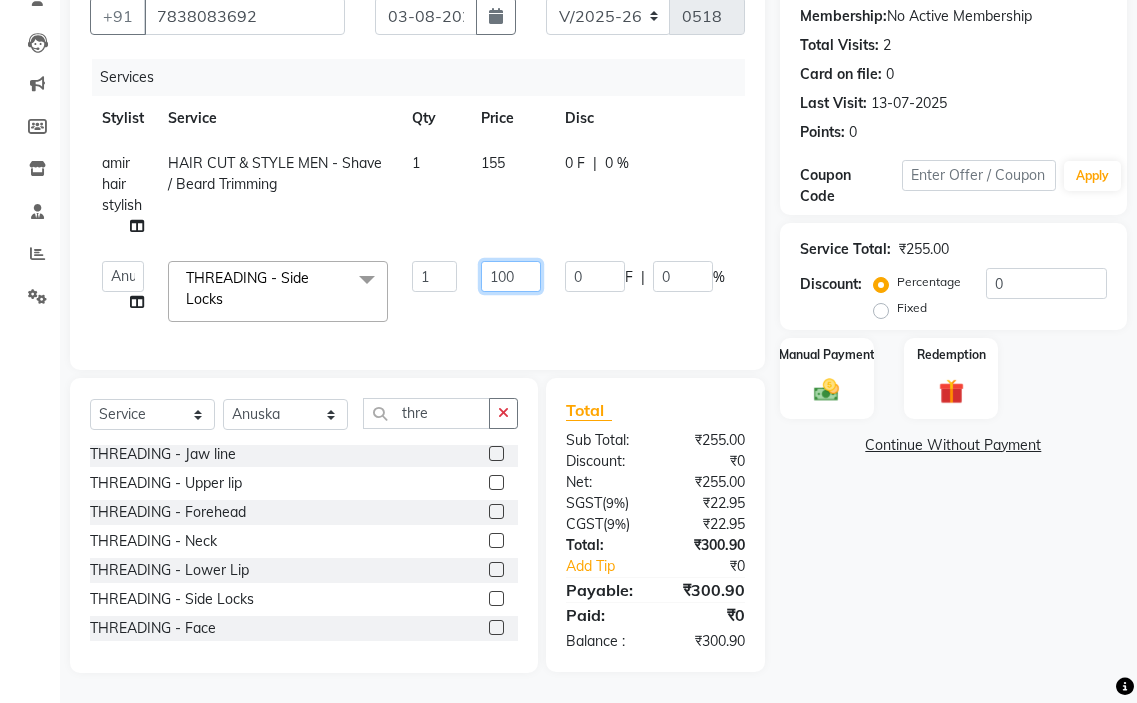 click on "100" 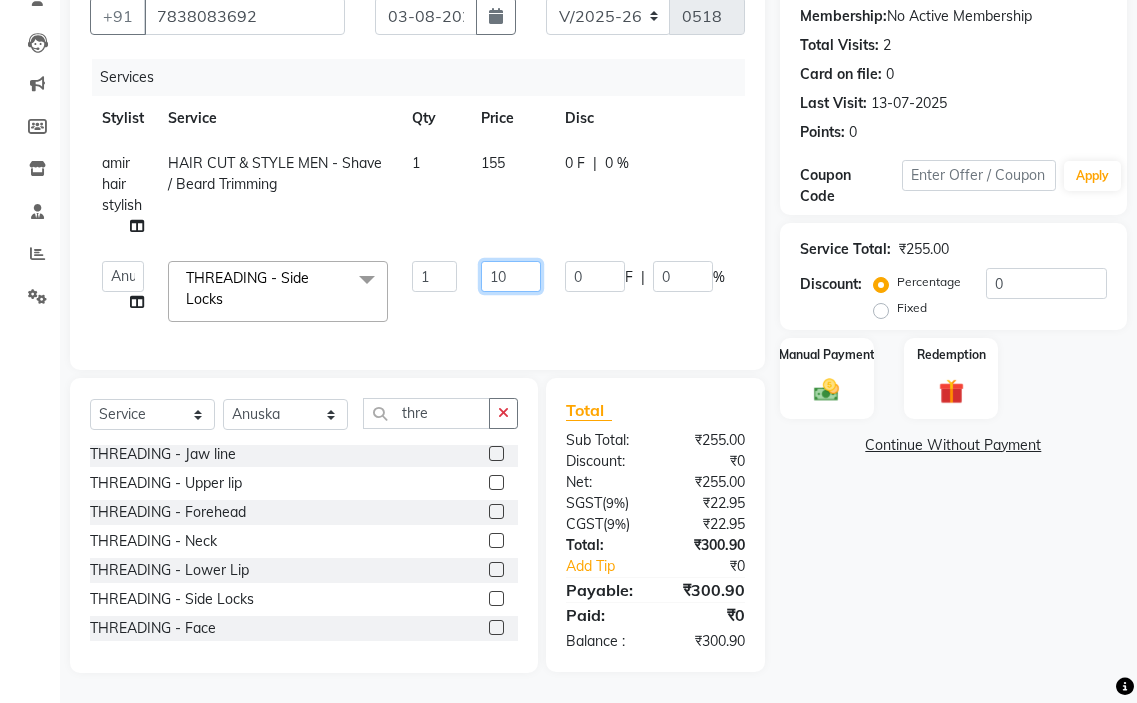 type on "1" 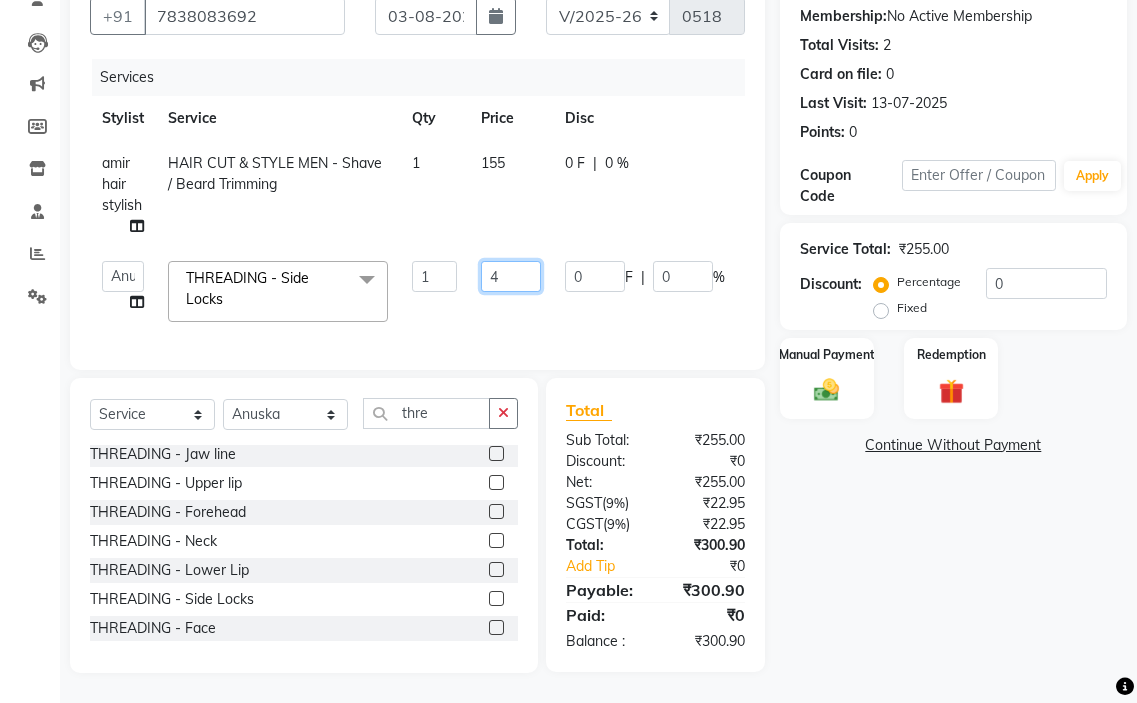 type on "40" 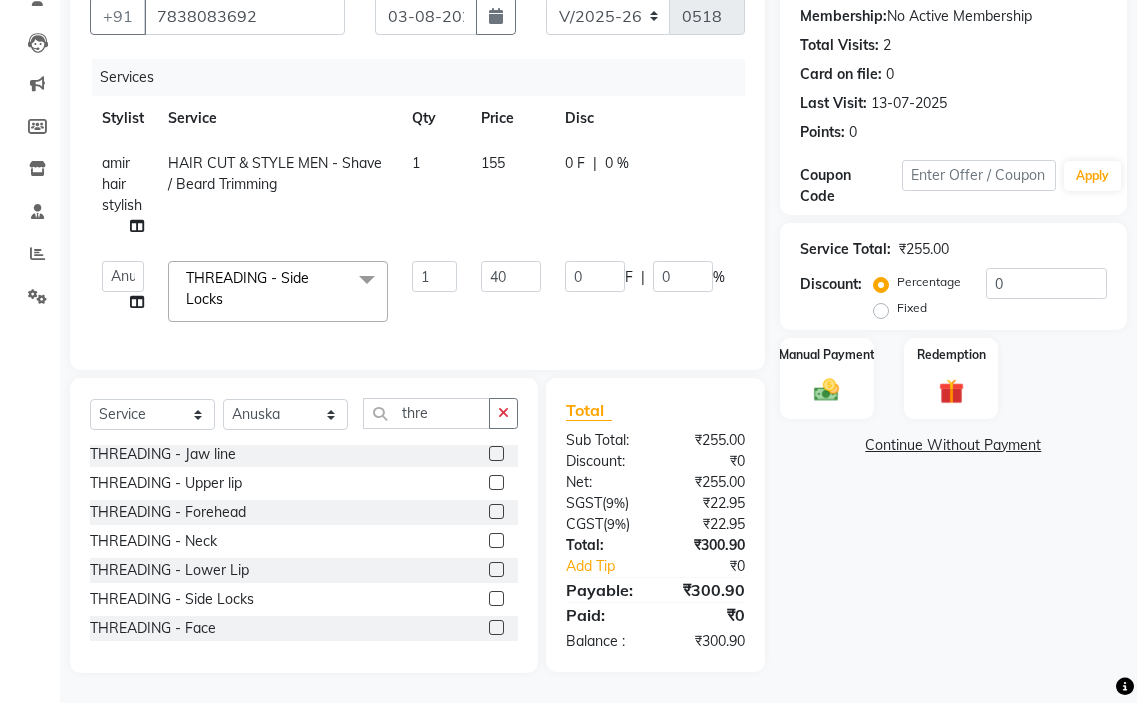 click on "amir hair stylish [NAME] [NAME] [NAME] [NAME] [NAME] [NAME] [NAME] [NAME] THREADING - Side Locks x TONGS & ROLLER SET - Shoulder Length TONGS & ROLLER SET - Waist Length TONGS & ROLLER SET - Blow Dry TONGS & ROLLER SET - Wash & Plain Dry TONGS & ROLLER SET - Wash & Blow Dry TONGS & ROLLER SET - Premium Shampoo Wash & Palin Dry TONGS & ROLLER SET - Premium Shampoo Wash & Blow Dry nanoplasty treatment GLOBAL HAIR COLOUR ( WITH AMMONIA ) - Upto Neck GLOBAL HAIR COLOUR ( WITH AMMONIA ) - Upto Sholder GLOBAL HAIR COLOUR ( WITH AMMONIA ) - Upto Mid-back GLOBAL HAIR COLOUR ( WITH AMMONIA ) - Waist & Below GLOBAL HAIR COLOUR ( WITH AMMONIA ) - Root touch up (upto 2 inch) GLOBAL HIGHLIGHTS - Upto Neck GLOBAL HIGHLIGHTS - Upto Sholder GLOBAL HIGHLIGHTS - Upto Mid-back GLOBAL HIGHLIGHTS - Waist & Below GLOBAL HIGHLIGHTS - Crown Highlights GLOBAL HIGHLIGHTS - Highlight Perstreaks & Prelightninh SMOOTHENING / REBONDING - Upto Neck SMOOTHENING / REBONDING - Upto Sholder 1 40 0 F" 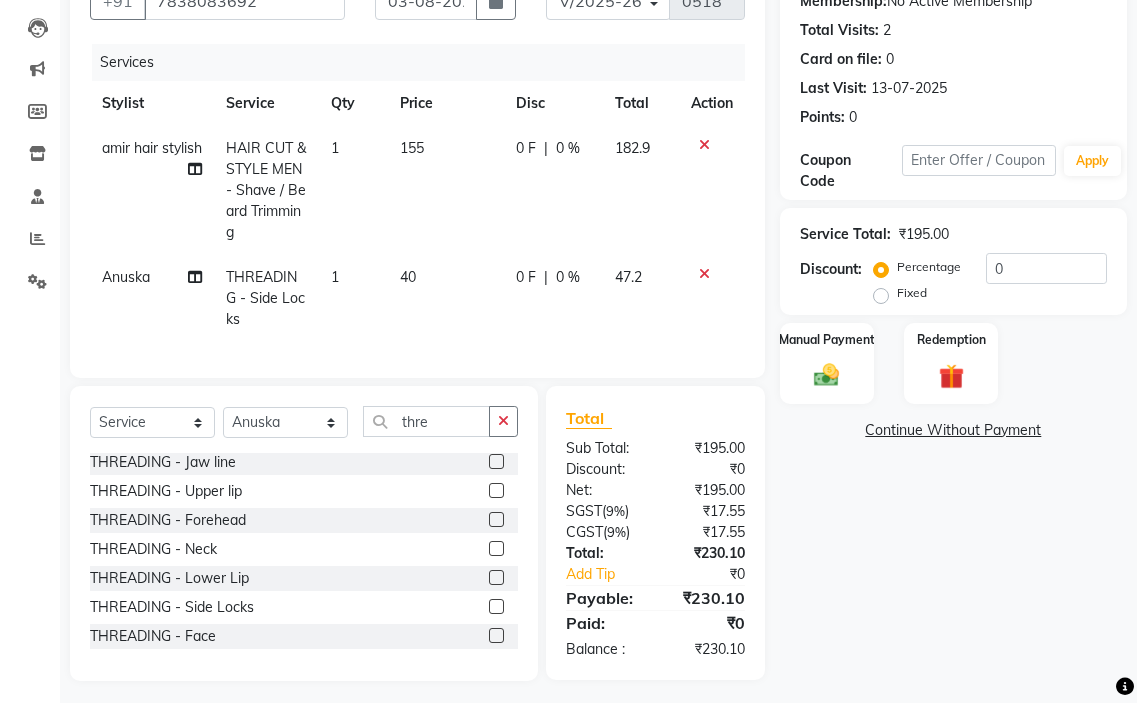 click on "155" 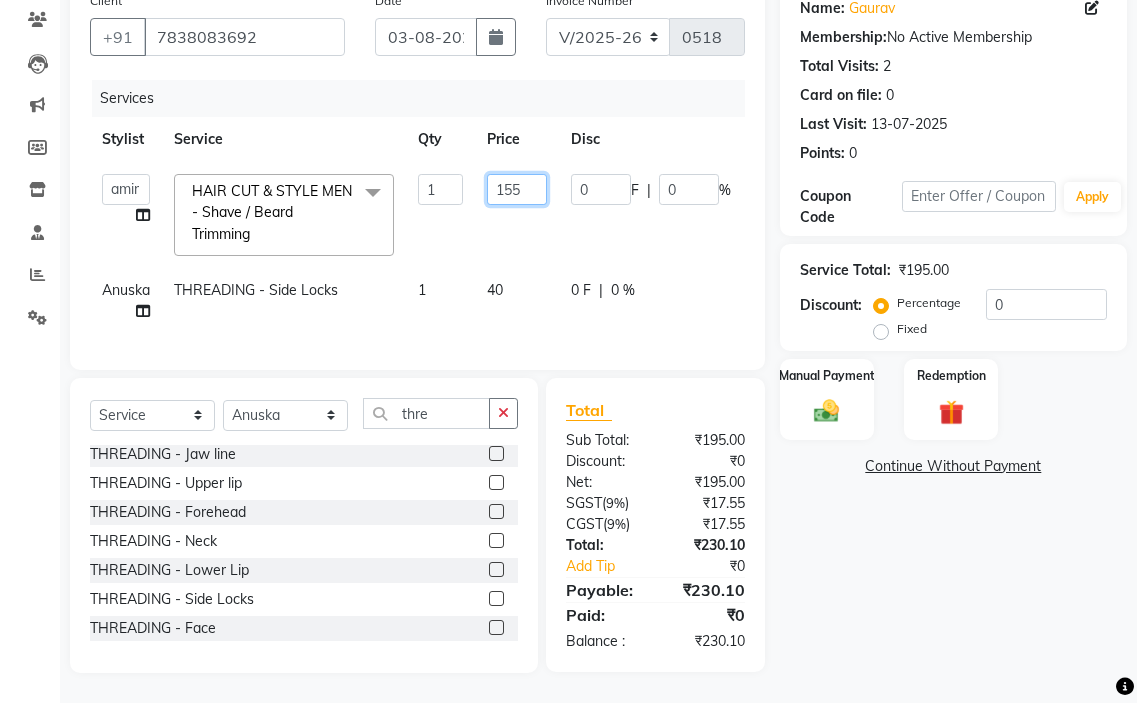 click on "155" 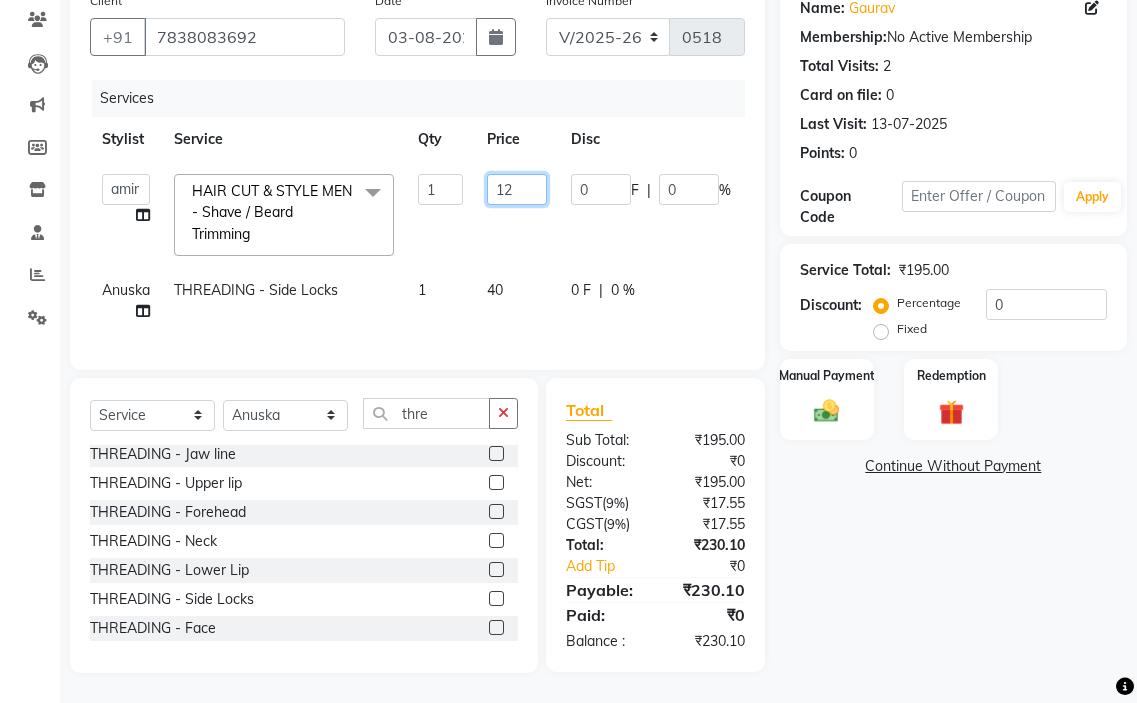 type on "120" 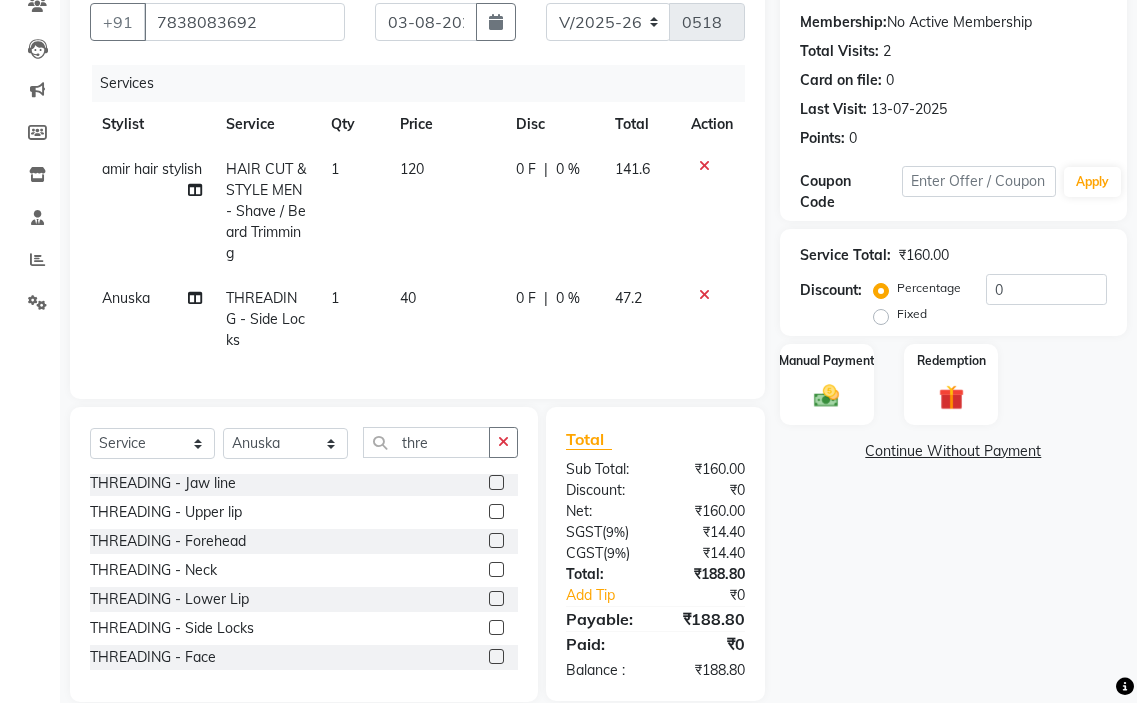 click on "amir hair stylish HAIR CUT & STYLE MEN - Shave / Beard Trimming 1 120 0 F | 0 % 141.6" 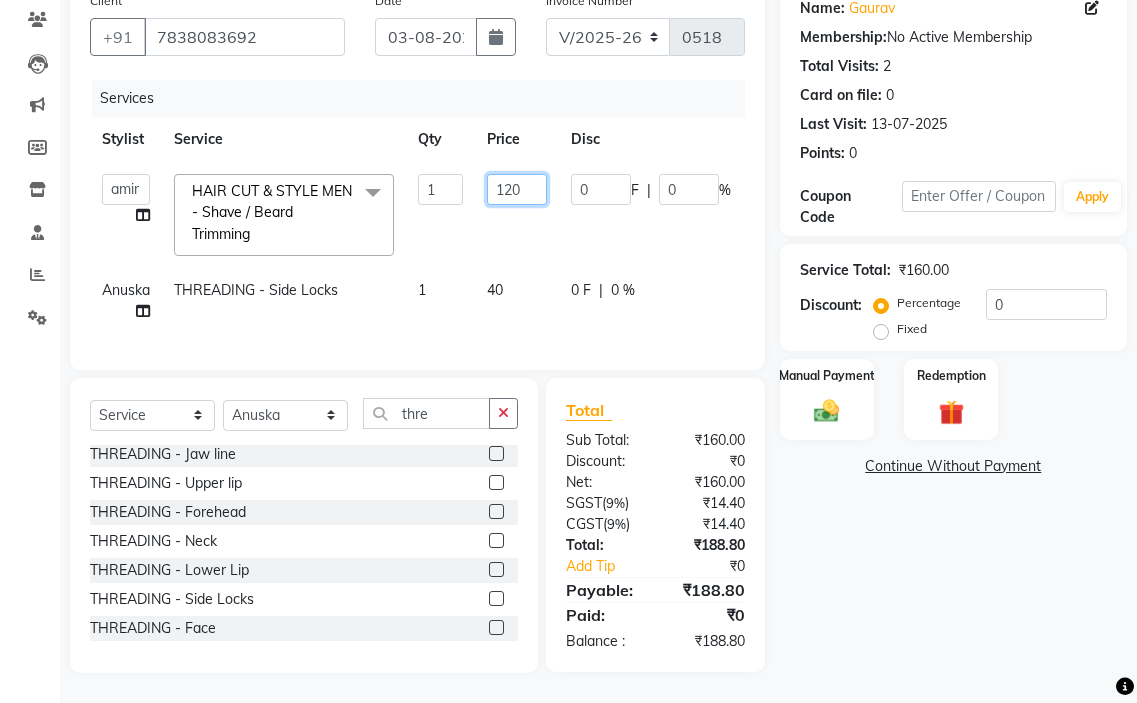 click on "120" 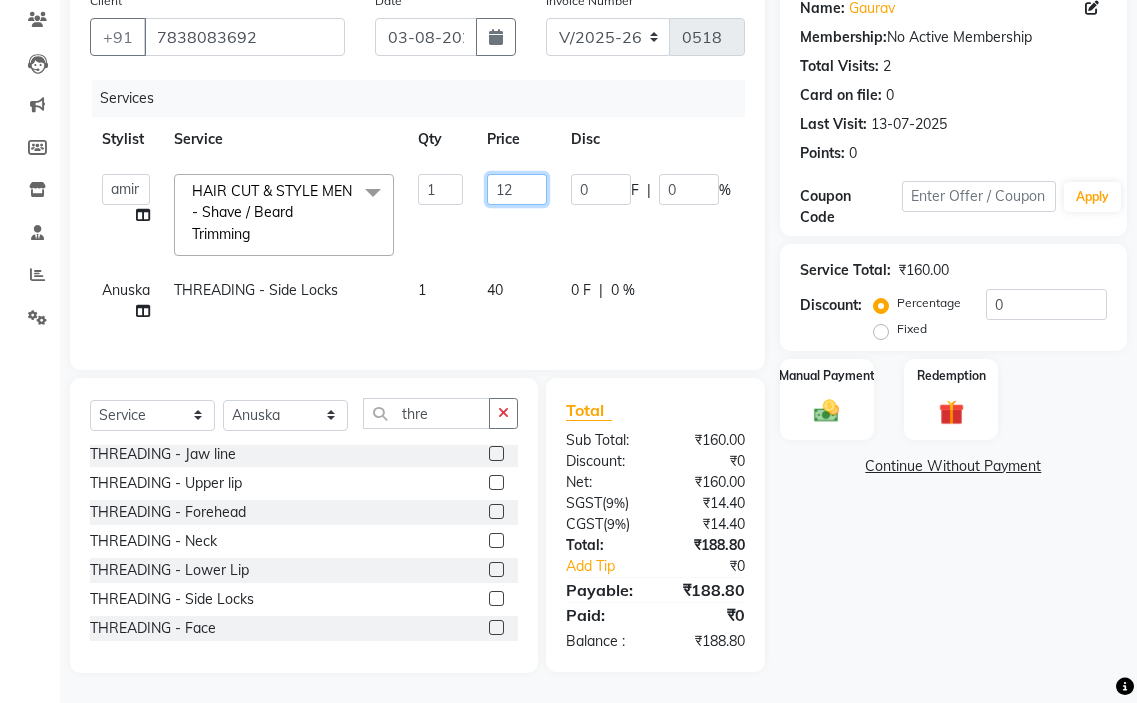 type on "125" 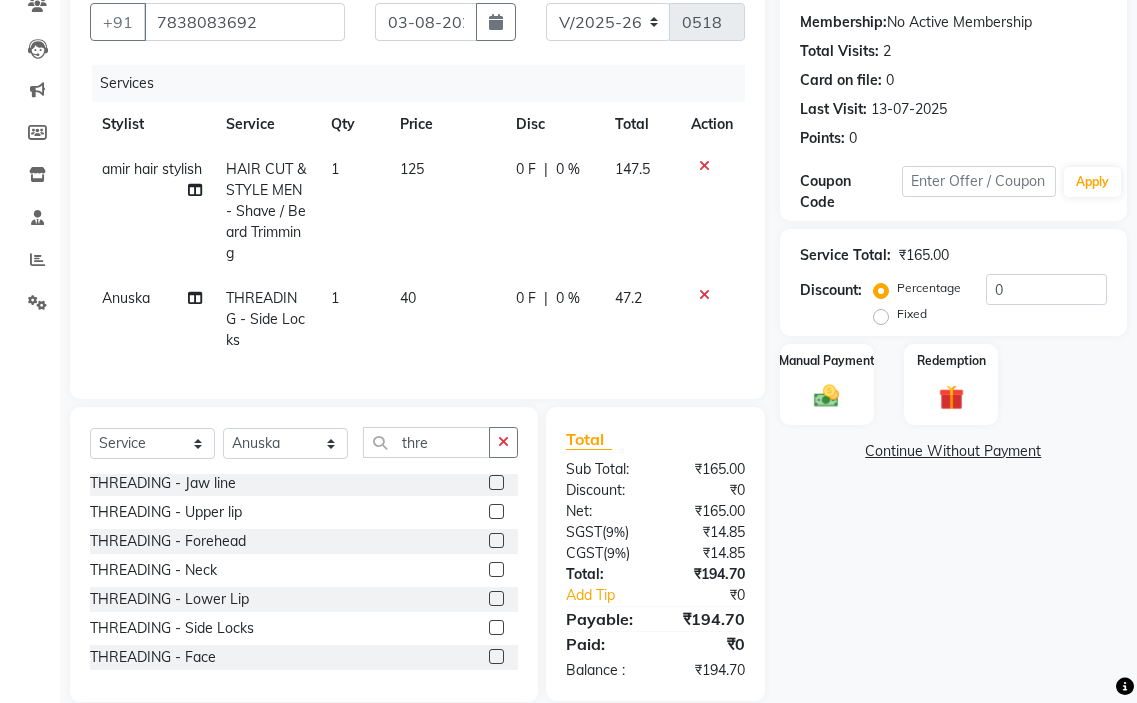 click on "0 F | 0 %" 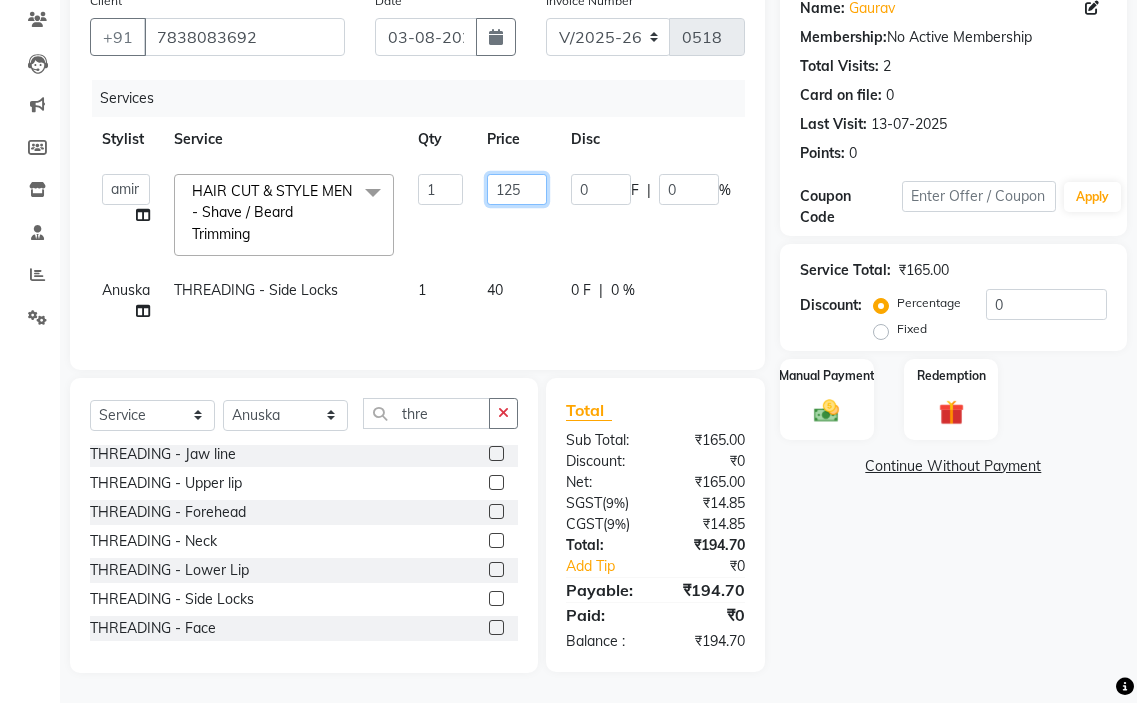 click on "125" 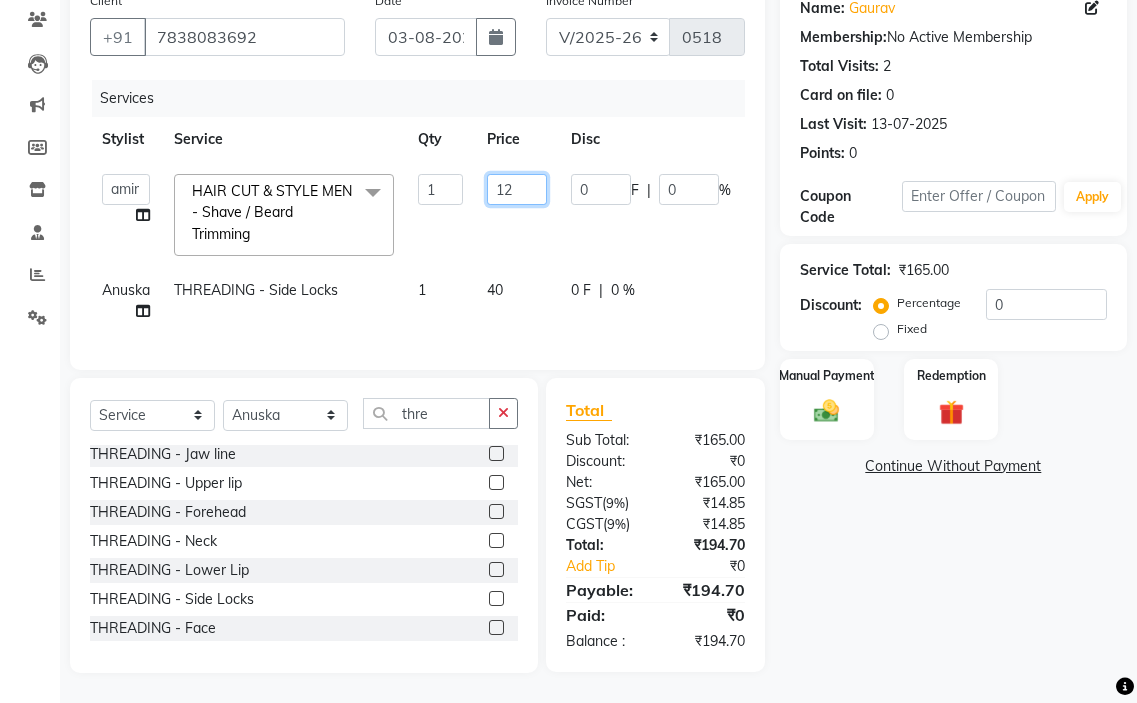 type on "123" 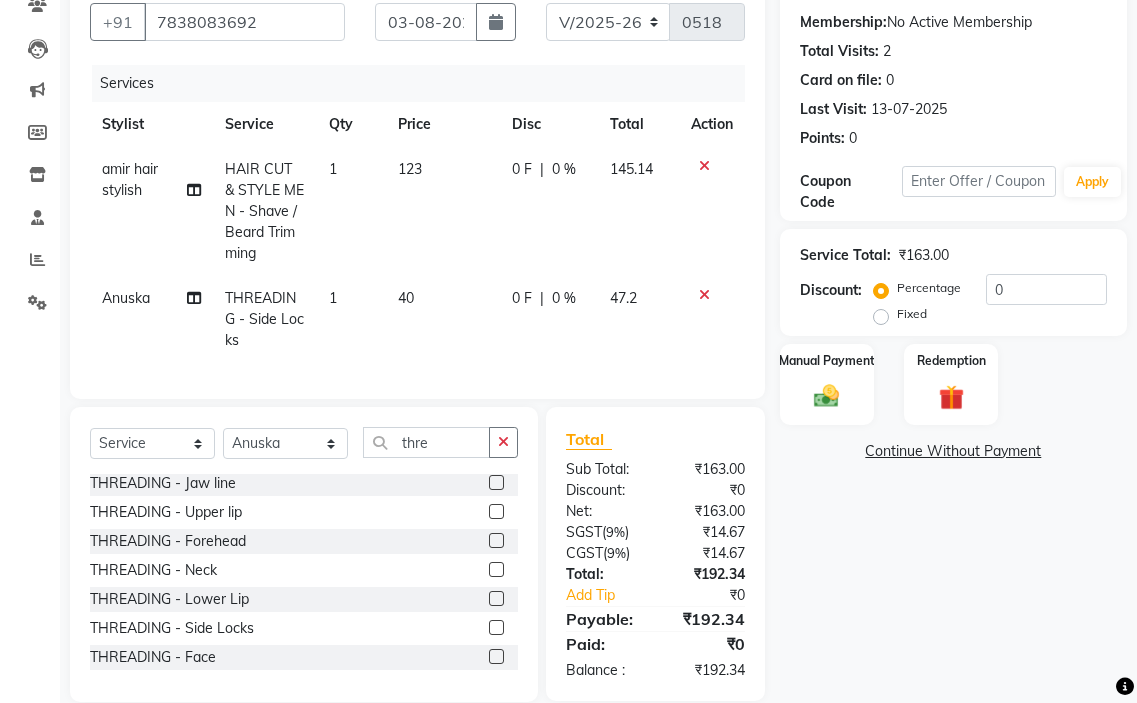 click on "amir hair stylish HAIR CUT & STYLE MEN - Shave / Beard Trimming 1 123 0 F | 0 % 145.14" 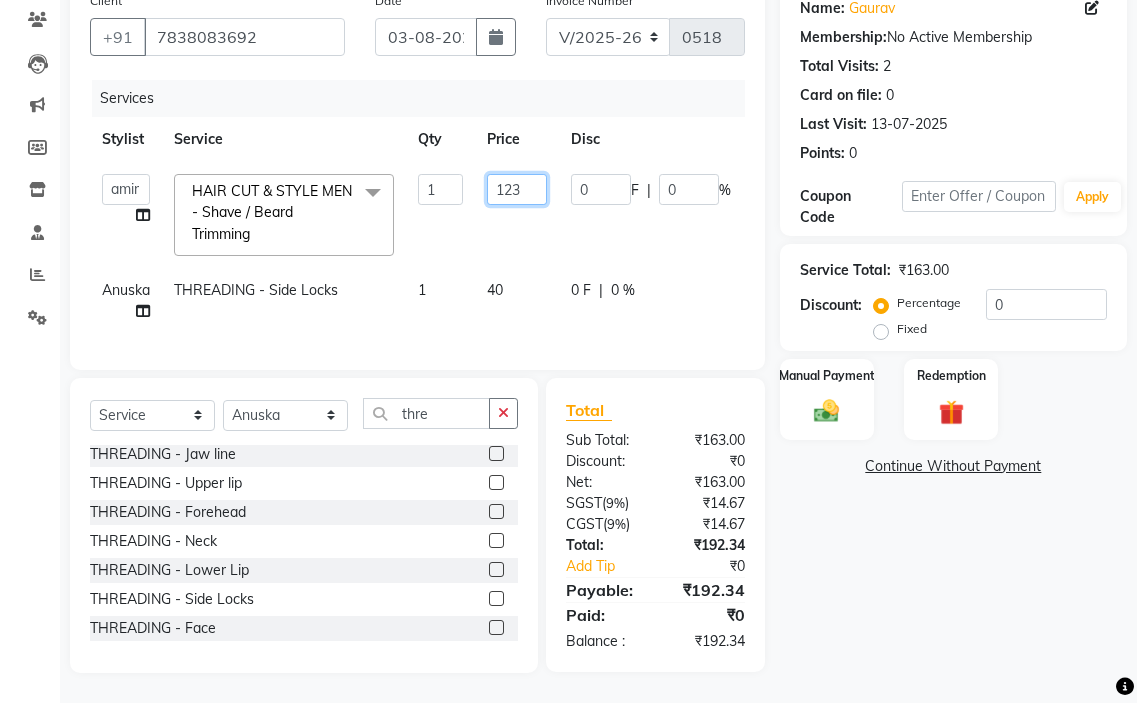 click on "123" 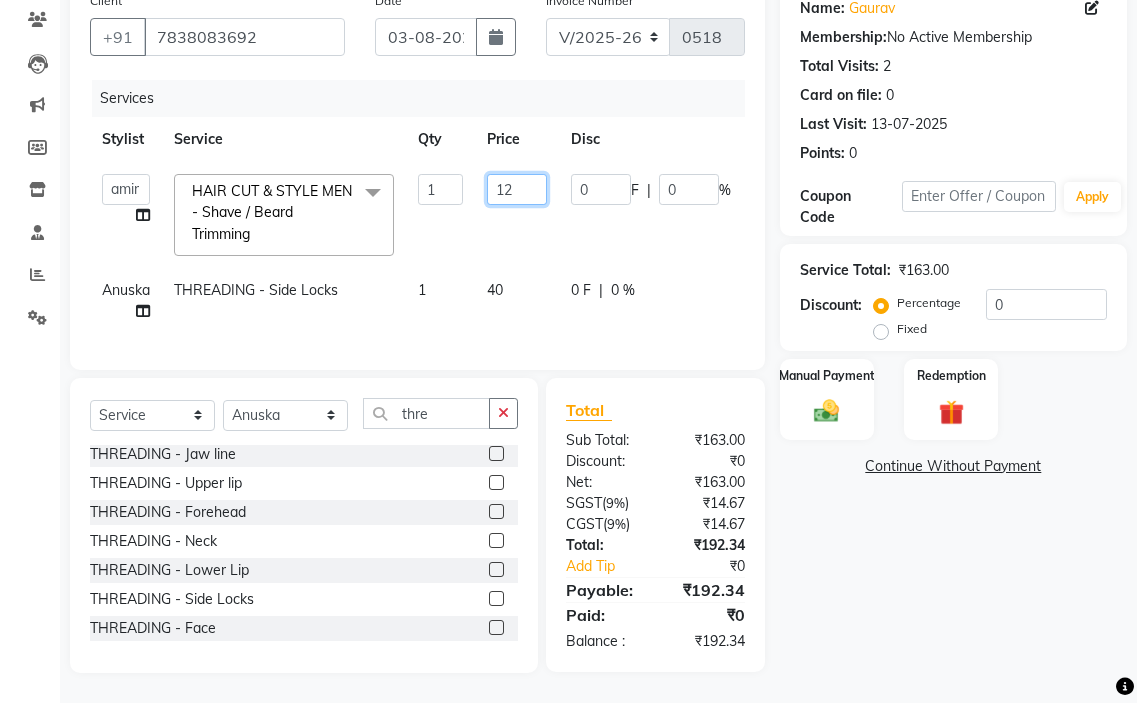 type on "120" 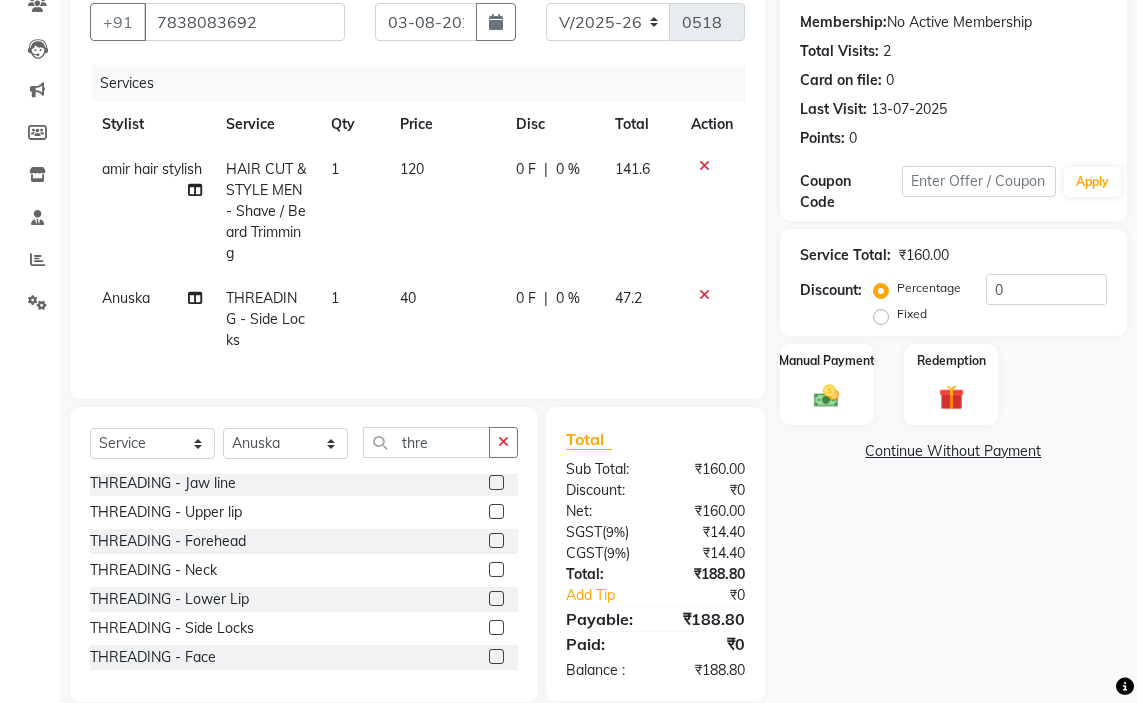 click on "amir hair stylish HAIR CUT & STYLE MEN - Shave / Beard Trimming 1 120 0 F | 0 % 141.6" 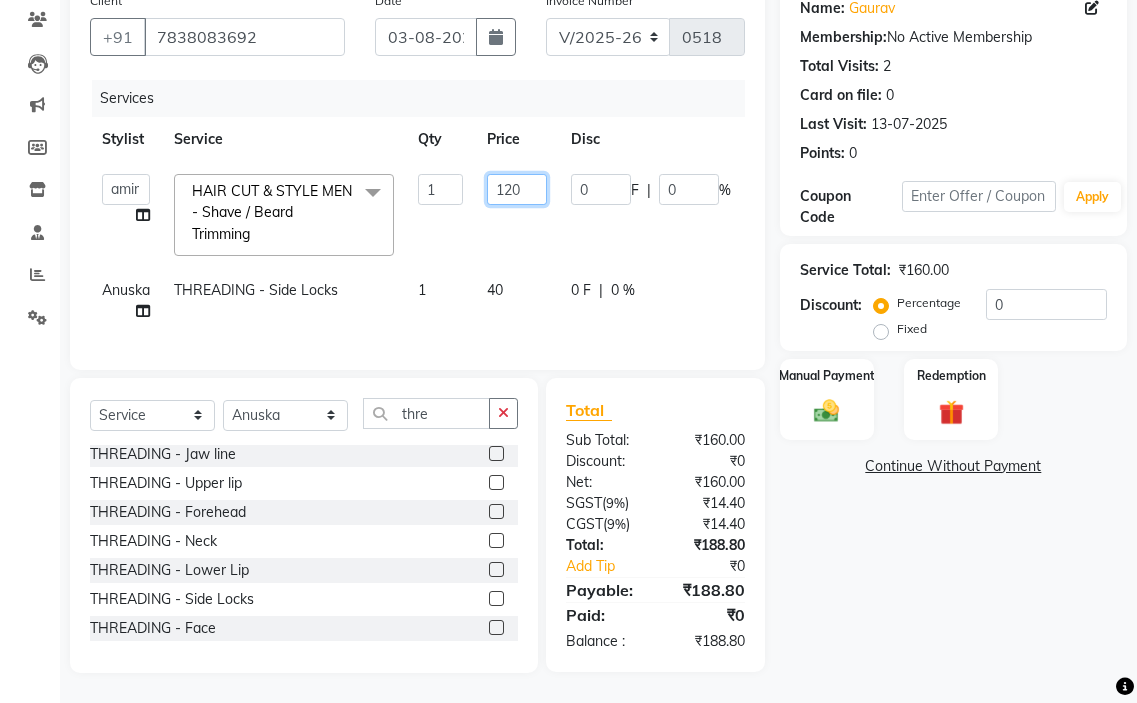 click on "120" 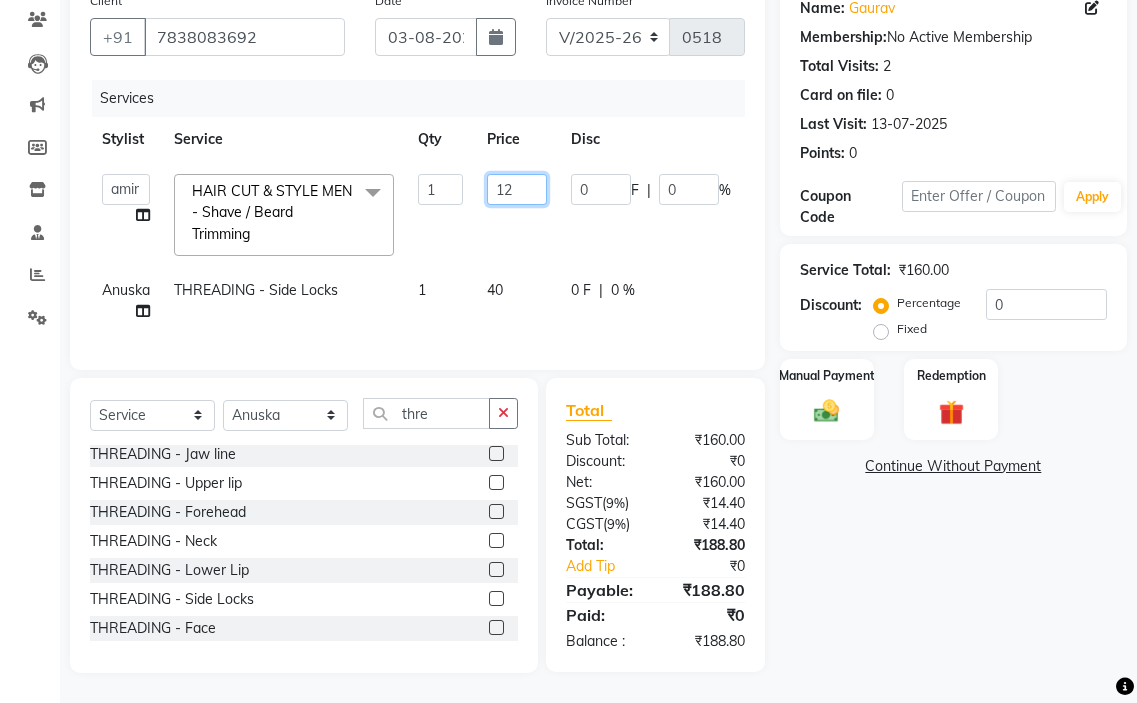 type on "122" 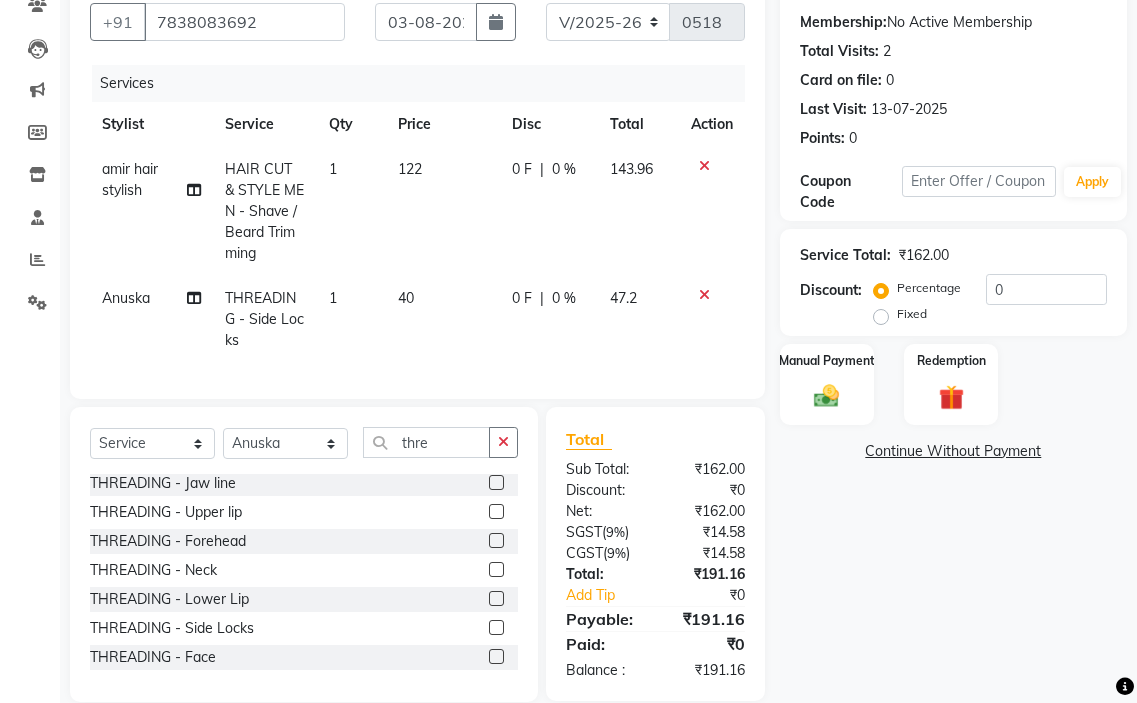 click on "amir hair stylish HAIR CUT & STYLE MEN - Shave / Beard Trimming 1 122 0 F | 0 % 143.96" 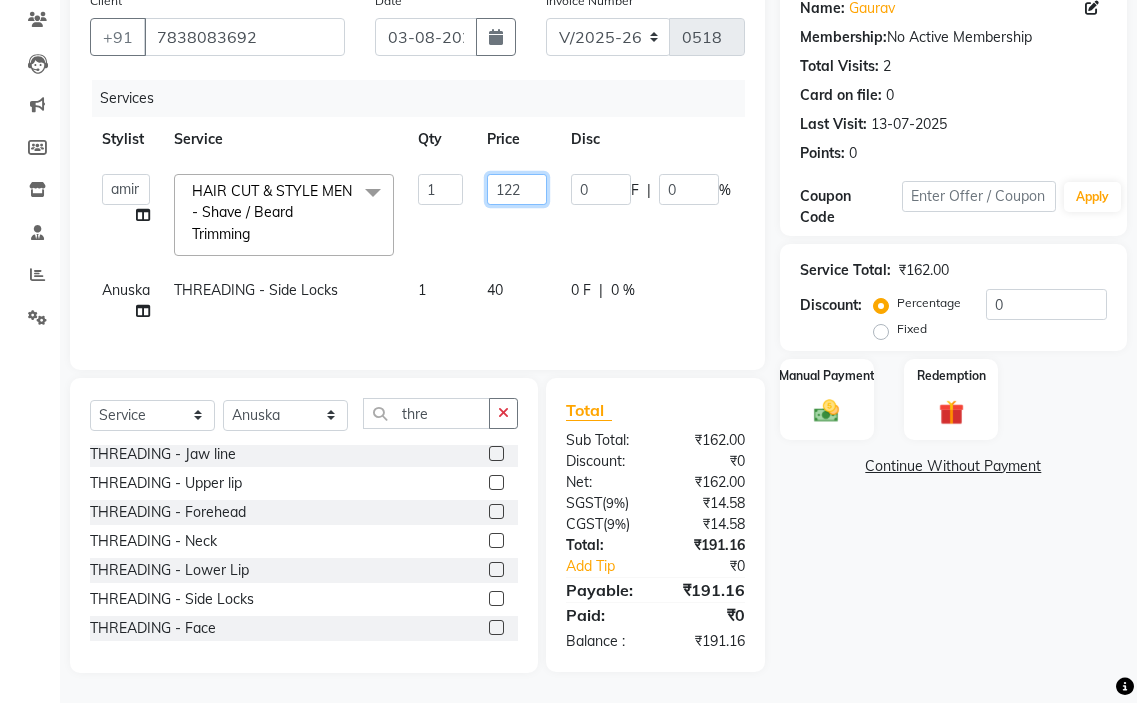 click on "122" 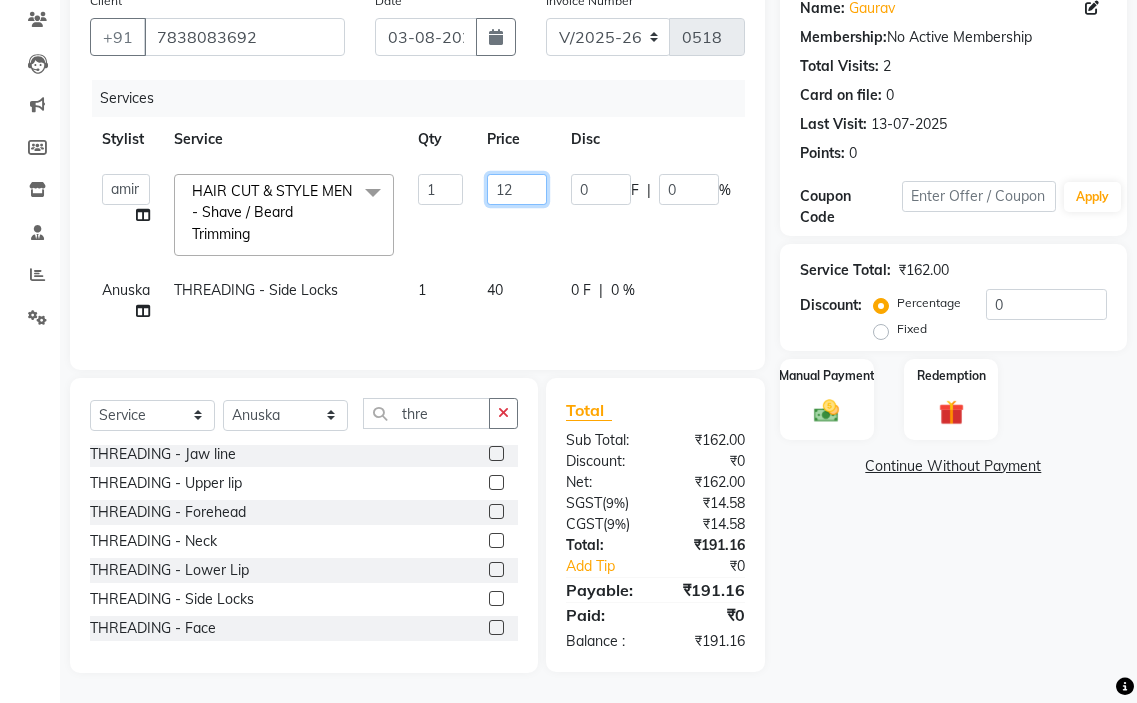 type on "121" 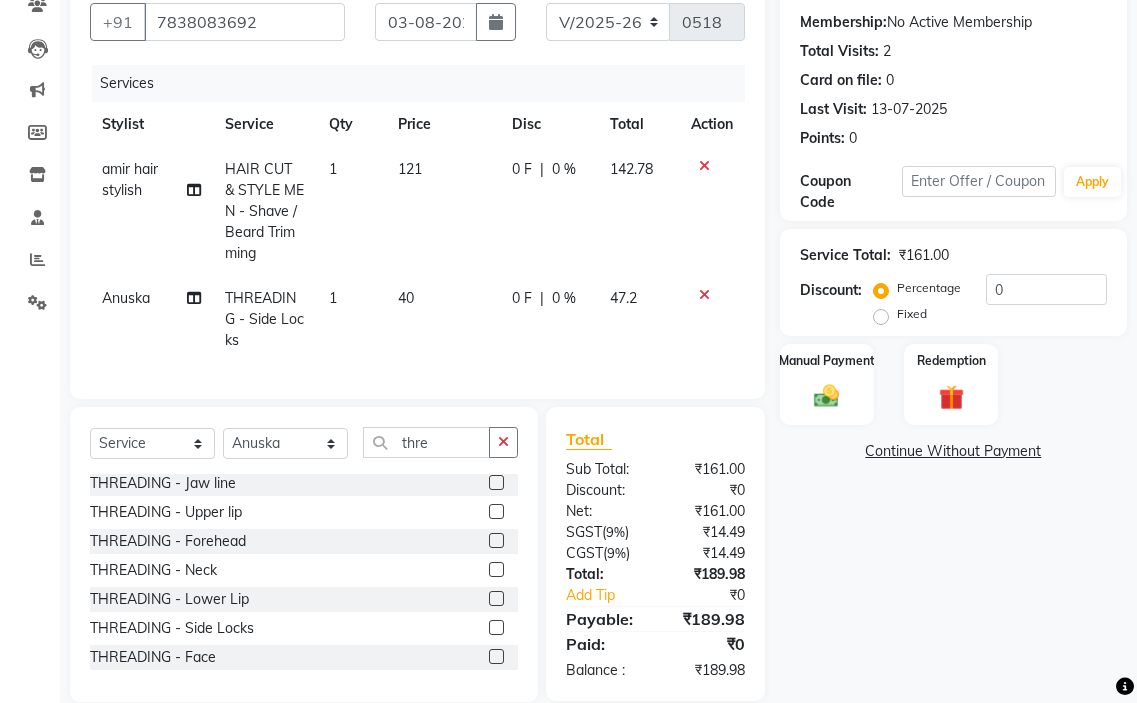 click on "0 F | 0 %" 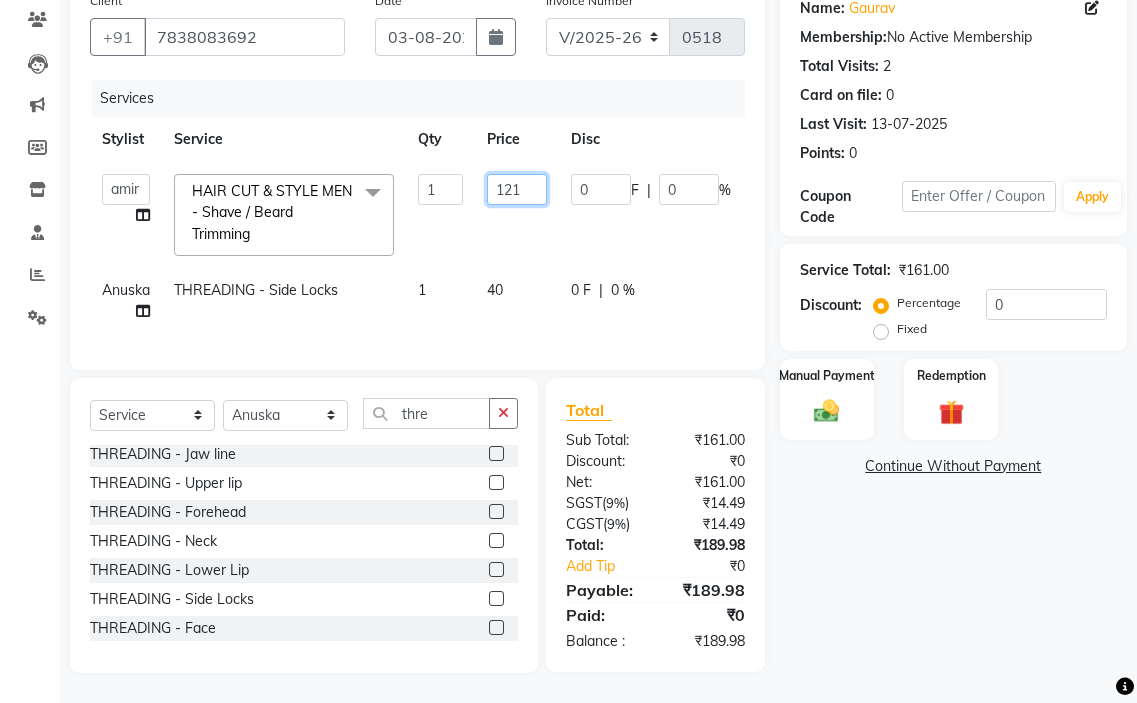 click on "121" 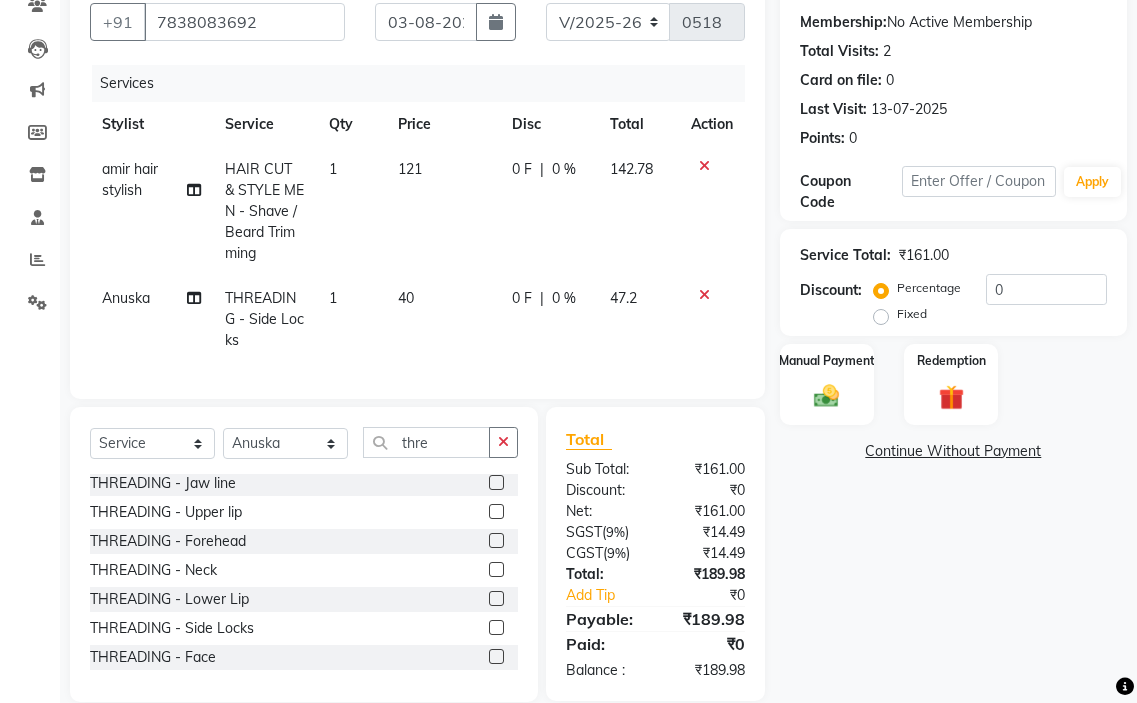click on "[NAME] THREADING - Side Locks 1 40 0 F | 0 % 47.2" 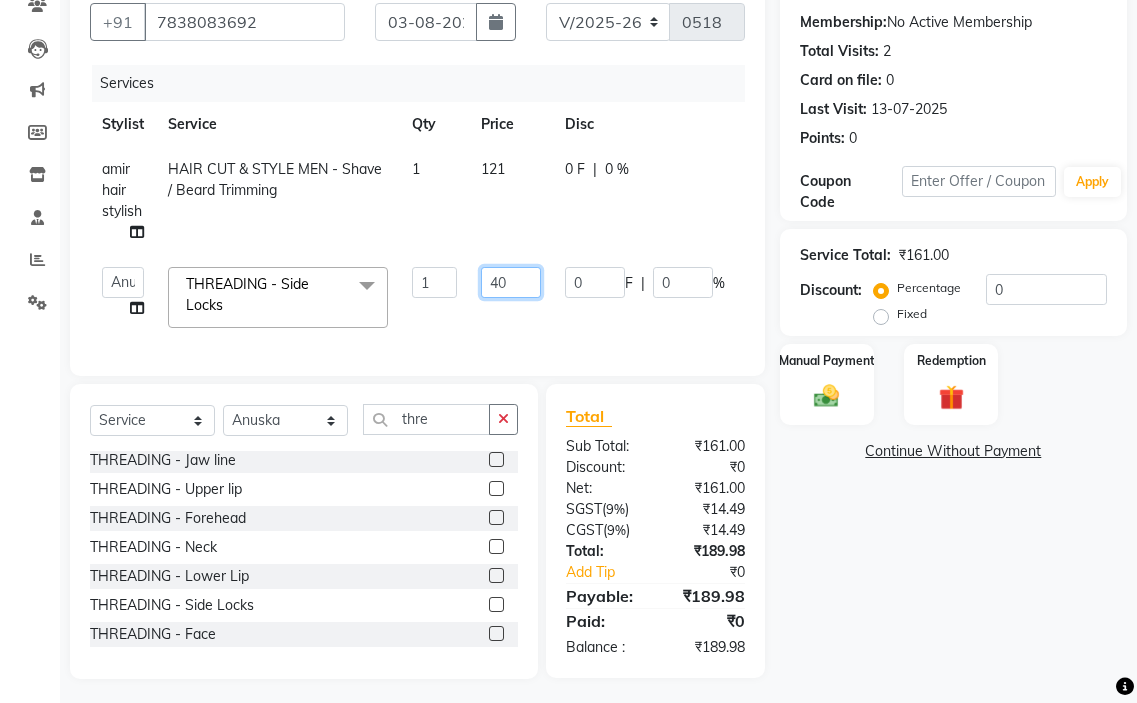 click on "40" 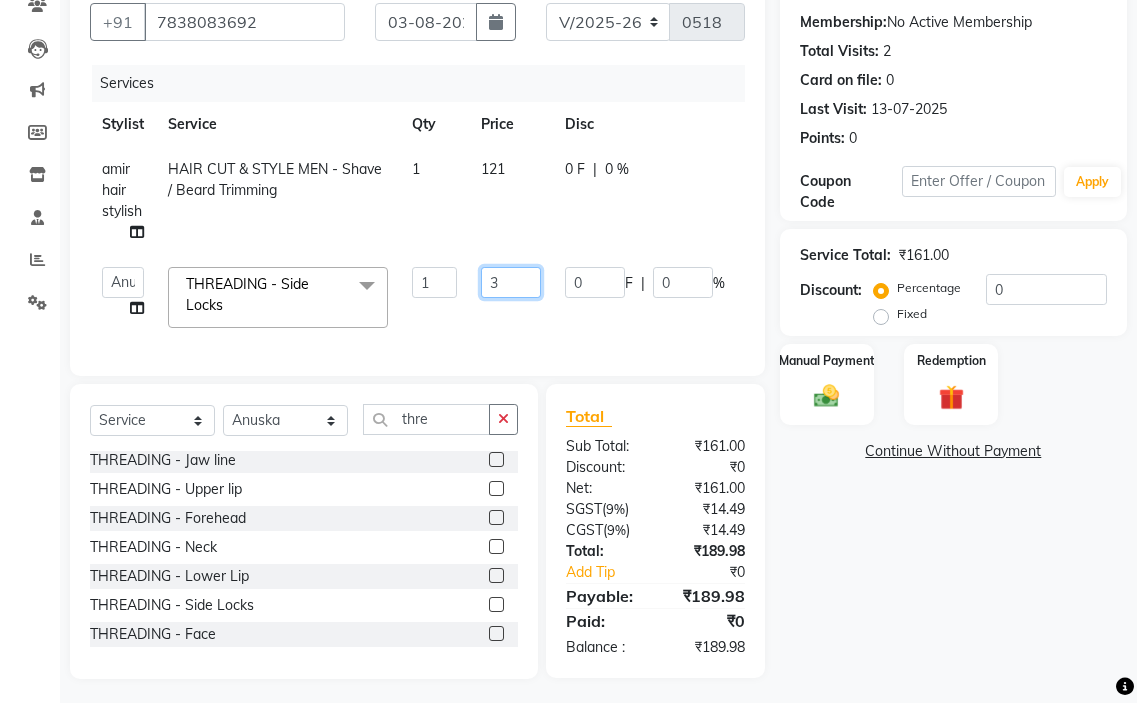 type on "39" 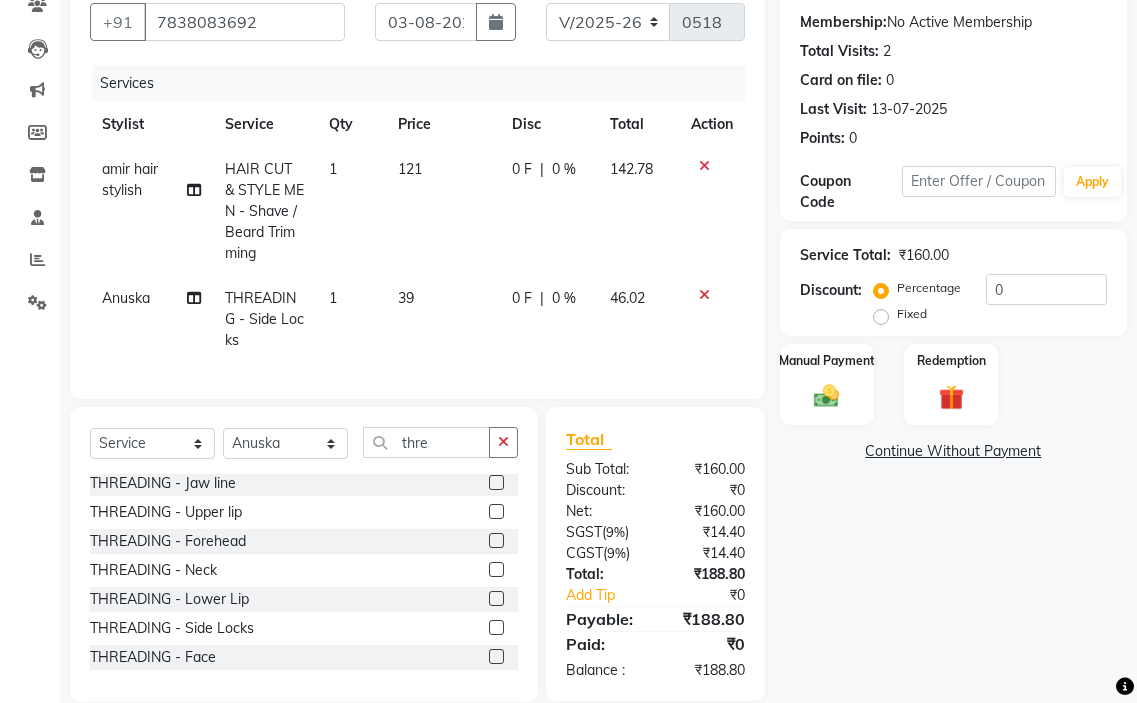 click on "Services Stylist Service Qty Price Disc Total Action amir hair stylish HAIR CUT & STYLE MEN - Shave / Beard Trimming 1 121 0 F | 0 % 142.78 [NAME] THREADING - Side Locks 1 39 0 F | 0 % 46.02" 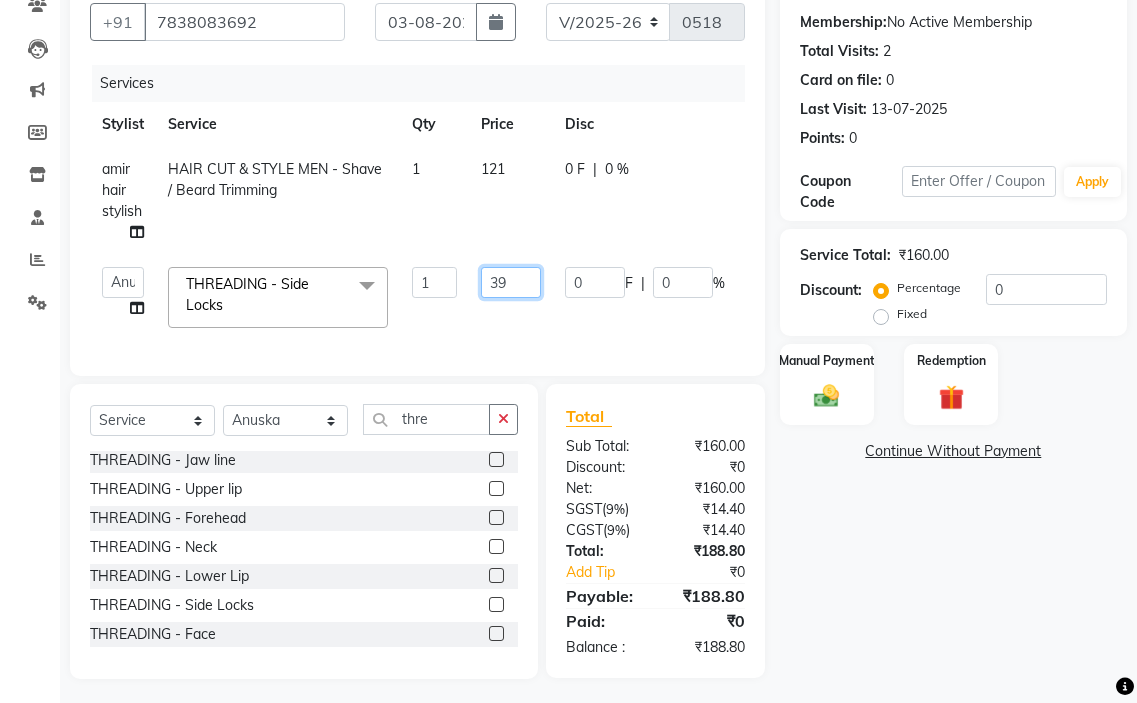 click on "39" 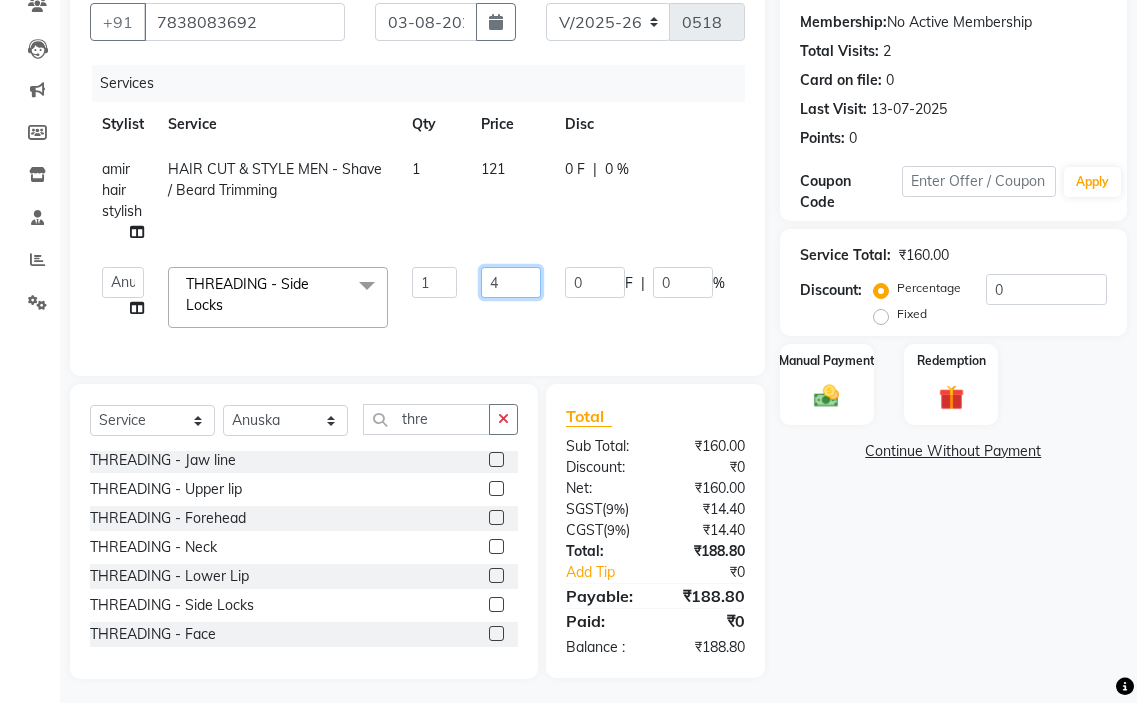 type on "40" 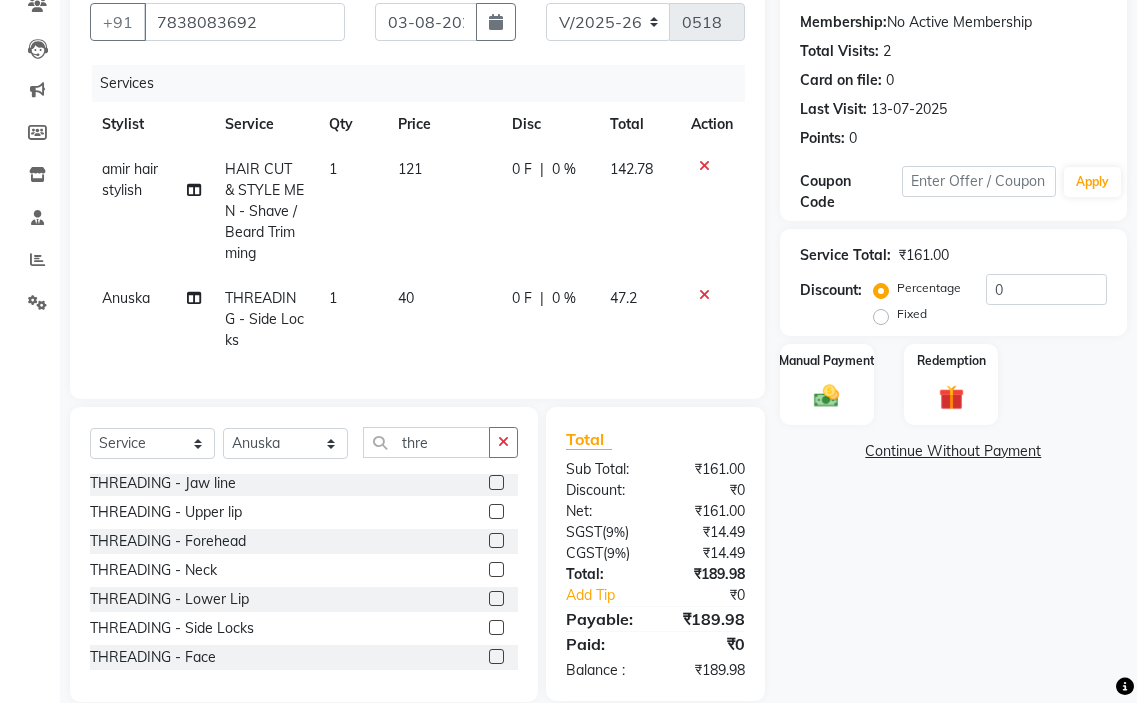 click on "[NAME] THREADING - Side Locks 1 40 0 F | 0 % 47.2" 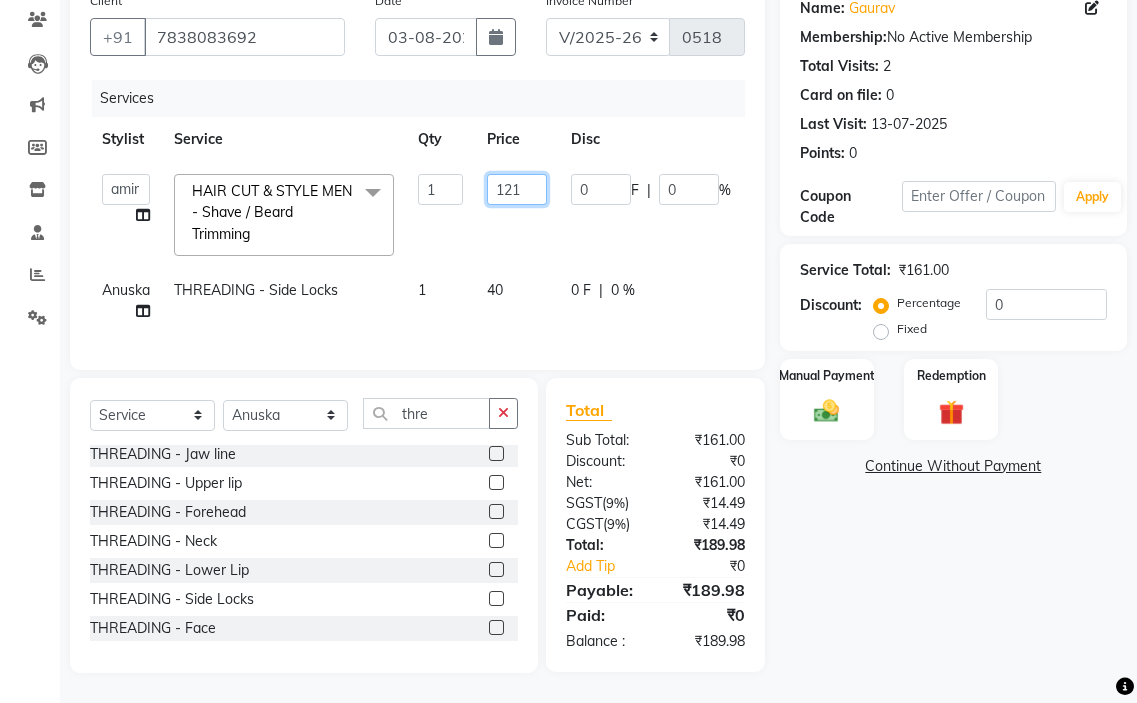 click on "121" 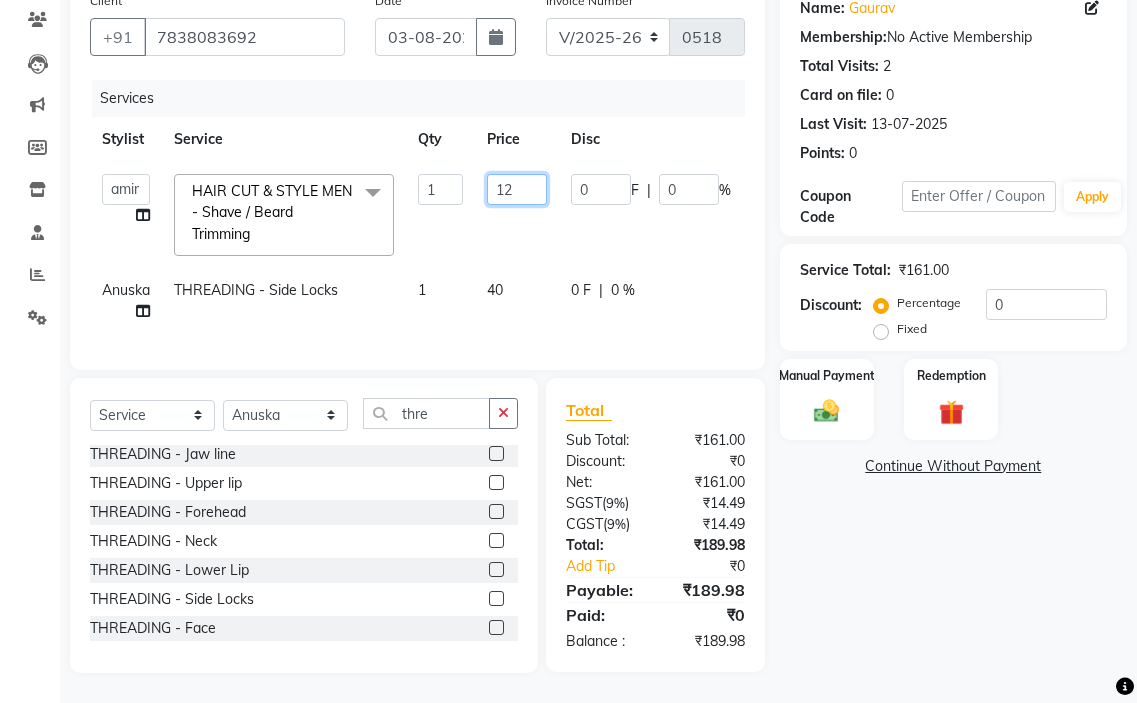 type on "122" 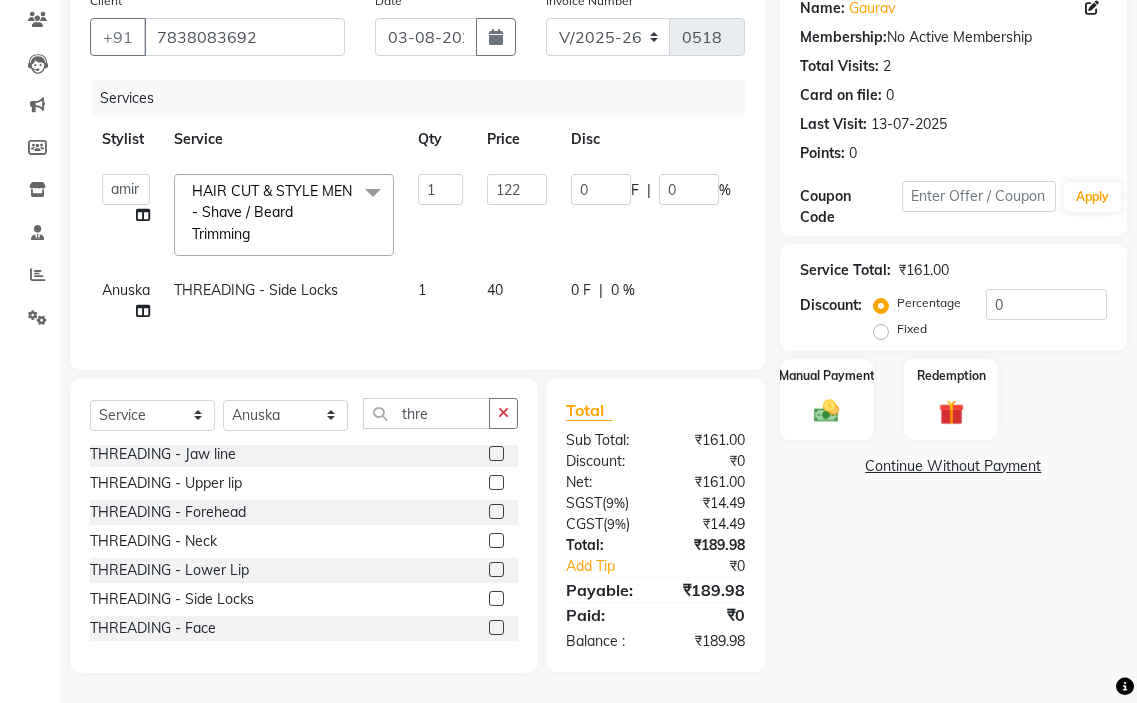 click on "amir hair stylish [NAME] [NAME] [NAME] [NAME] [NAME] [NAME] [NAME] [NAME] HAIR CUT & STYLE MEN - Shave / Beard Trimming x TONGS & ROLLER SET - Shoulder Length TONGS & ROLLER SET - Waist Length TONGS & ROLLER SET - Blow Dry TONGS & ROLLER SET - Wash & Plain Dry TONGS & ROLLER SET - Wash & Blow Dry TONGS & ROLLER SET - Premium Shampoo Wash & Palin Dry TONGS & ROLLER SET - Premium Shampoo Wash & Blow Dry nanoplasty treatment GLOBAL HAIR COLOUR ( WITH AMMONIA ) - Upto Neck GLOBAL HAIR COLOUR ( WITH AMMONIA ) - Upto Sholder GLOBAL HAIR COLOUR ( WITH AMMONIA ) - Upto Mid-back GLOBAL HAIR COLOUR ( WITH AMMONIA ) - Waist & Below GLOBAL HAIR COLOUR ( WITH AMMONIA ) - Root touch up (upto 2 inch) GLOBAL HIGHLIGHTS - Upto Neck GLOBAL HIGHLIGHTS - Upto Sholder GLOBAL HIGHLIGHTS - Upto Mid-back GLOBAL HIGHLIGHTS - Waist & Below GLOBAL HIGHLIGHTS - Crown Highlights GLOBAL HIGHLIGHTS - Highlight Perstreaks & Prelightninh SMOOTHENING / REBONDING - Upto Neck KERATIN - Upto Neck 1 0" 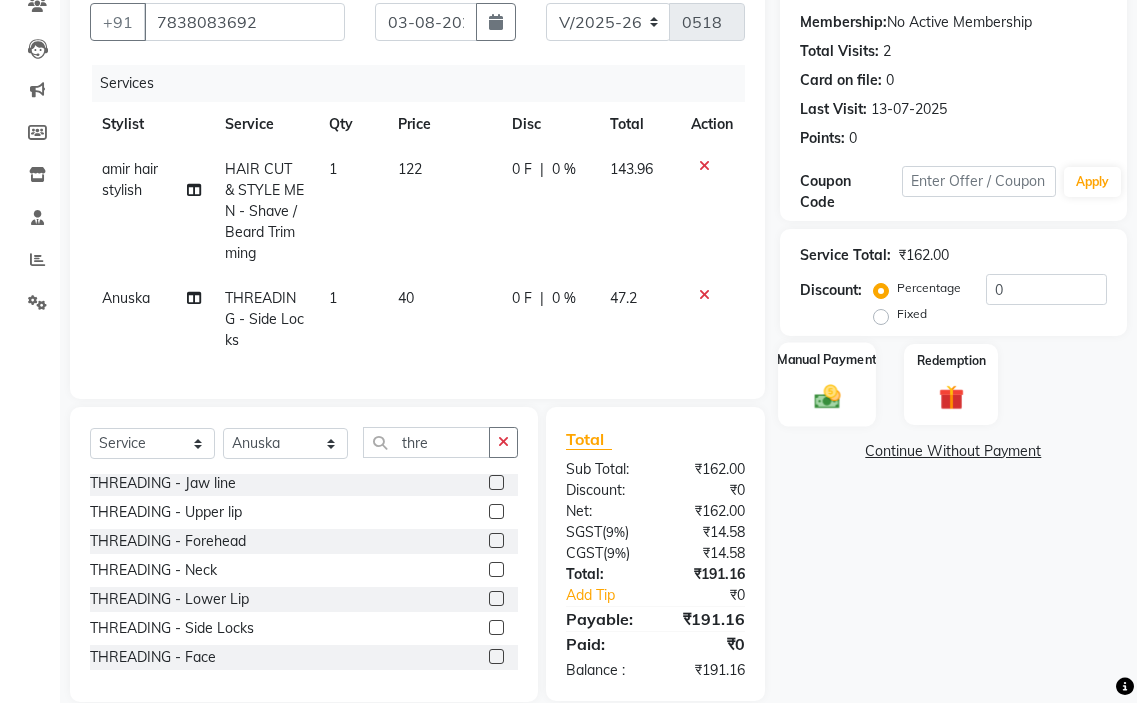 click 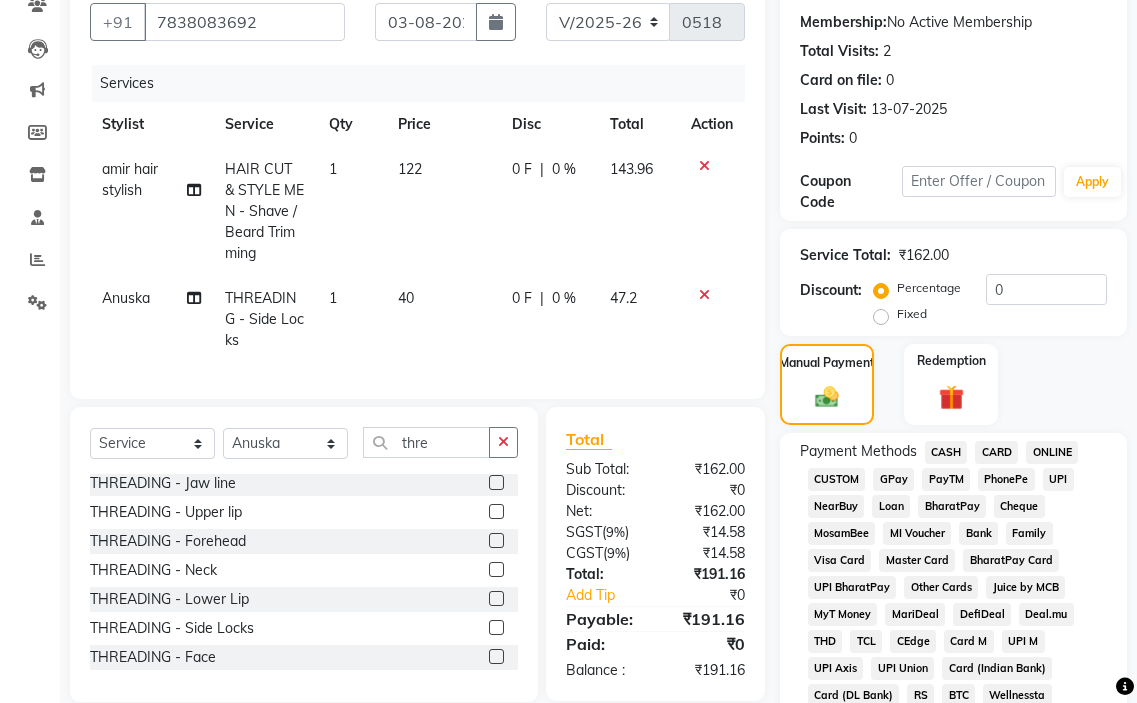 click on "GPay" 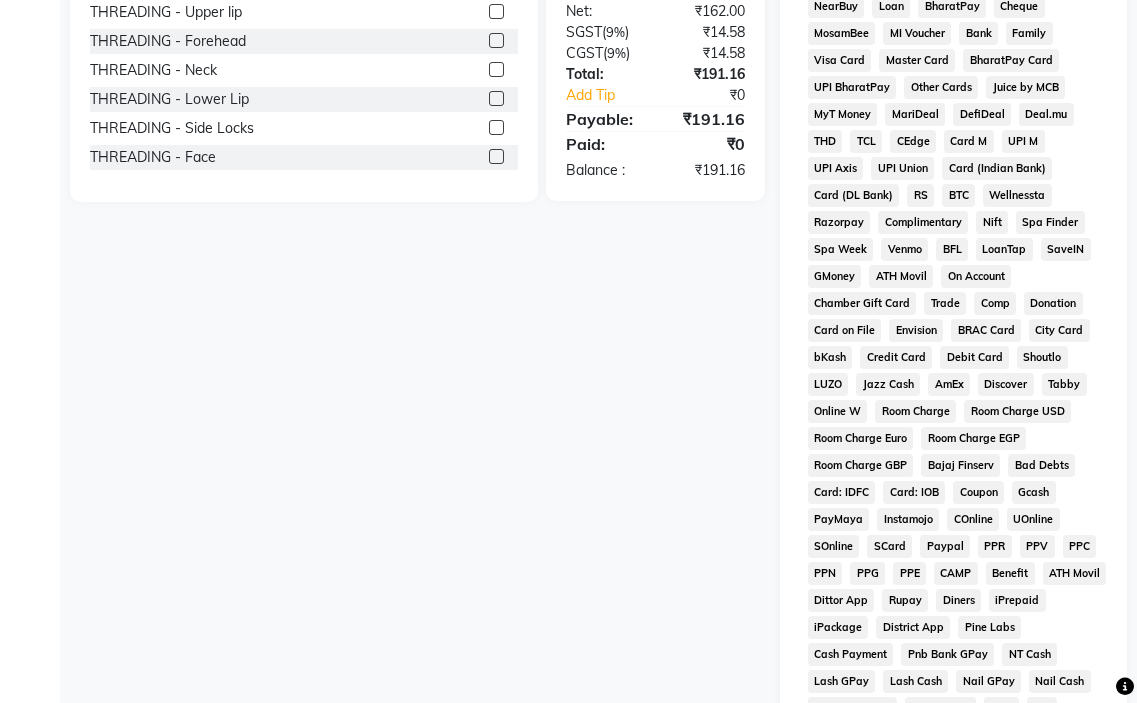 scroll, scrollTop: 1010, scrollLeft: 0, axis: vertical 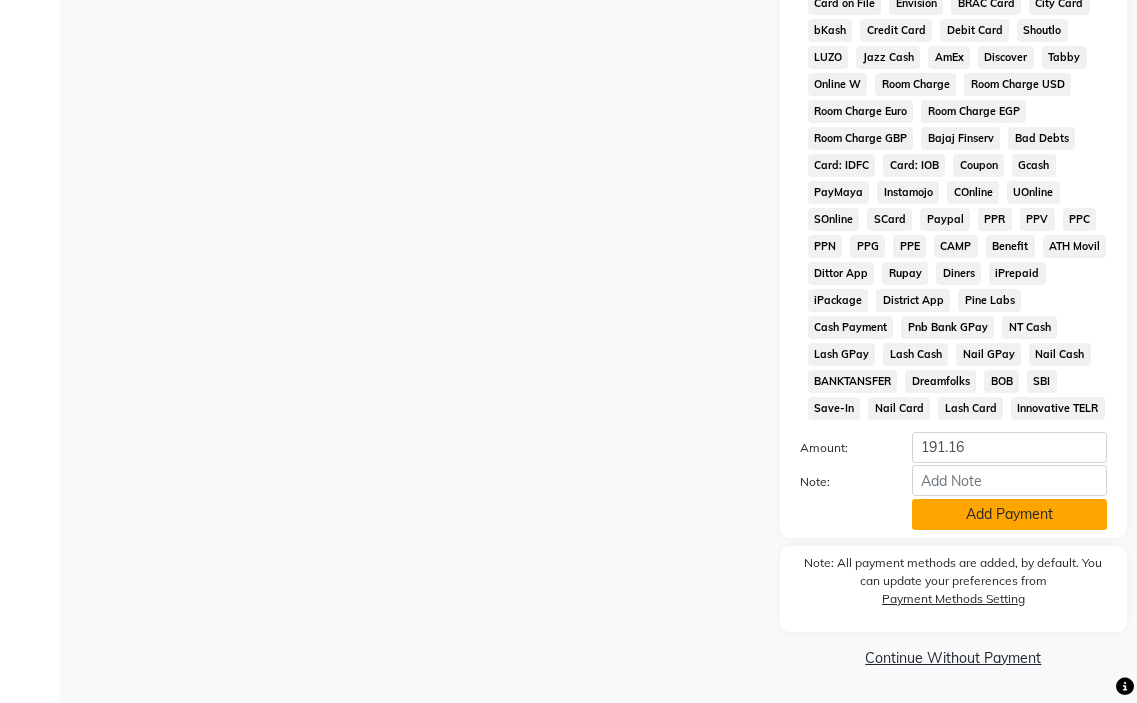 click on "Add Payment" 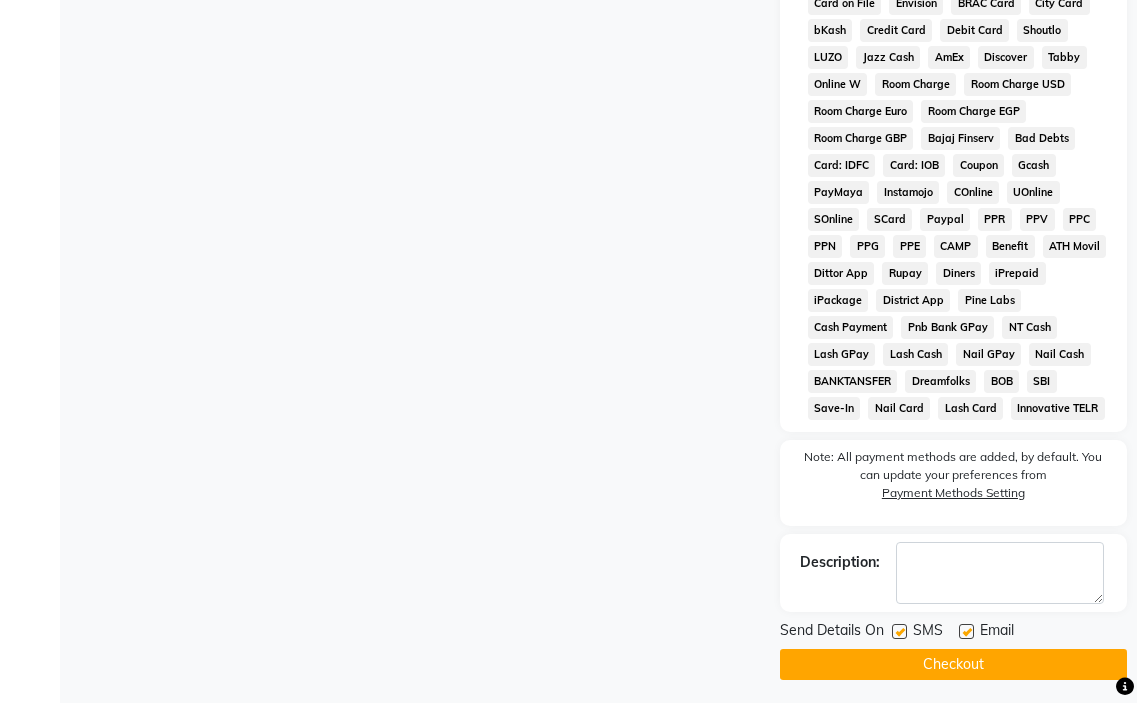 click 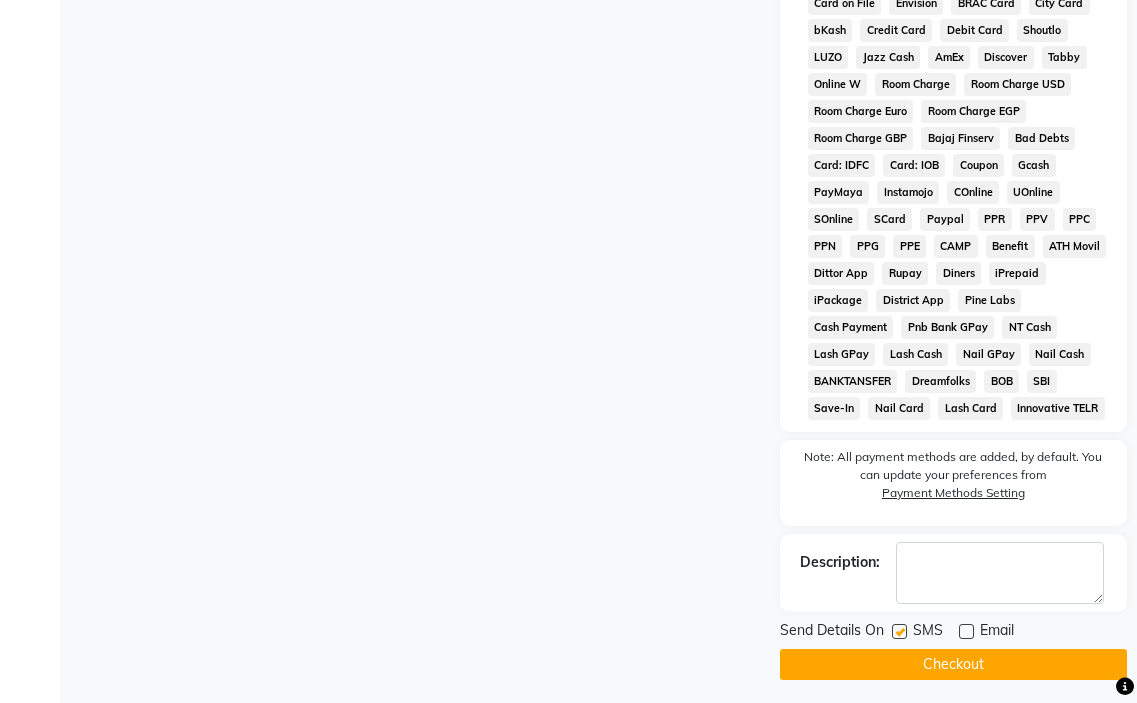 click on "Checkout" 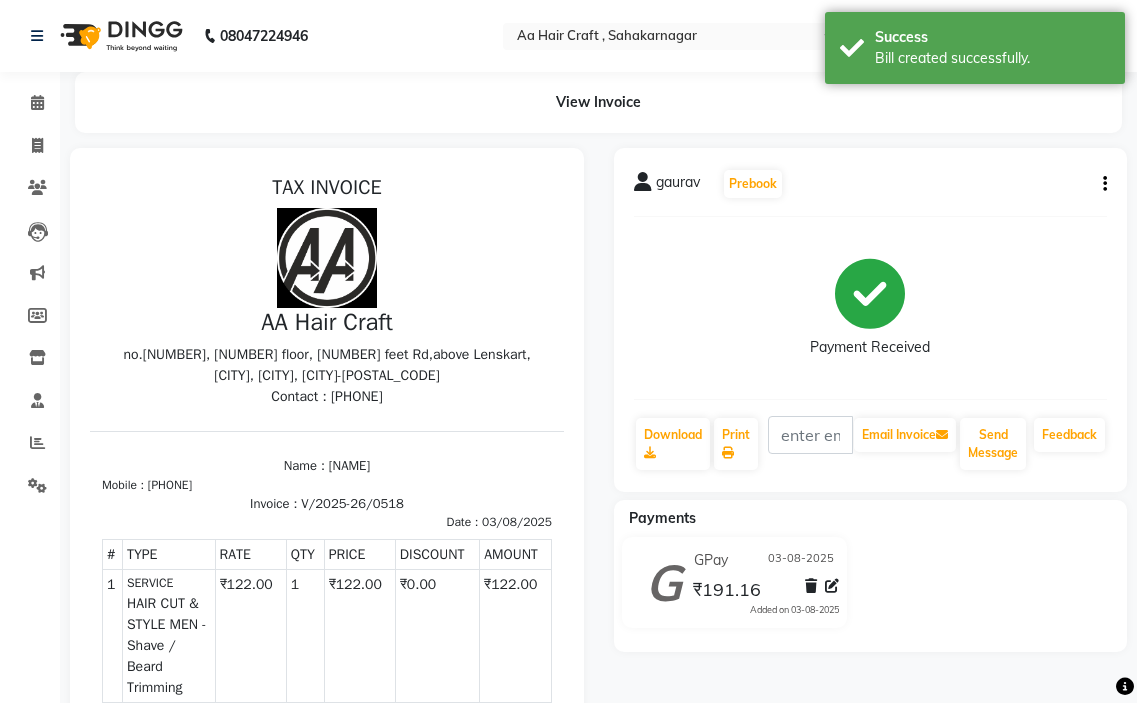 scroll, scrollTop: 0, scrollLeft: 0, axis: both 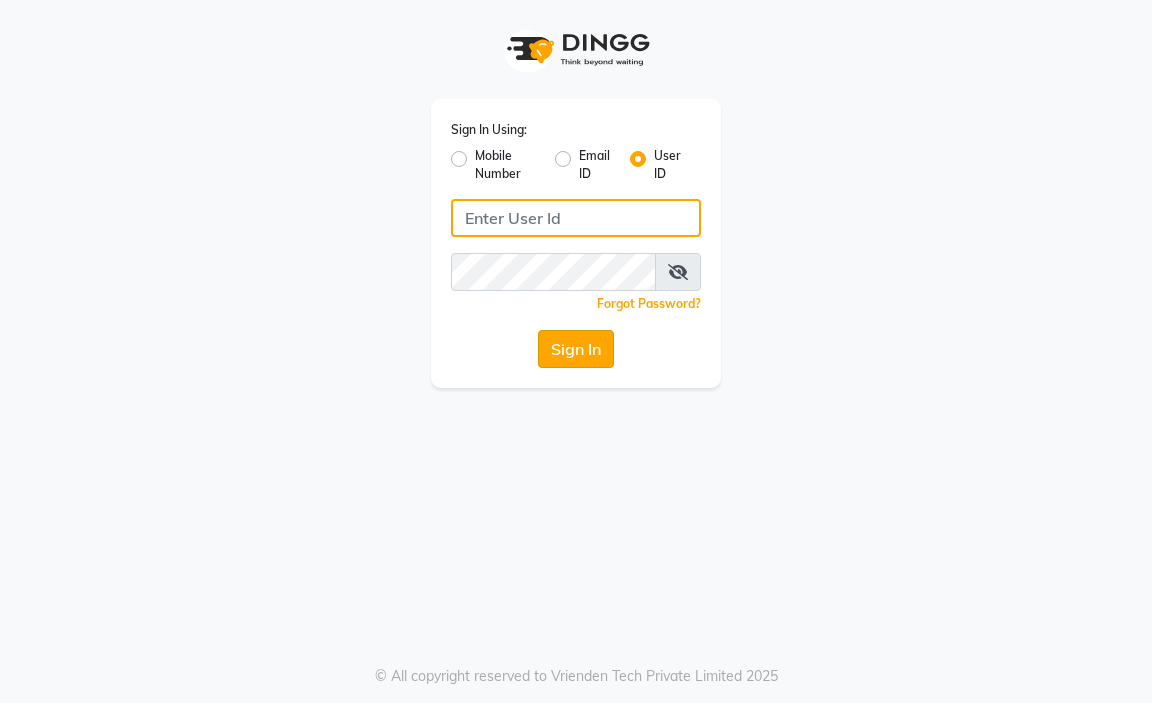 type on "aahaircraft" 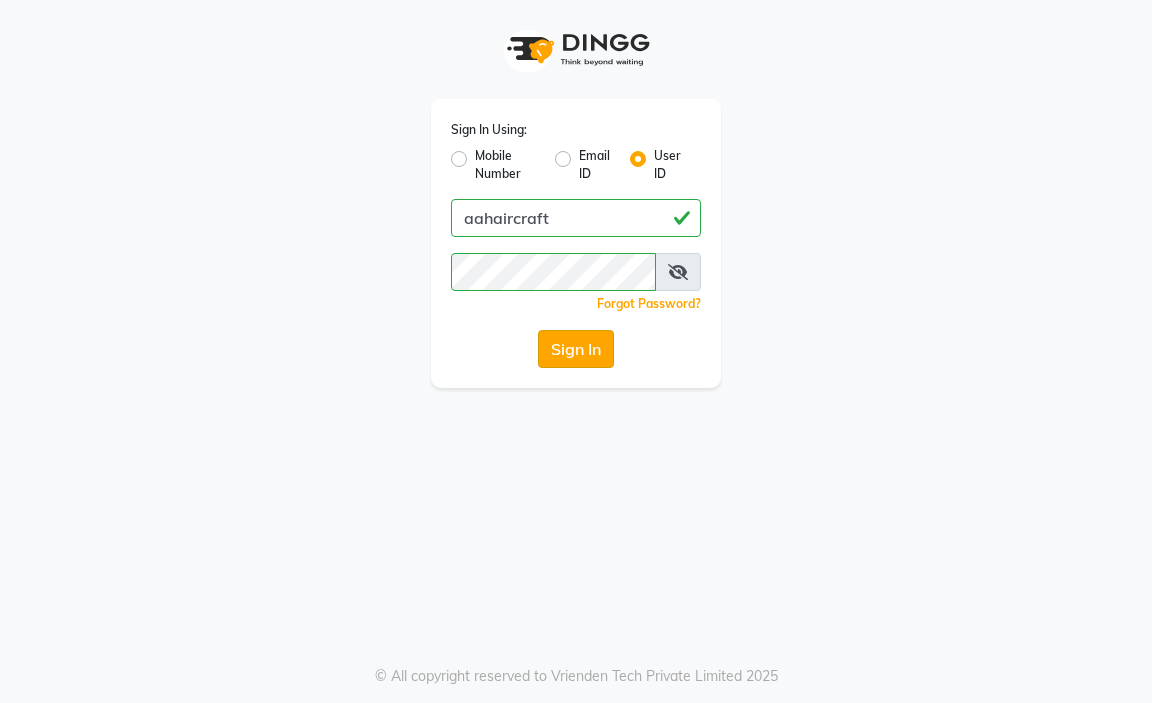 click on "Sign In" 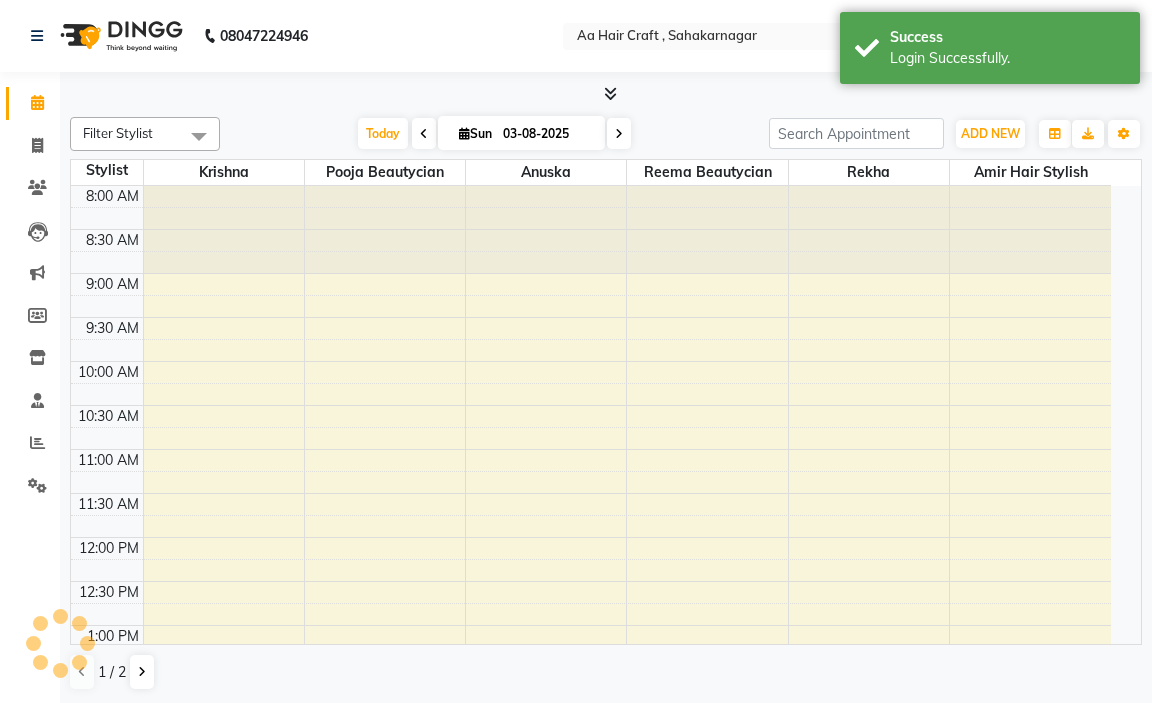 select on "en" 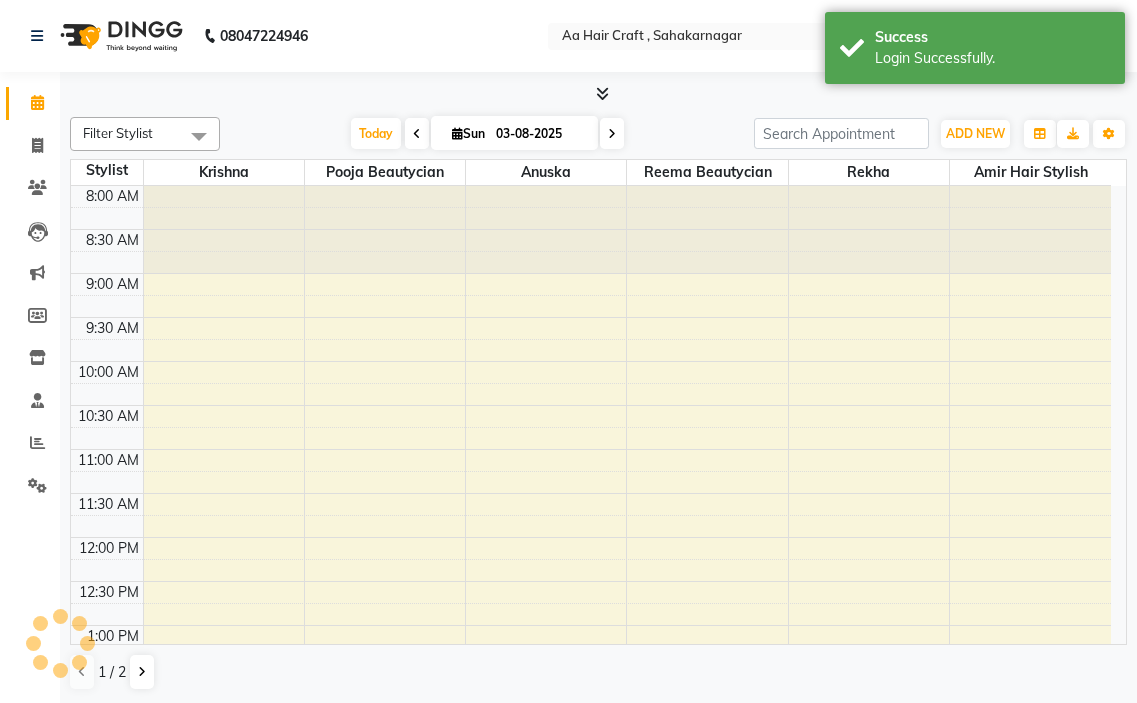 scroll, scrollTop: 0, scrollLeft: 0, axis: both 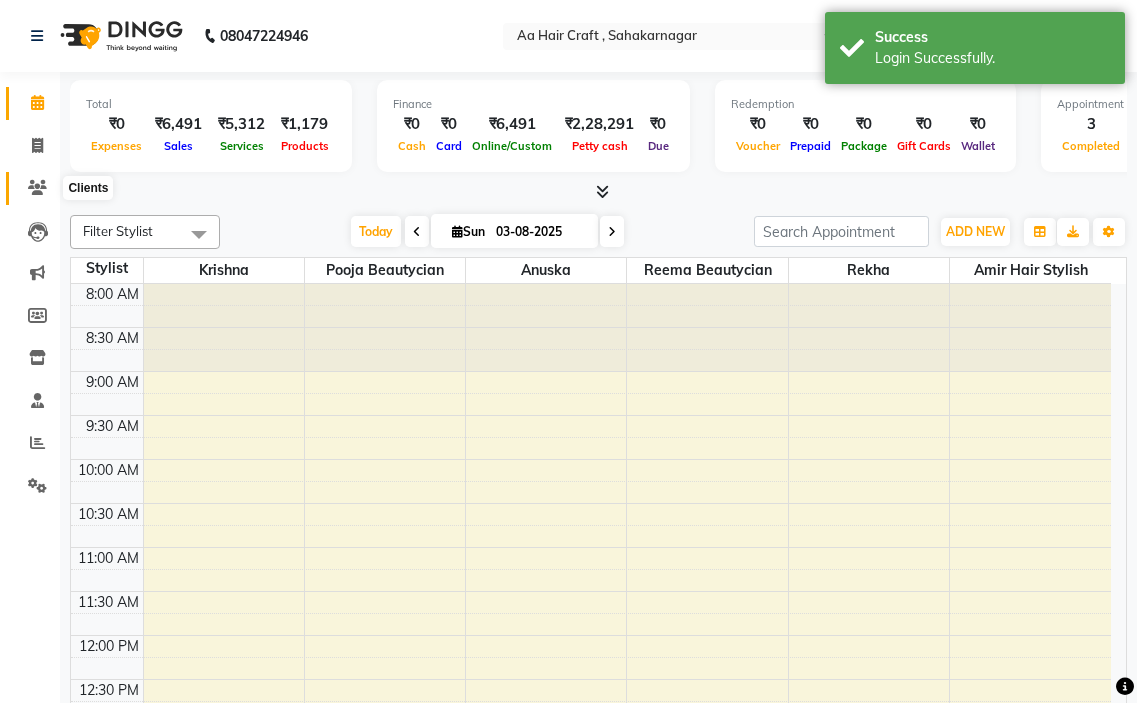 click 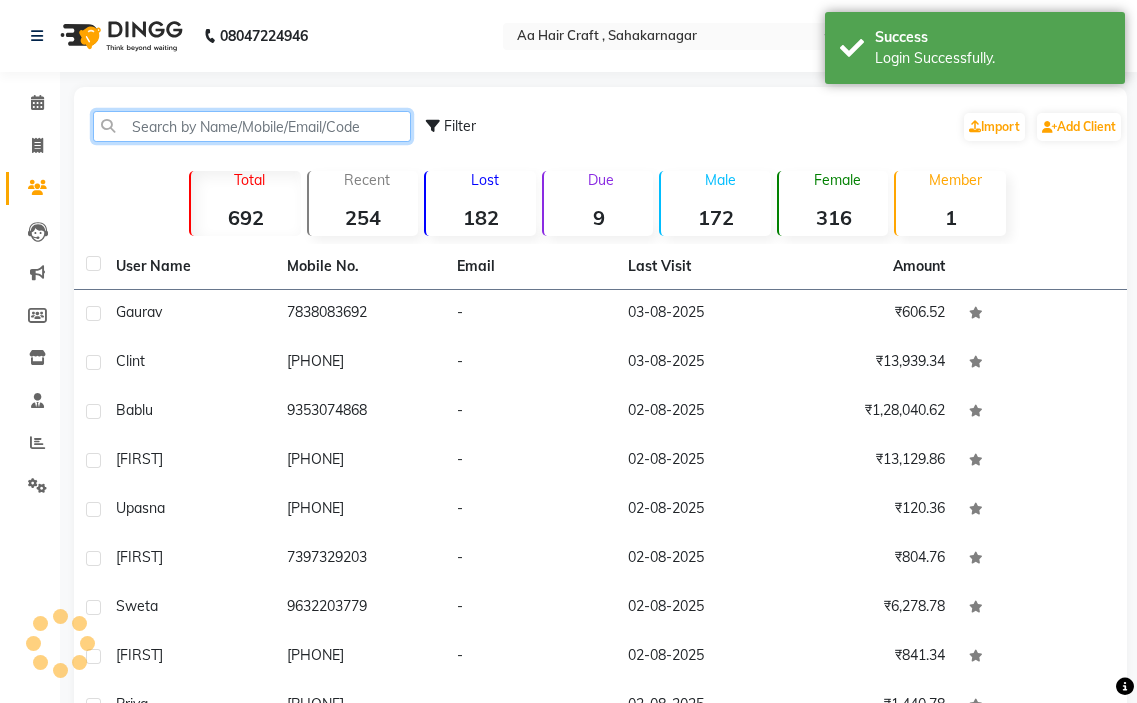 click 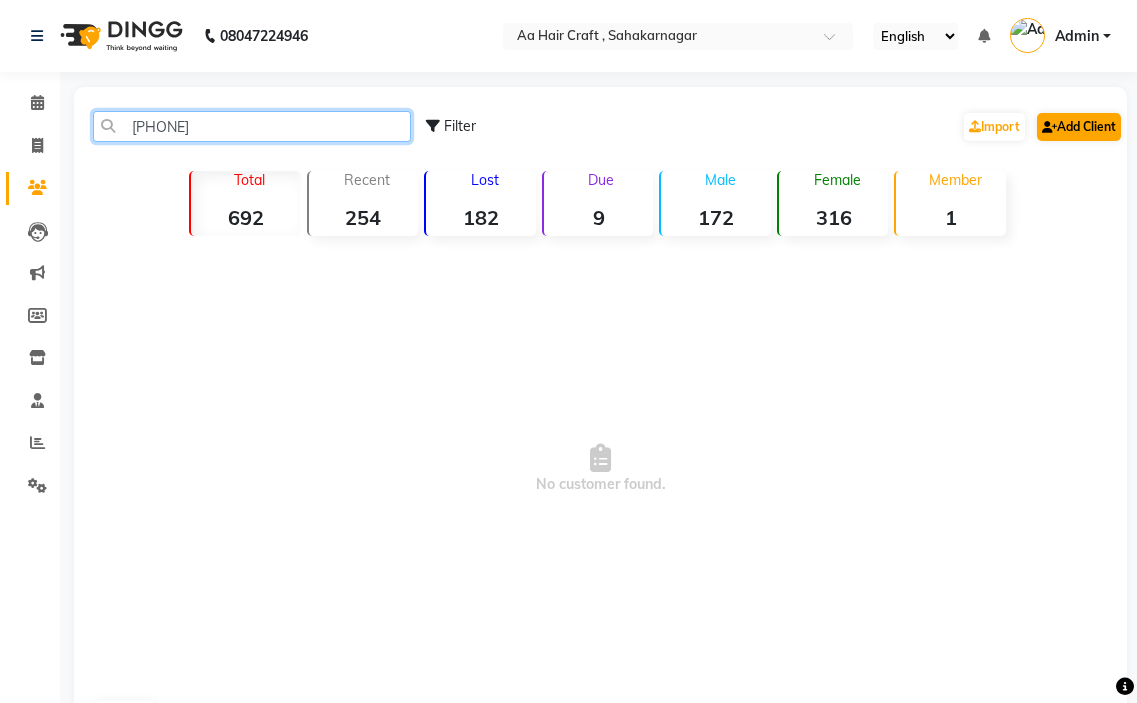 type on "9742829584" 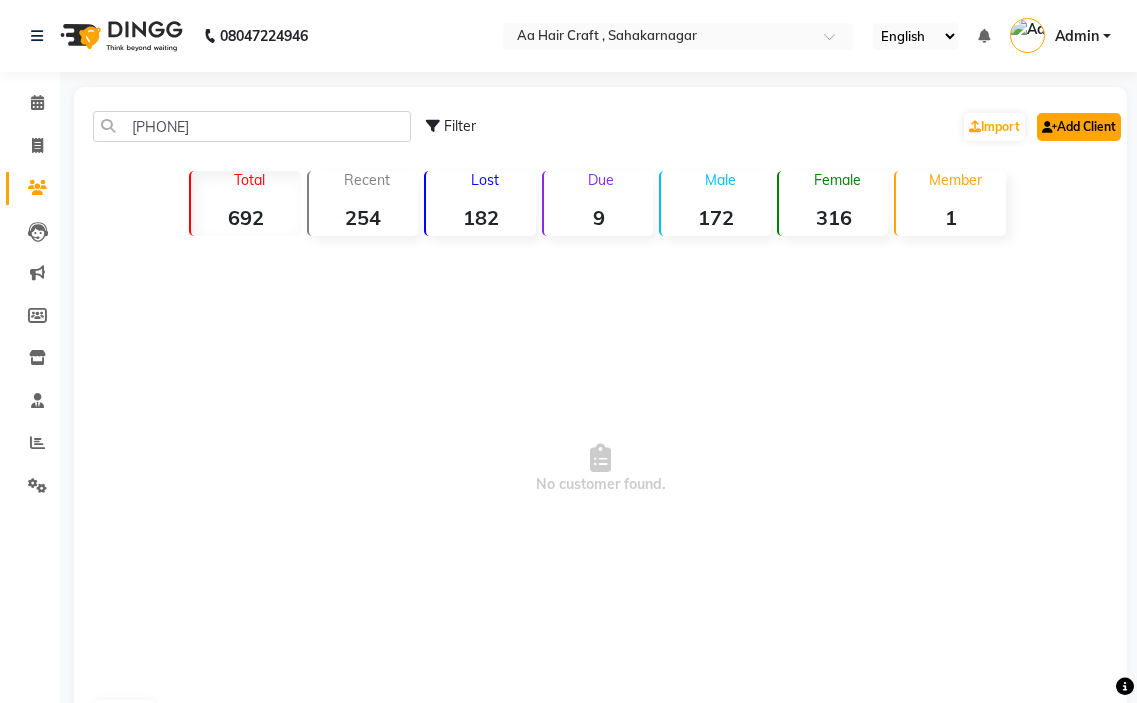click on "Add Client" 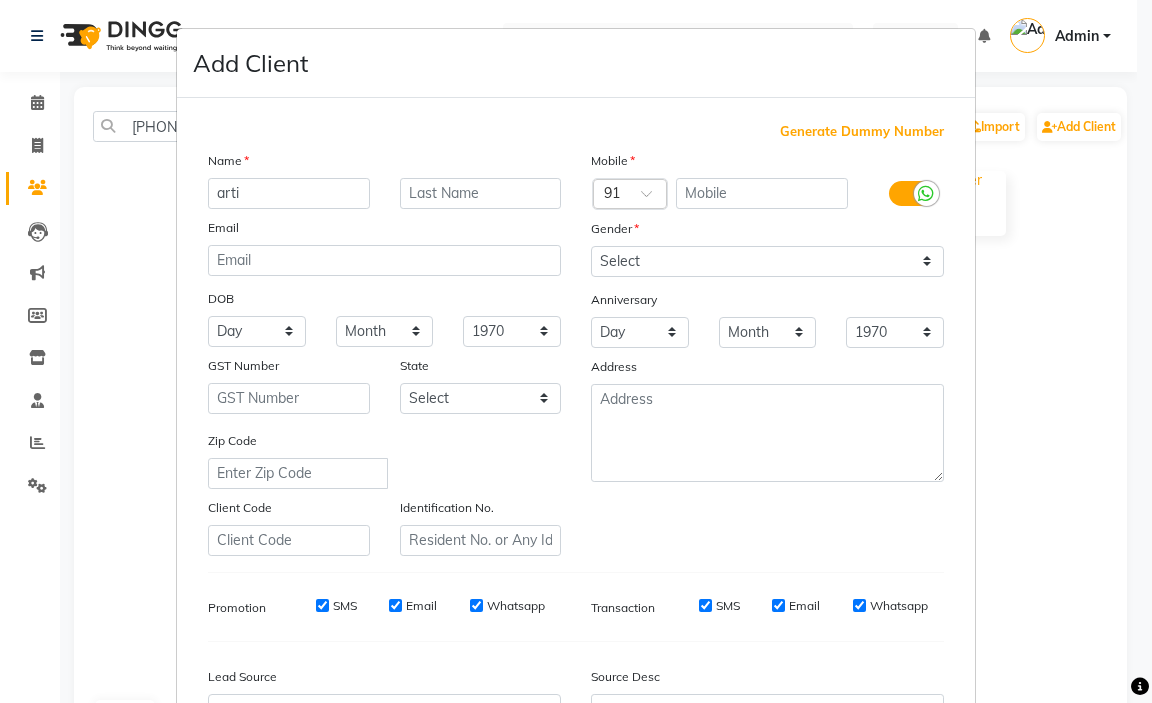 type on "arti" 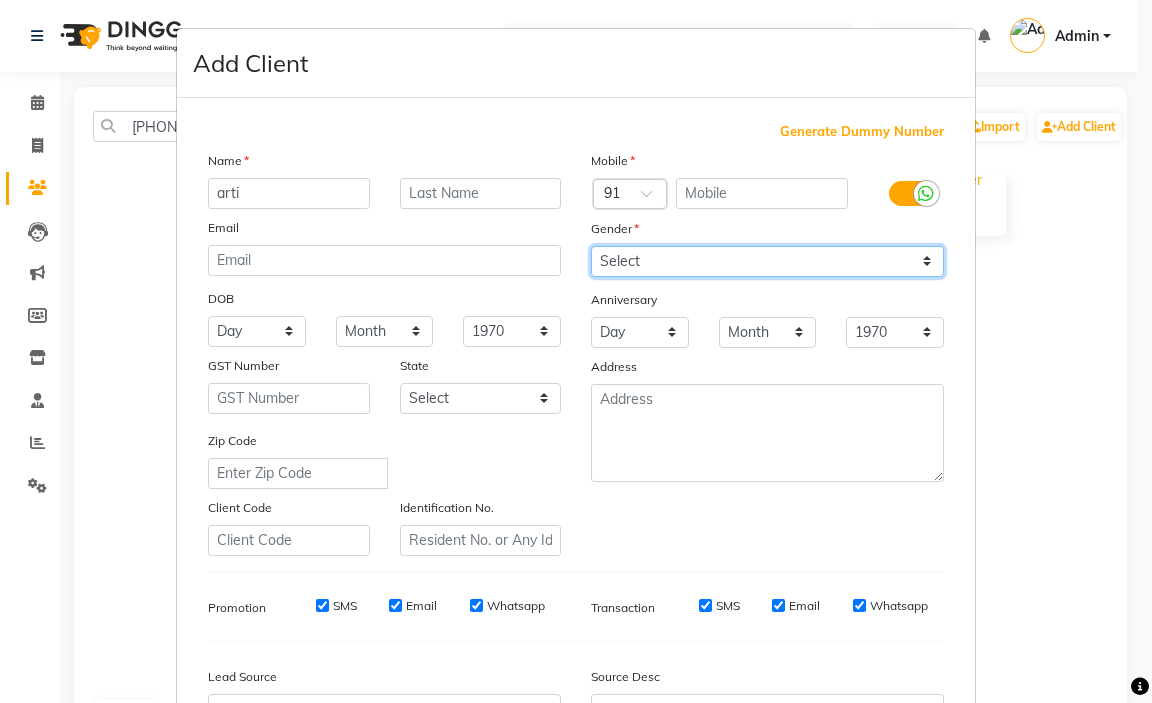 click on "Select Male Female Other Prefer Not To Say" at bounding box center [767, 261] 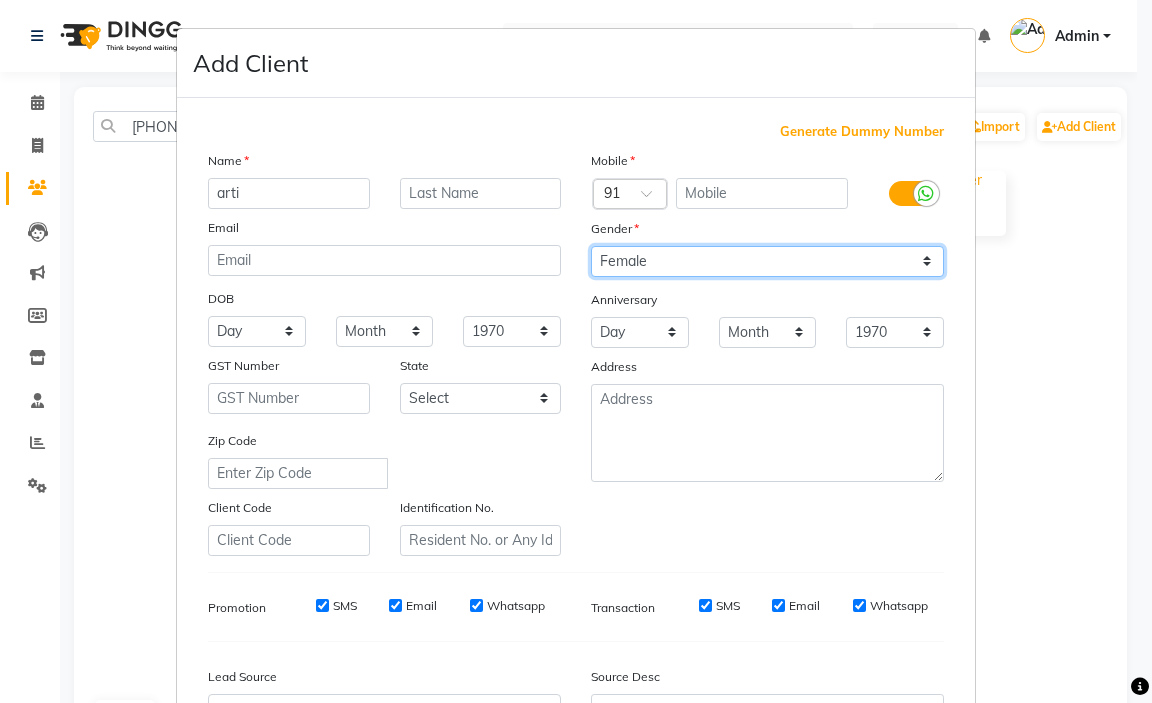 click on "Select Male Female Other Prefer Not To Say" at bounding box center (767, 261) 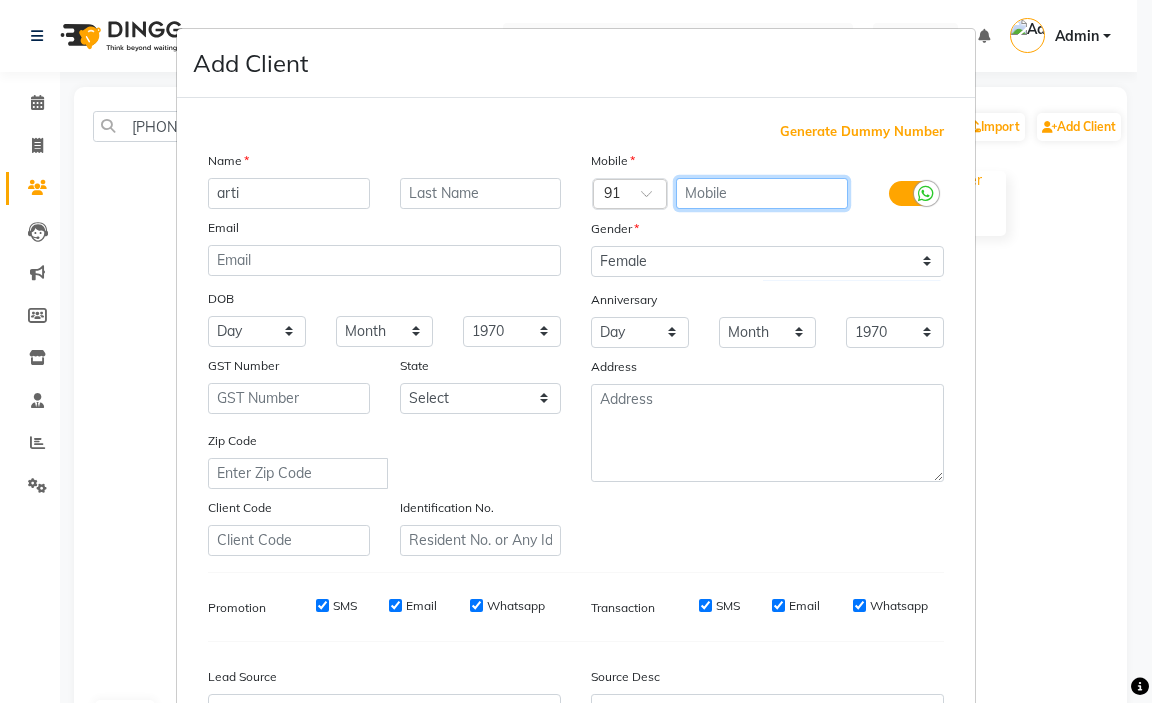 click at bounding box center (762, 193) 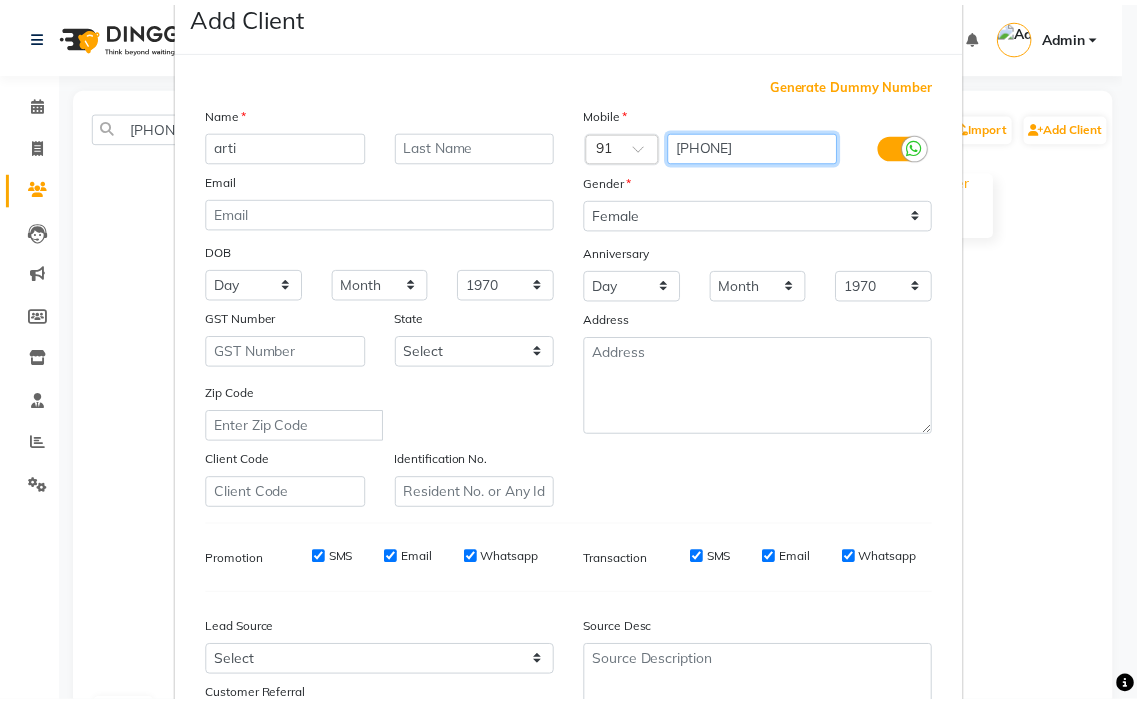 scroll, scrollTop: 220, scrollLeft: 0, axis: vertical 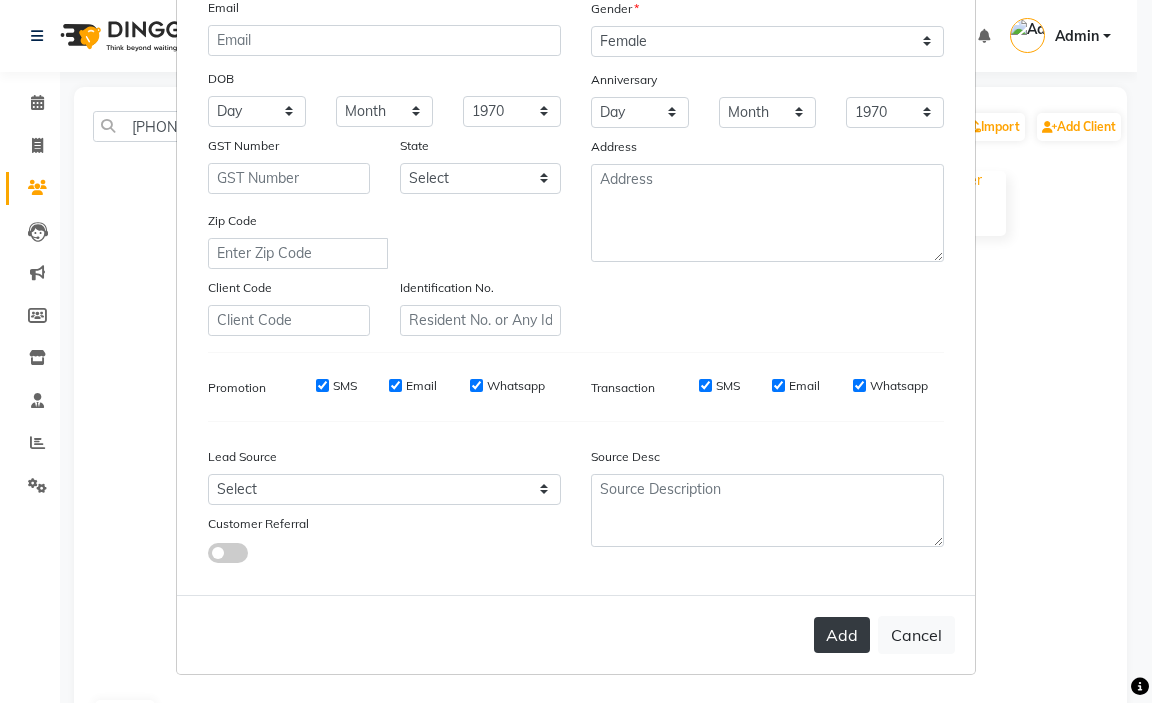 type on "9742829584" 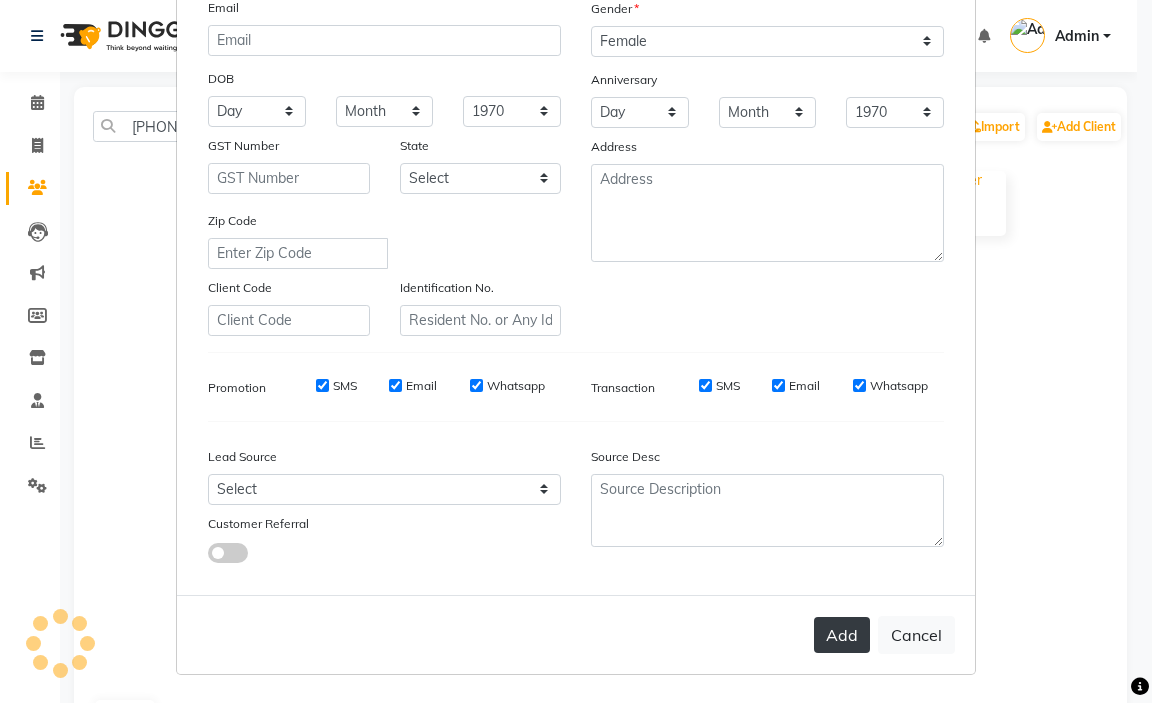 click on "Add" at bounding box center [842, 635] 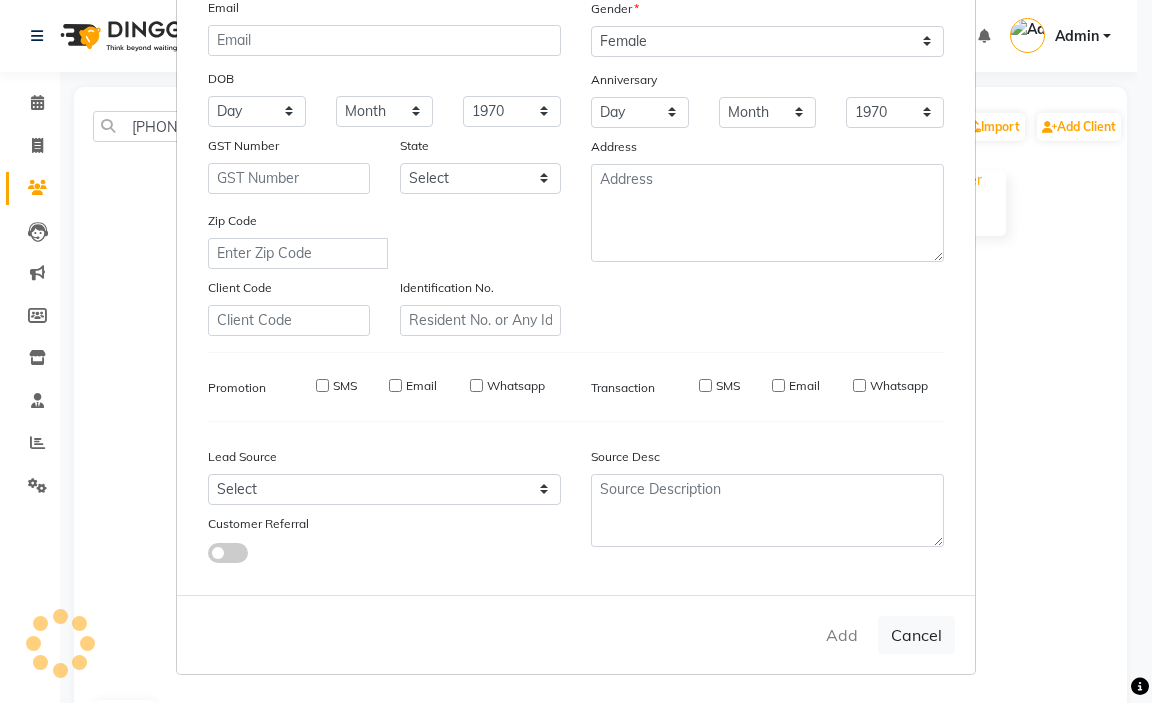 type 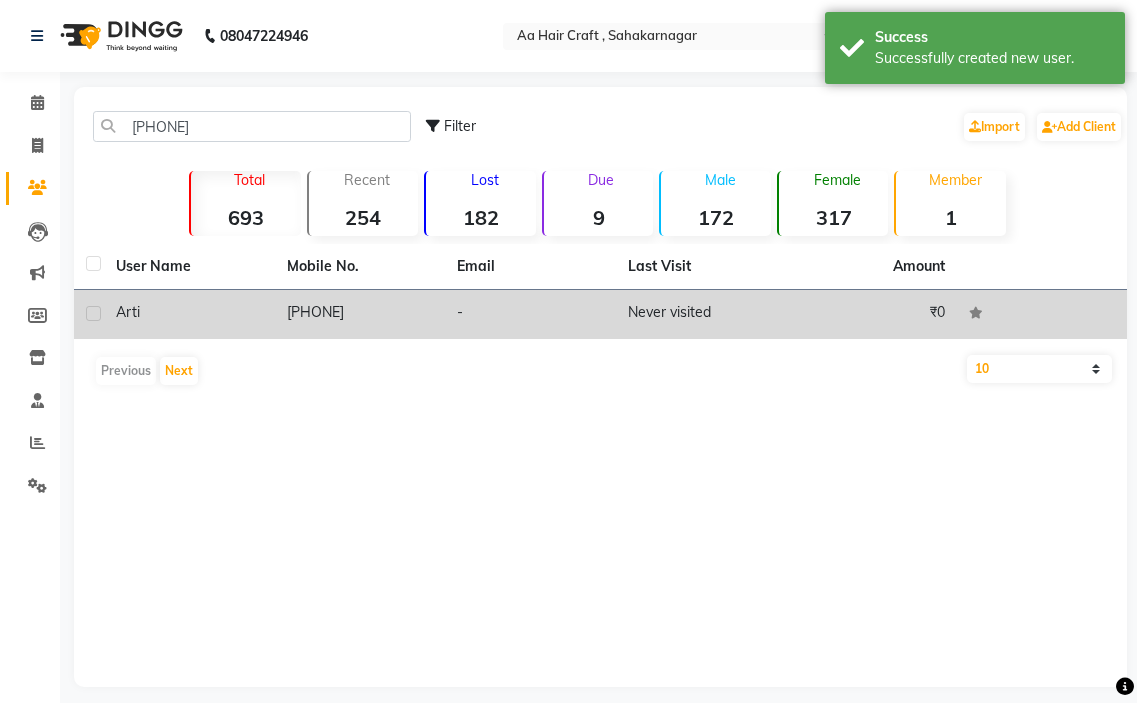 click on "-" 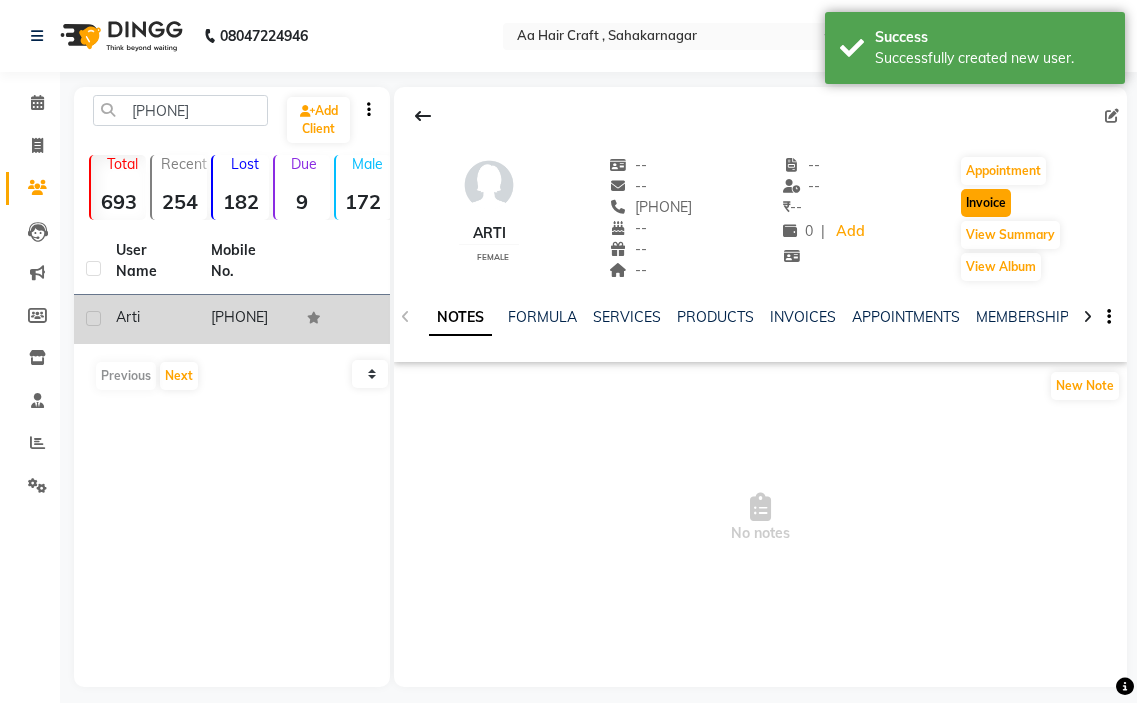 click on "Invoice" 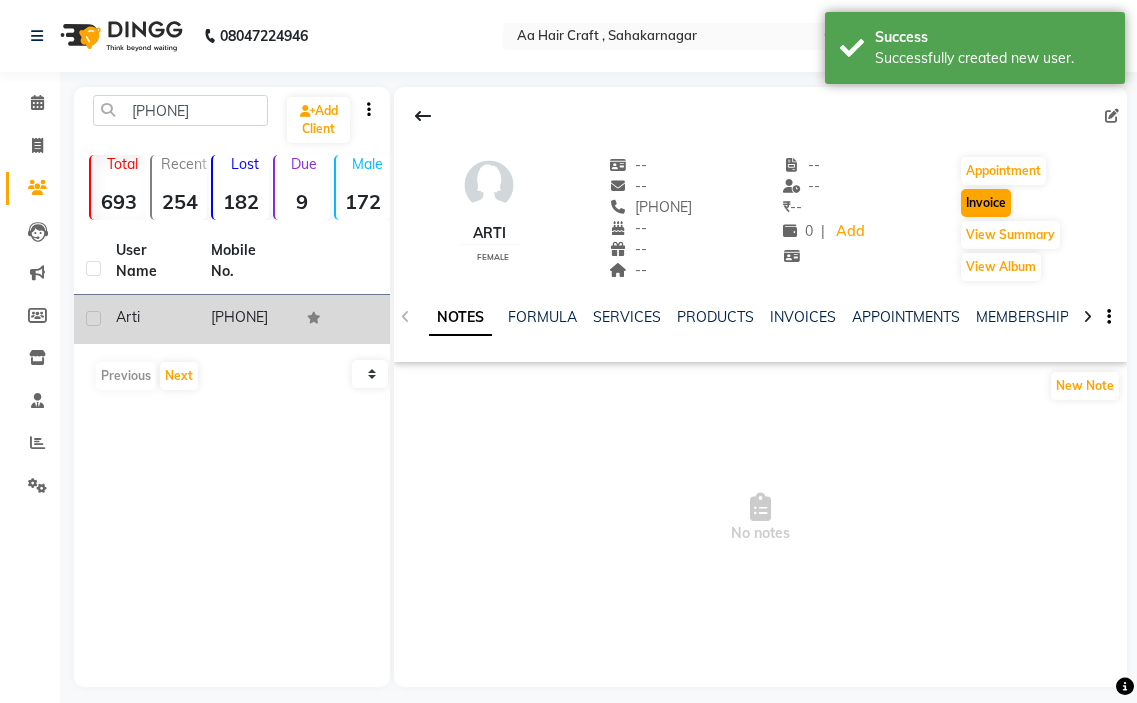 select on "service" 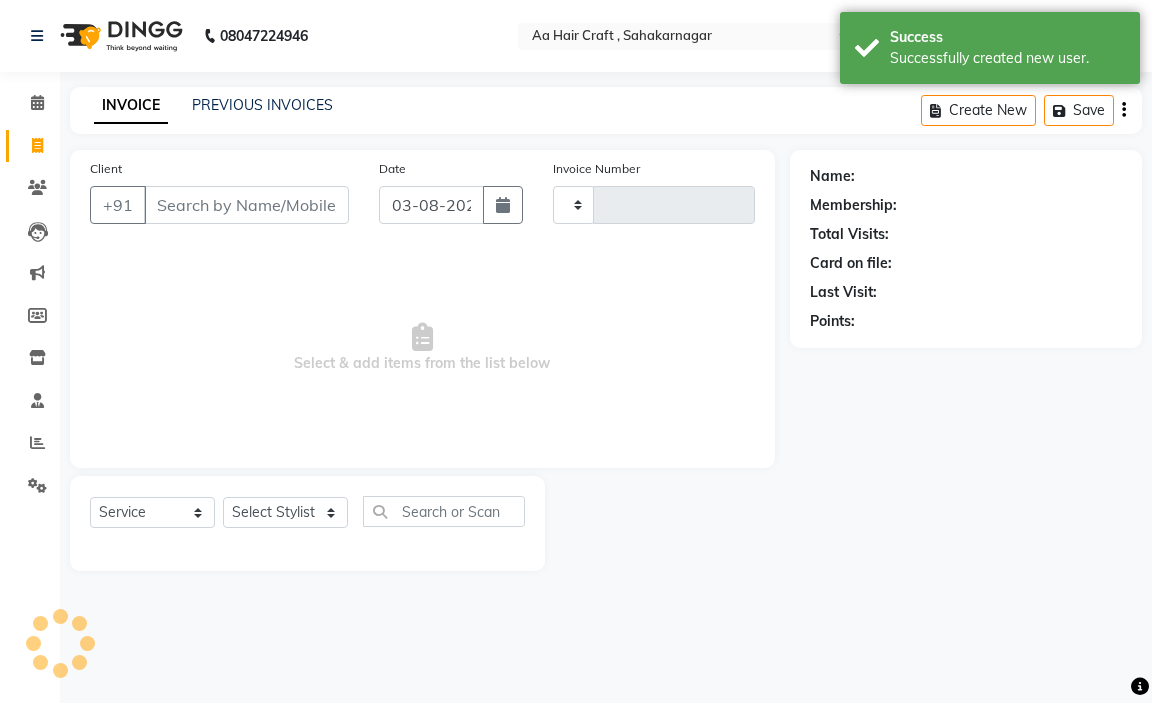 type on "0519" 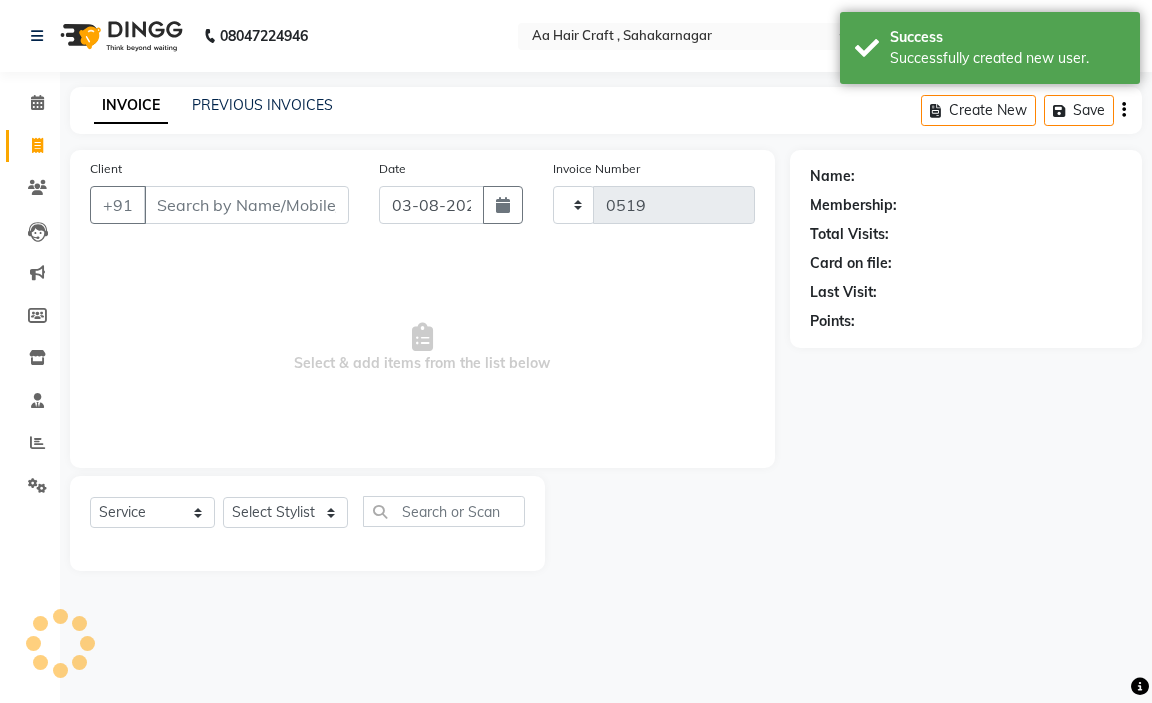 select on "6074" 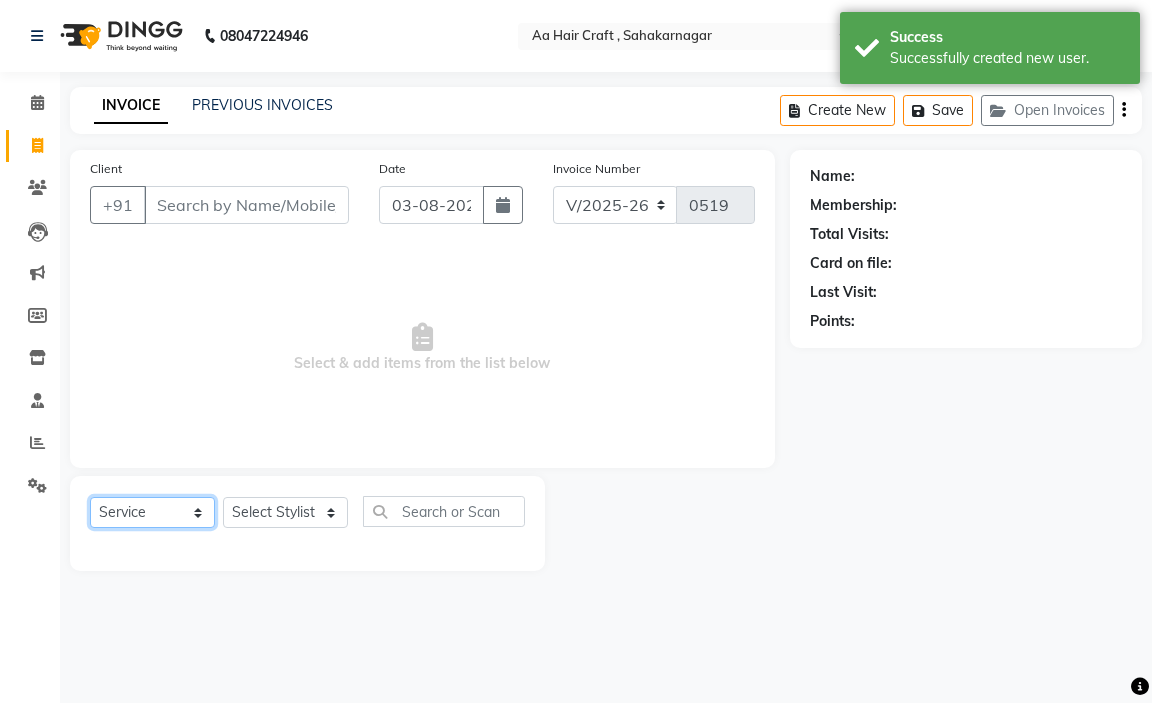 drag, startPoint x: 151, startPoint y: 515, endPoint x: 152, endPoint y: 500, distance: 15.033297 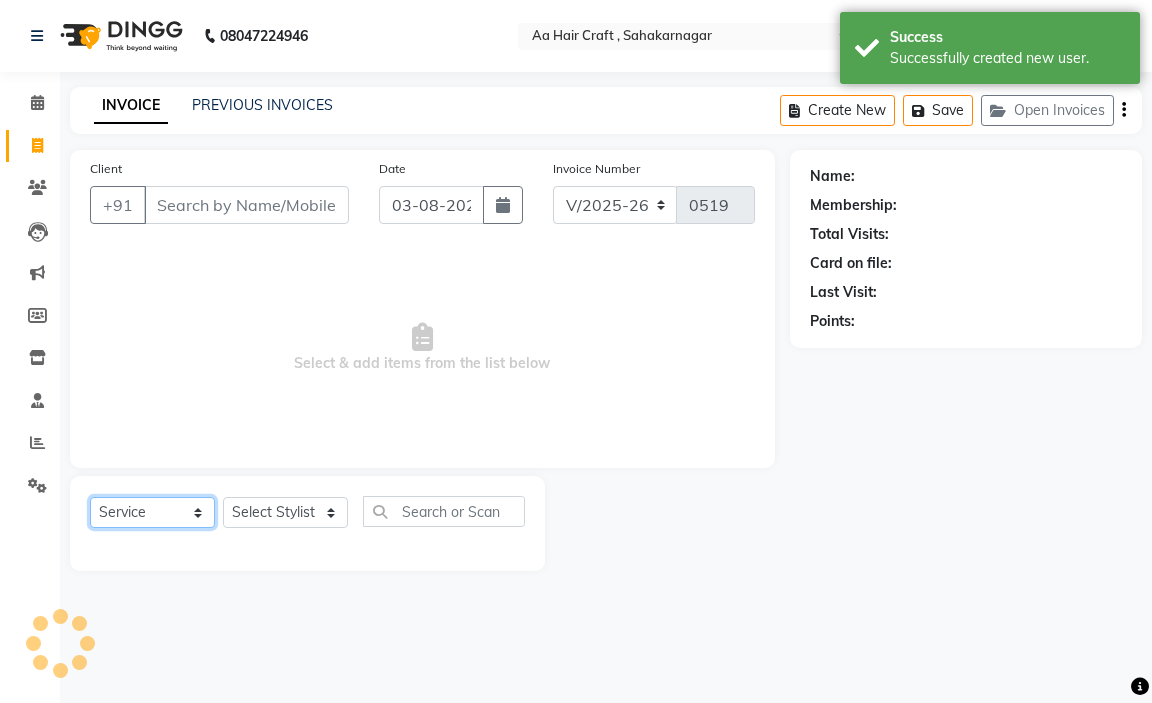 type on "9742829584" 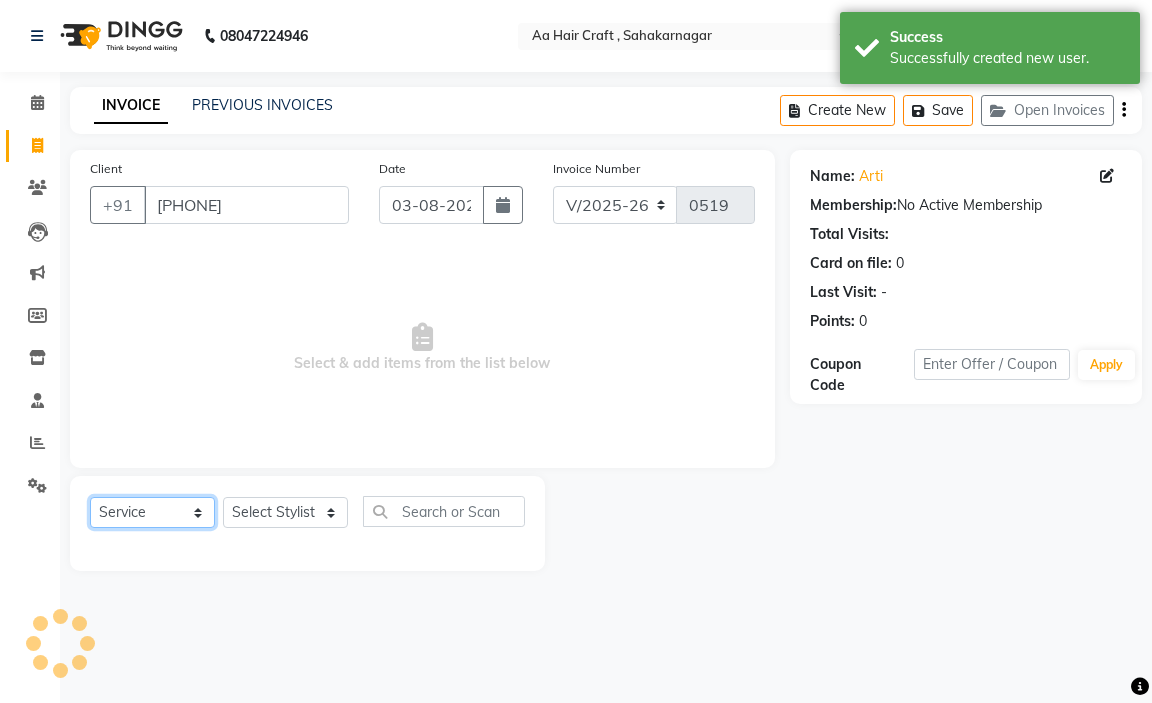 click on "Select  Service  Product  Membership  Package Voucher Prepaid Gift Card" 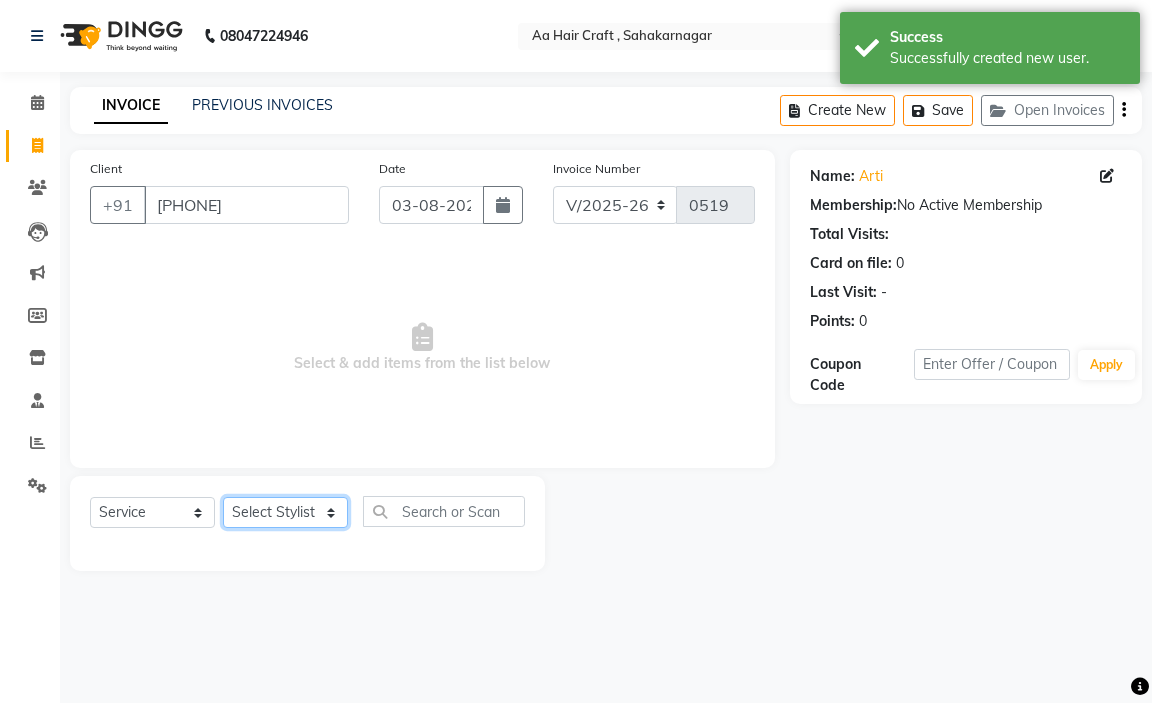 click on "Select Stylist amir hair stylish [NAME] [NAME] [NAME] [NAME] [NAME] [NAME] [NAME] [NAME]" 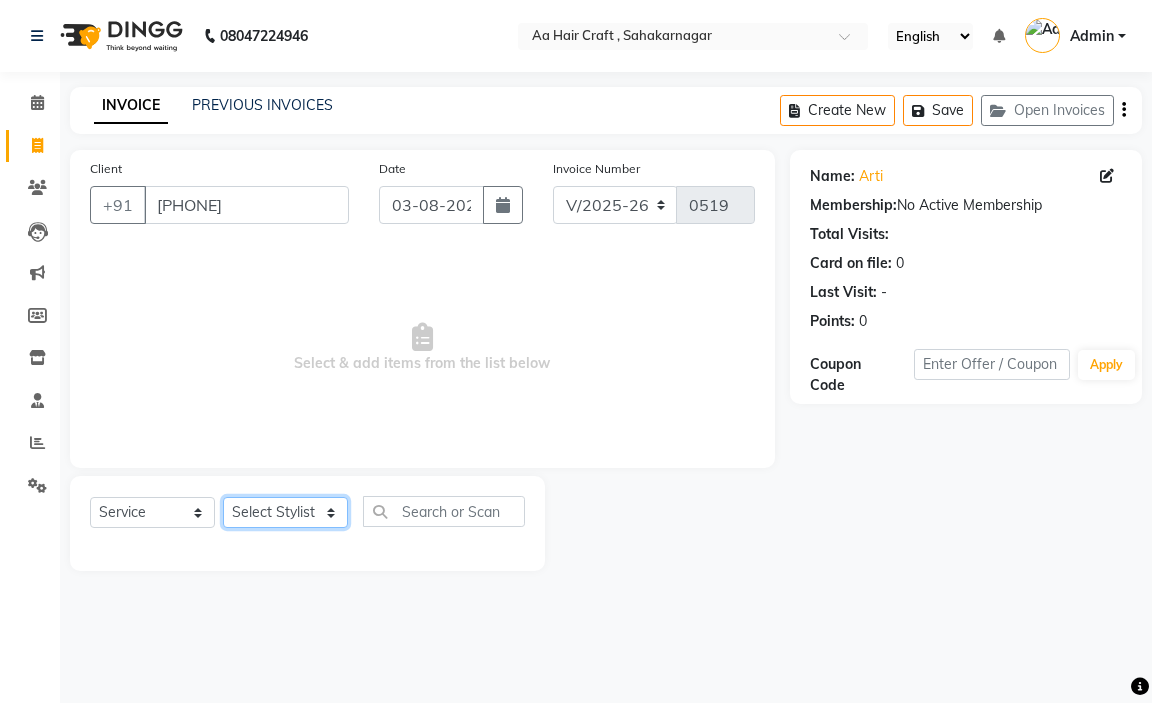 select on "44977" 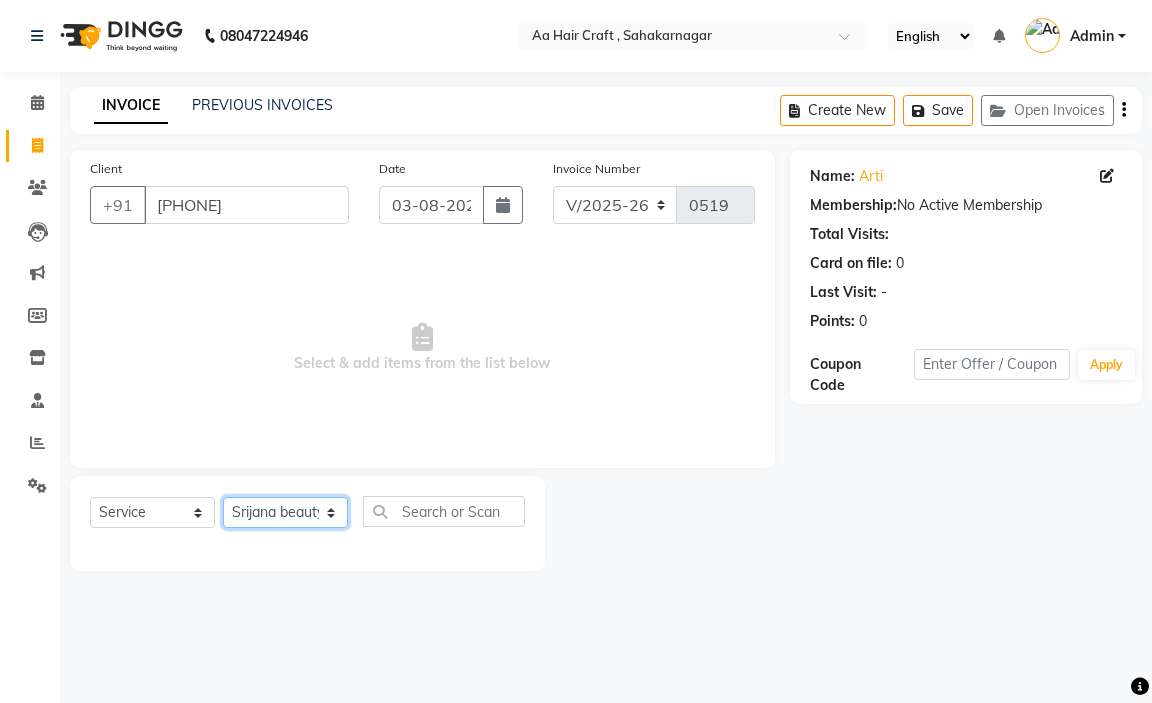 click on "Select Stylist amir hair stylish [NAME] [NAME] [NAME] [NAME] [NAME] [NAME] [NAME] [NAME]" 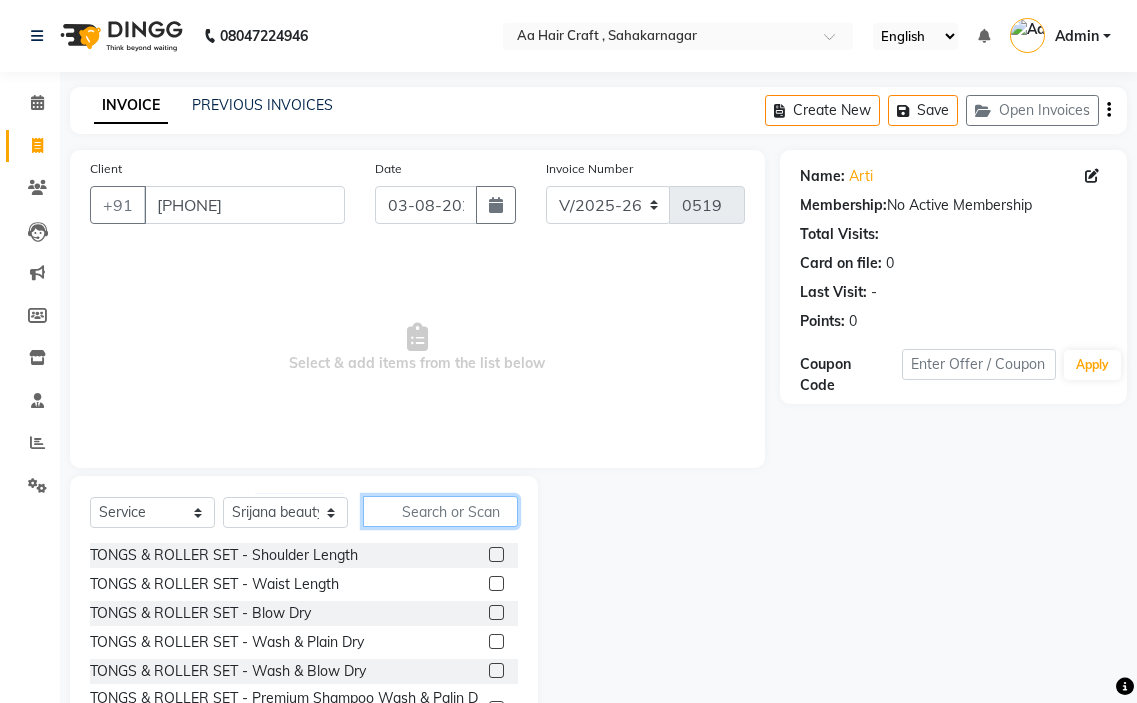 click 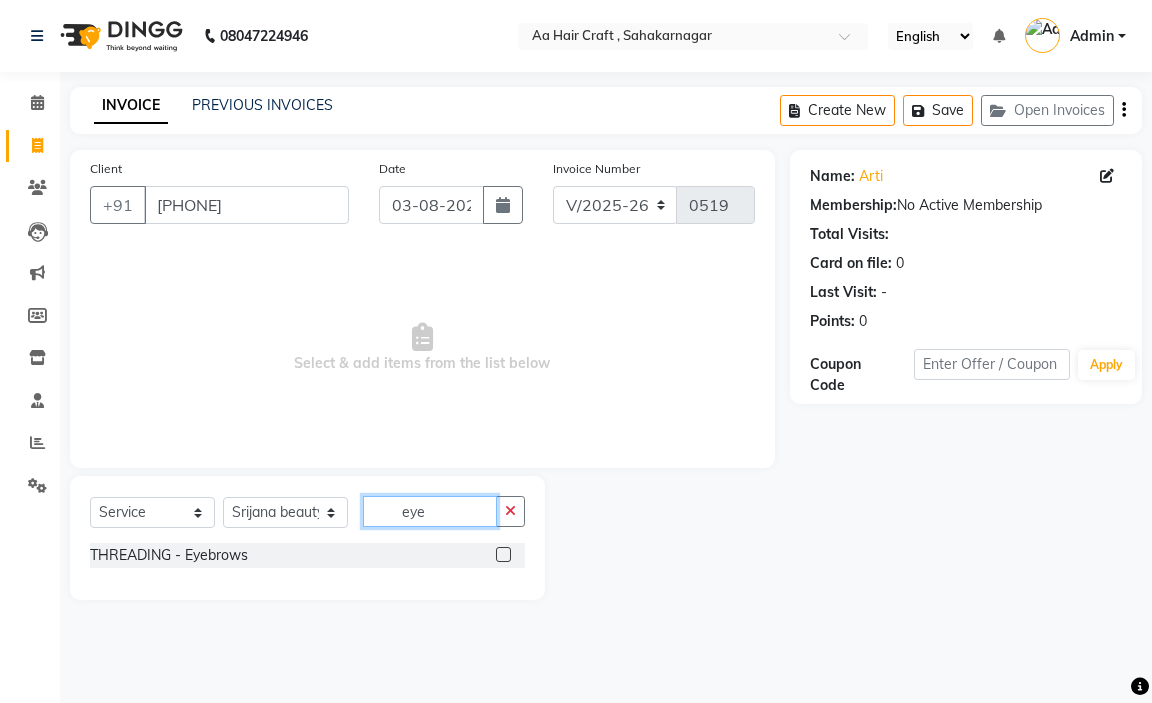 type on "eye" 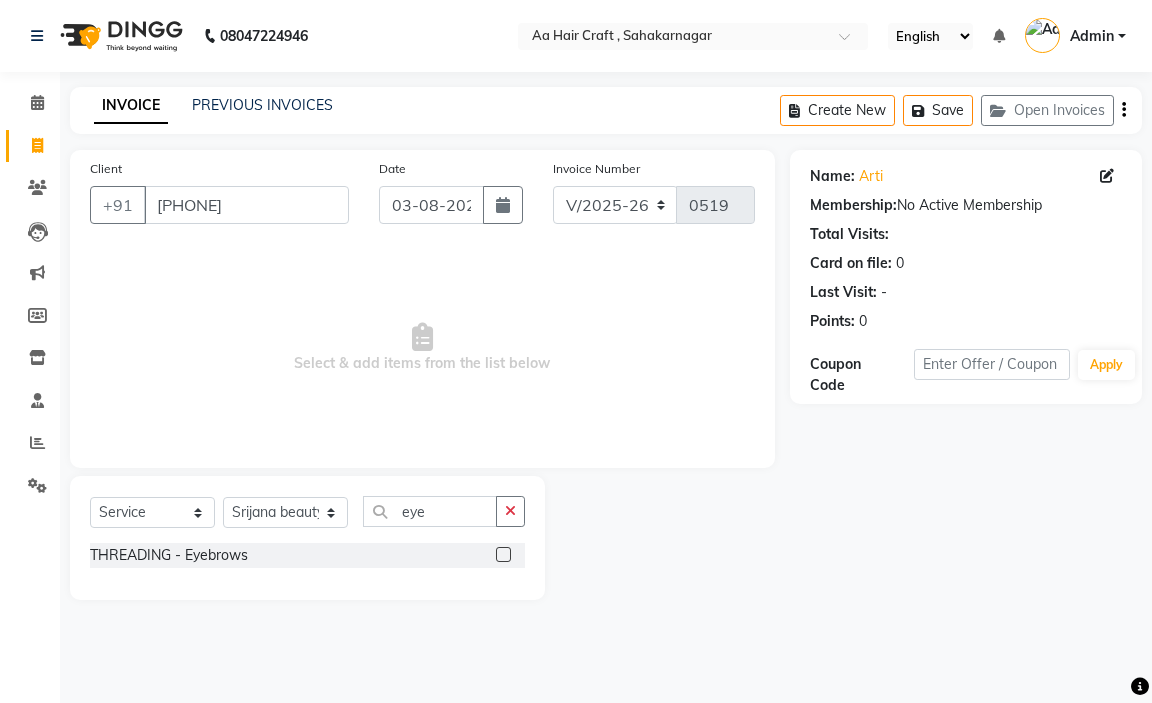click 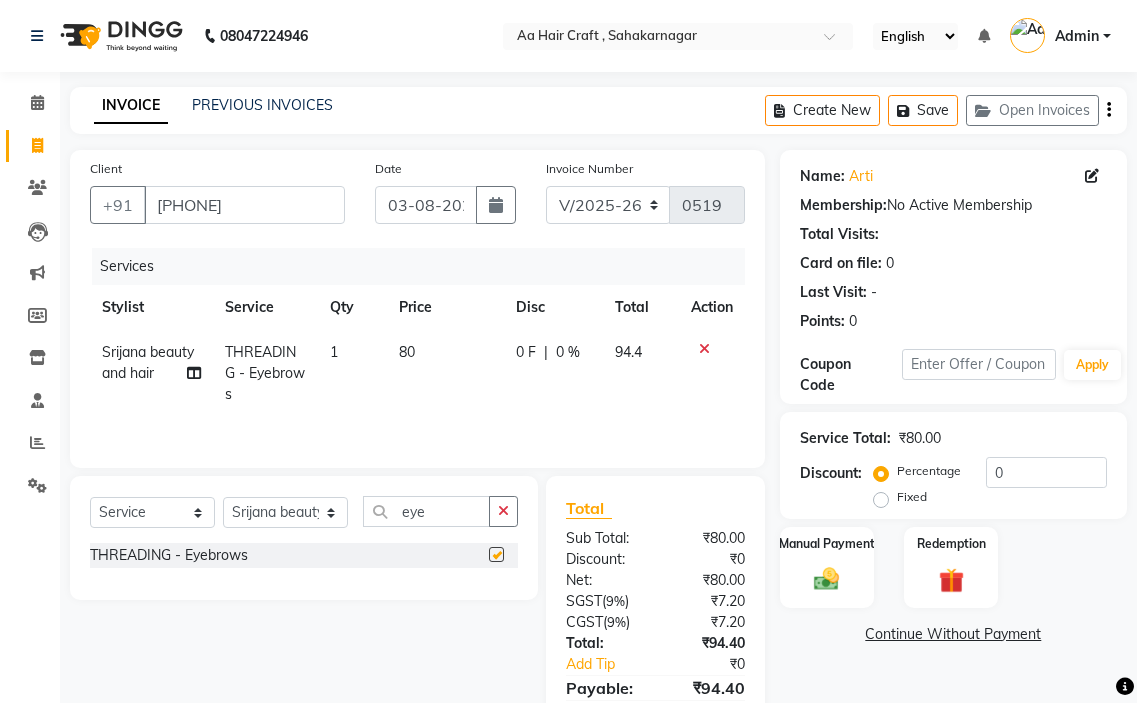 checkbox on "false" 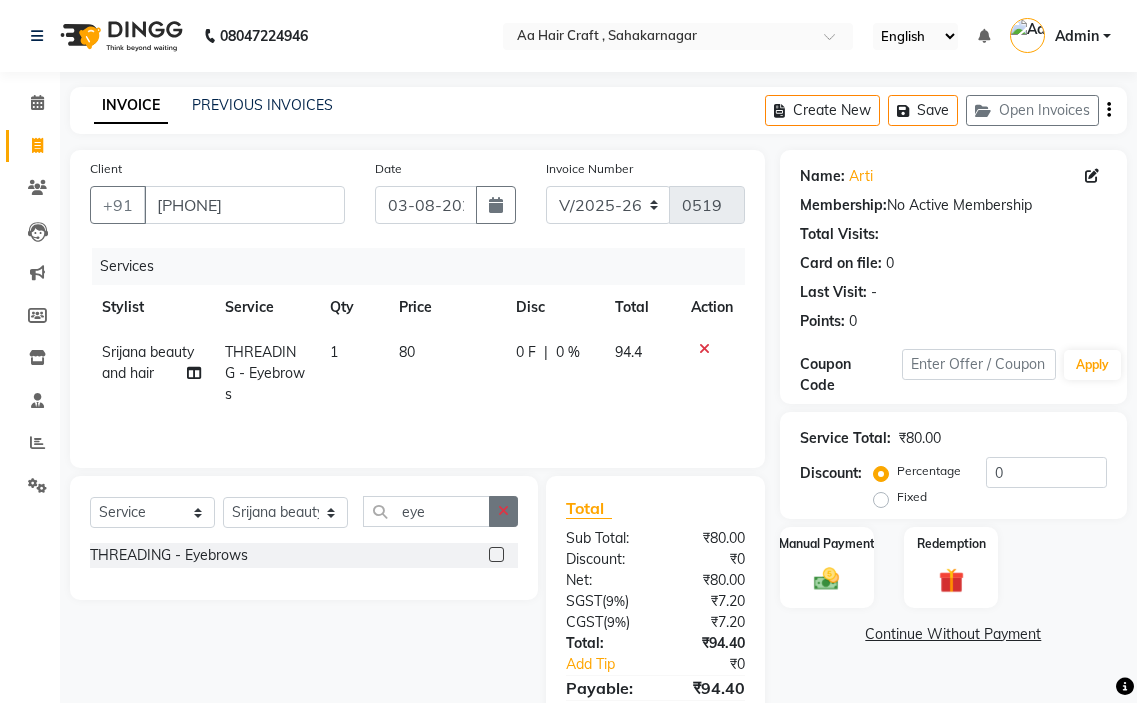 click 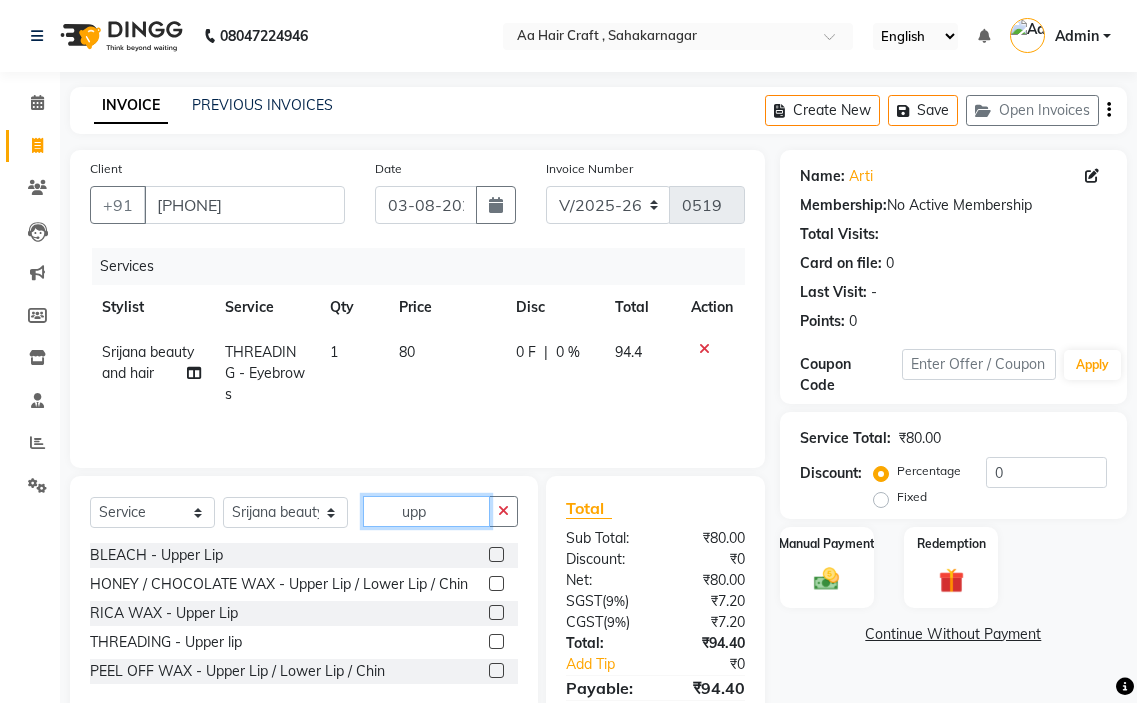 type on "upp" 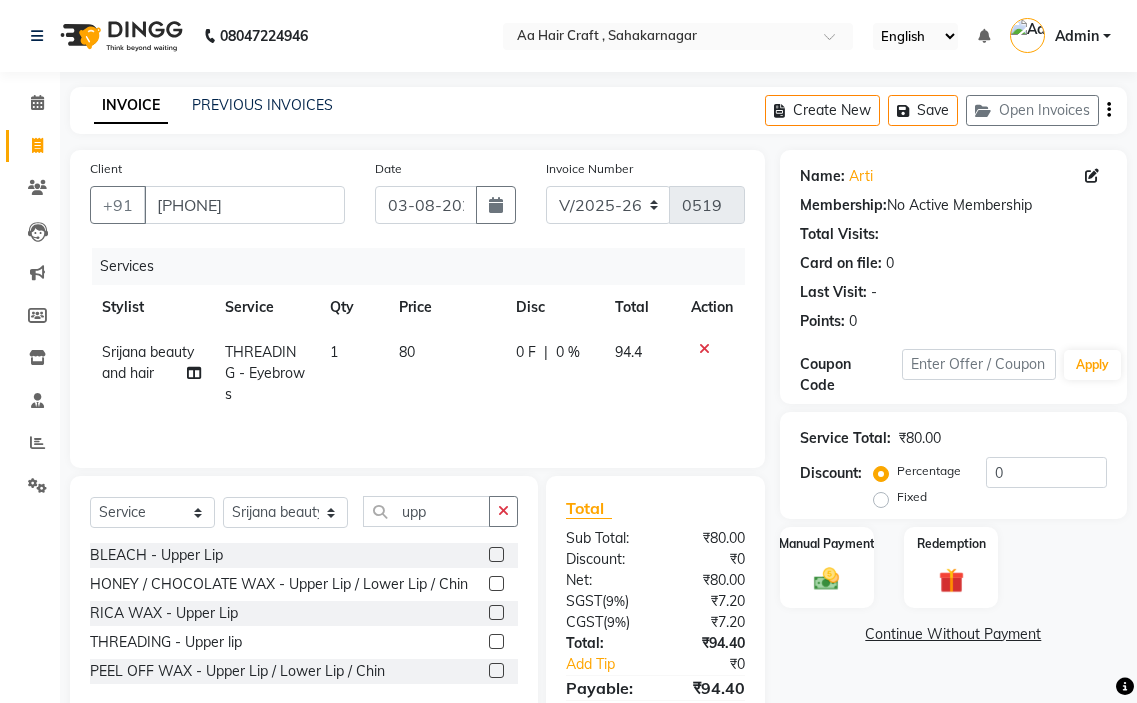 click 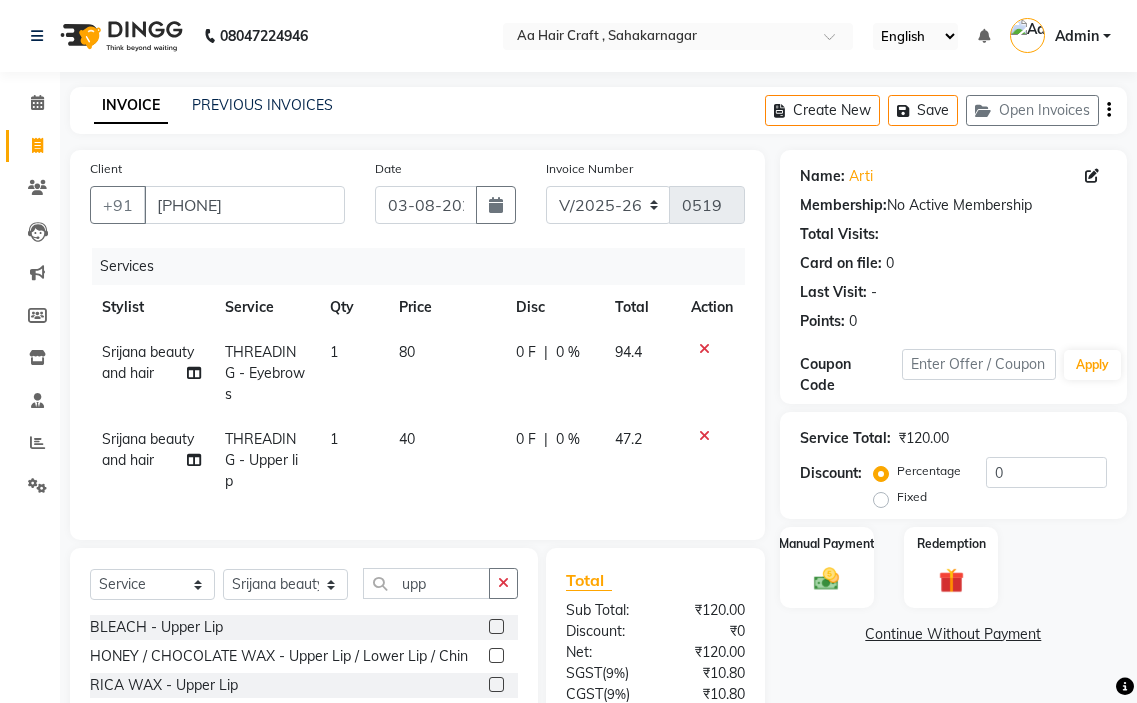 checkbox on "false" 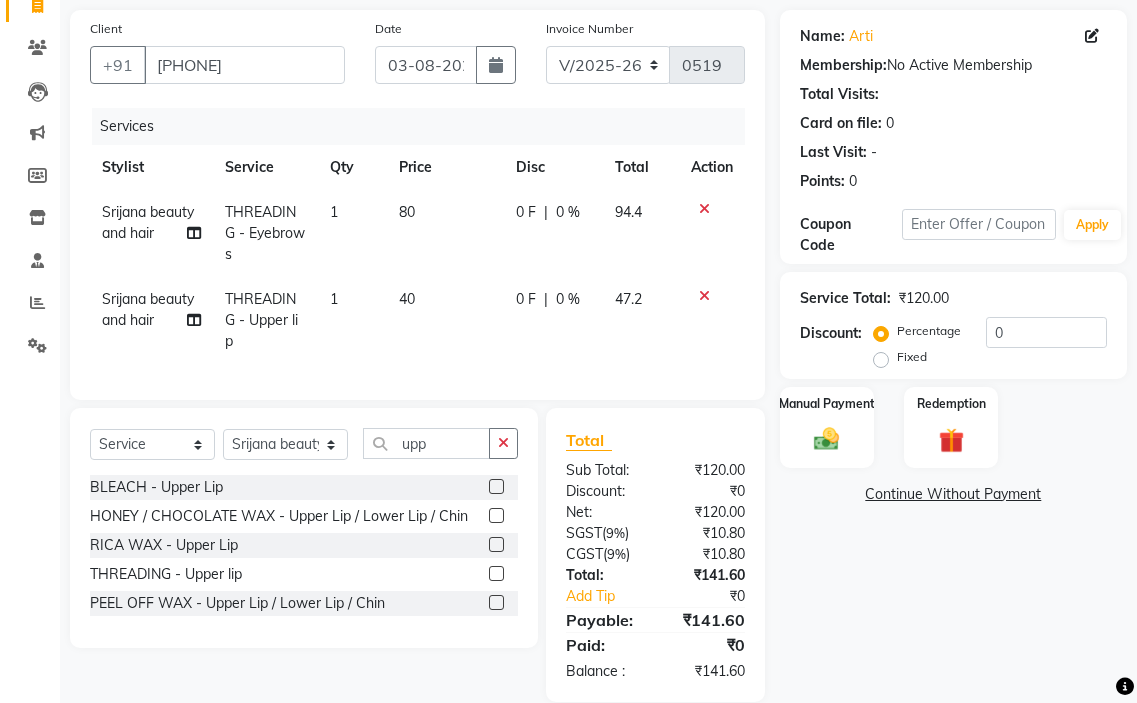 scroll, scrollTop: 184, scrollLeft: 0, axis: vertical 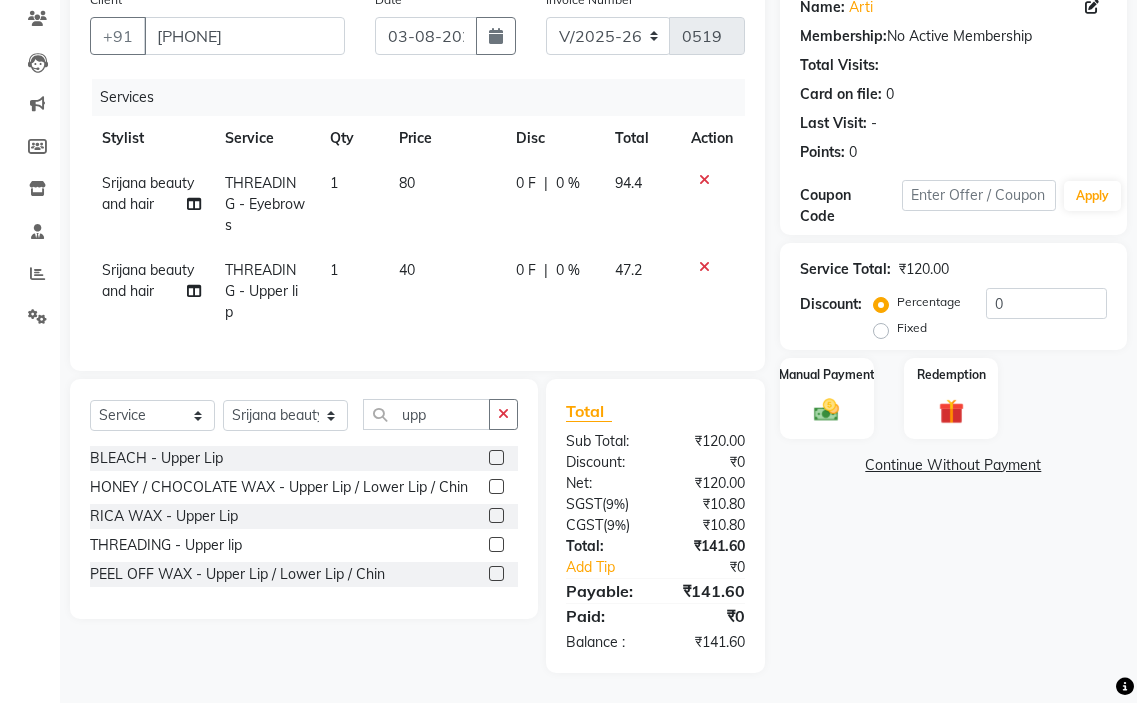 click on "40" 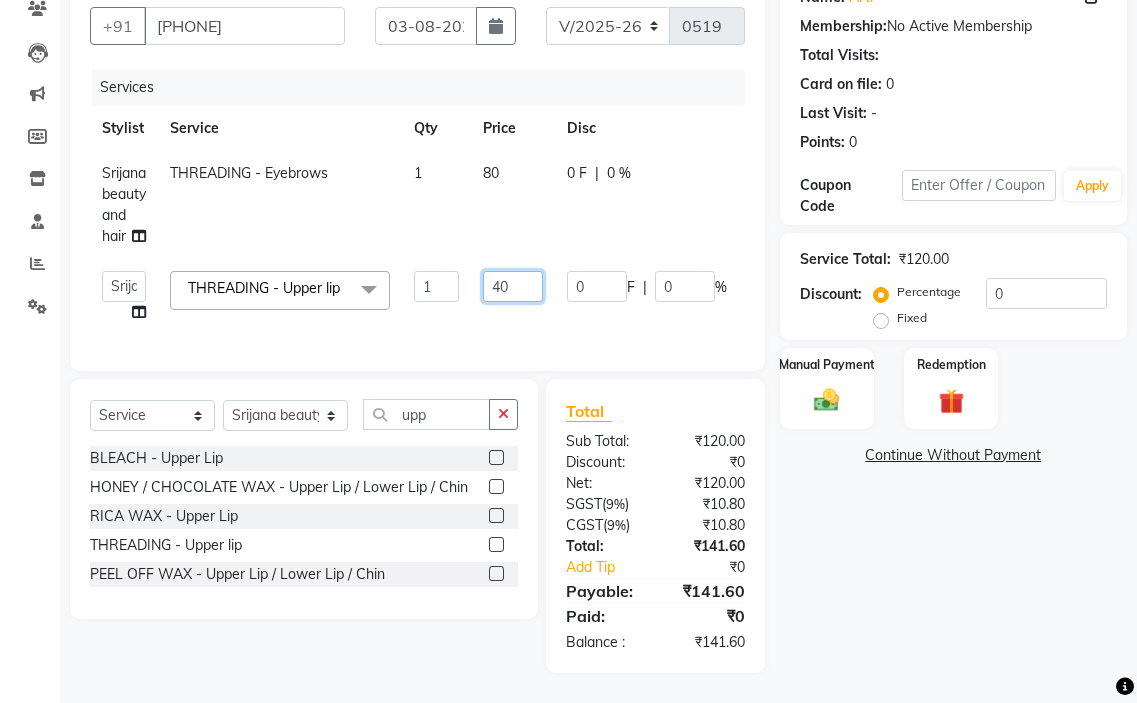 click on "40" 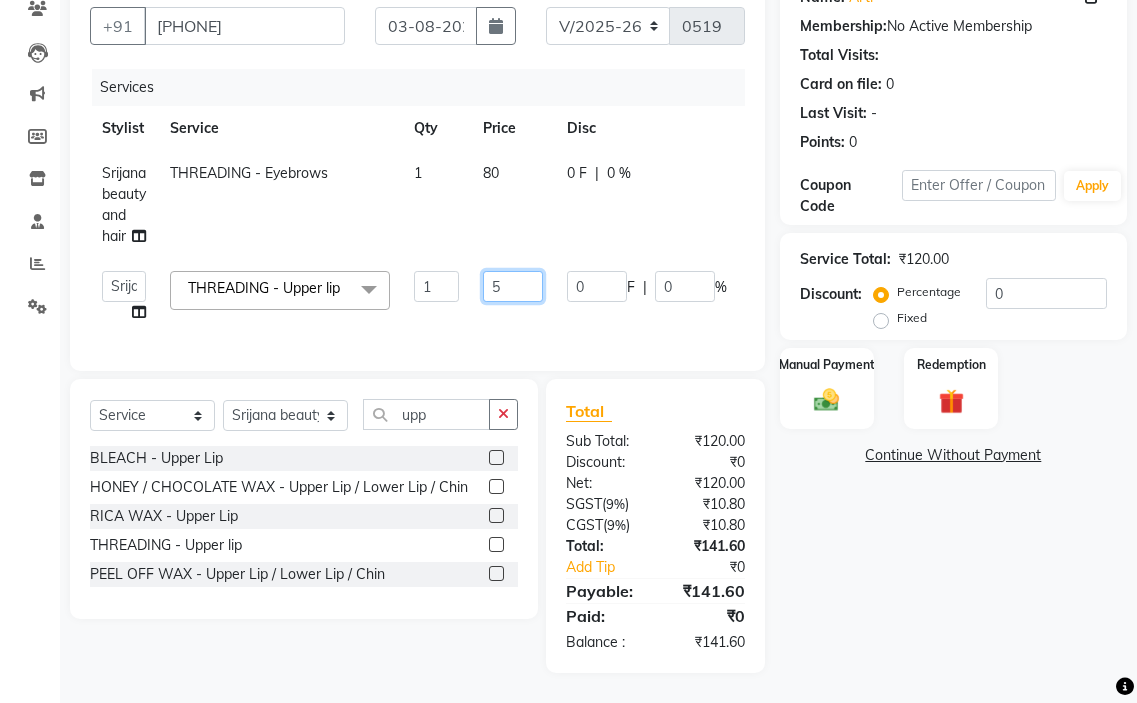 type on "55" 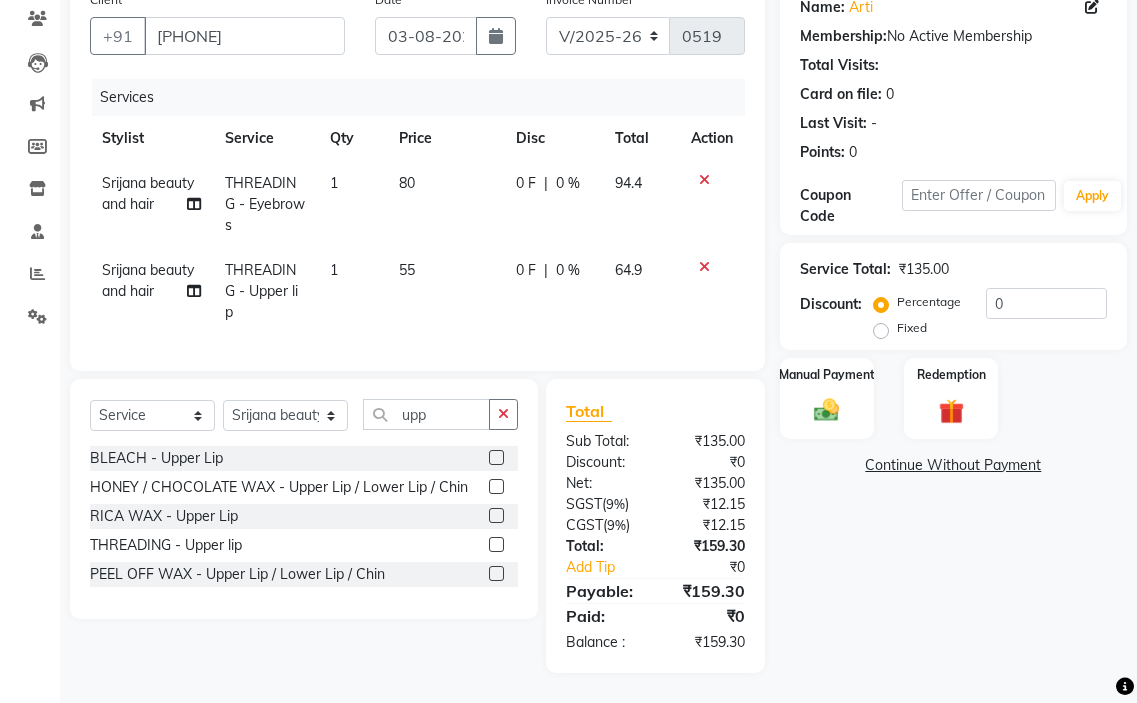 click on "Services Stylist Service Qty Price Disc Total Action Srijana beauty and hair THREADING - Eyebrows 1 80 0 F | 0 % 94.4 Srijana beauty and hair THREADING - Upper lip 1 55 0 F | 0 % 64.9" 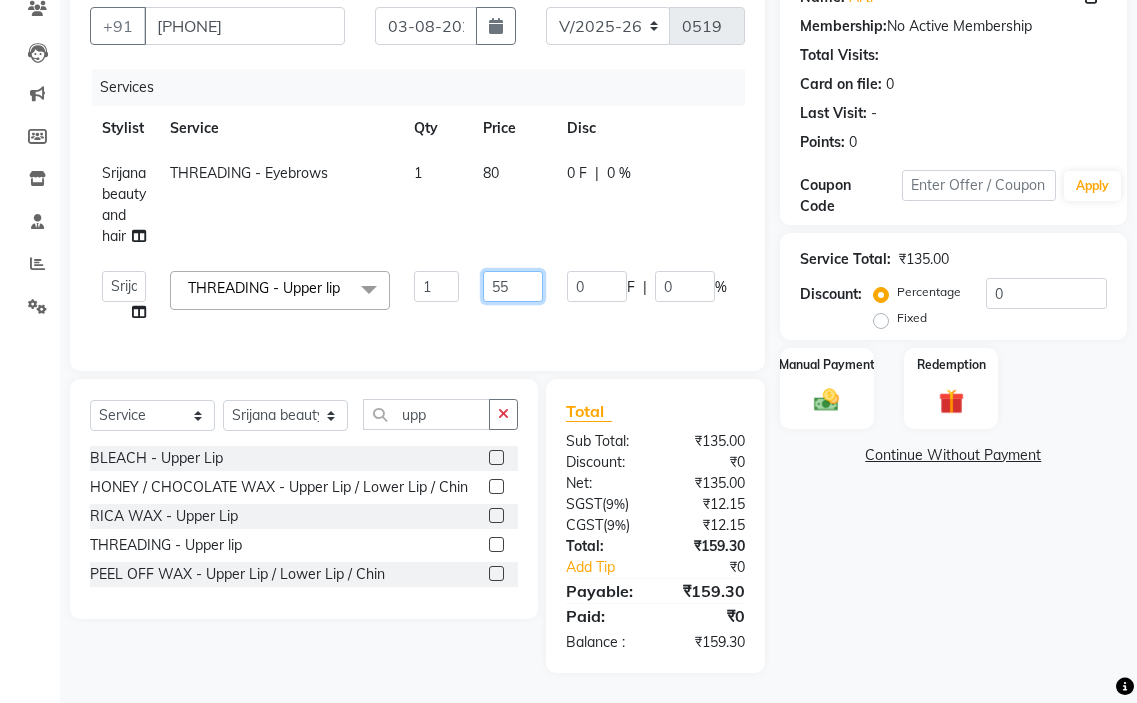 click on "55" 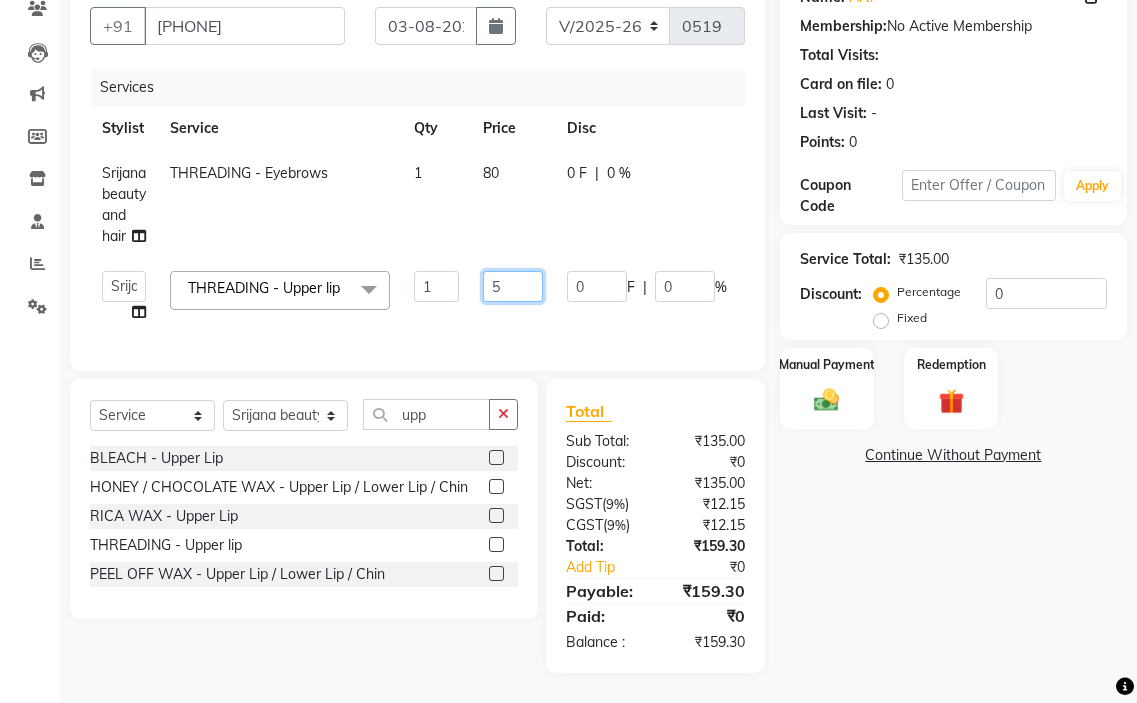 type on "56" 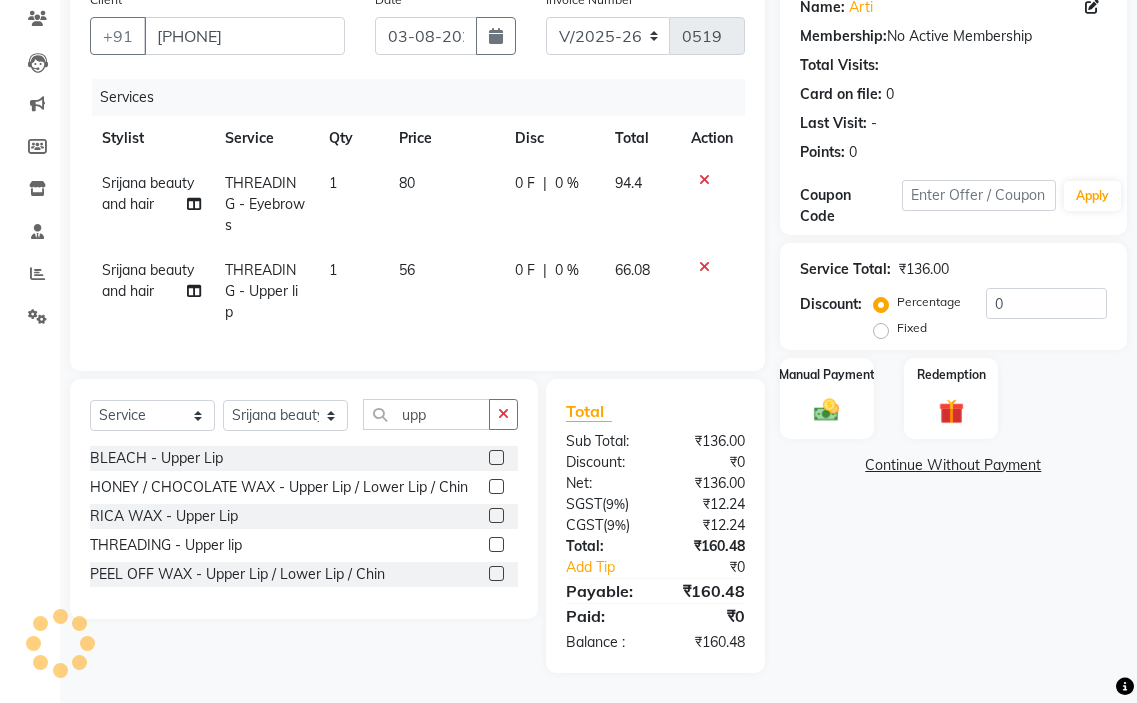 click on "Services Stylist Service Qty Price Disc Total Action Srijana beauty and hair THREADING - Eyebrows 1 80 0 F | 0 % 94.4 Srijana beauty and hair THREADING - Upper lip 1 56 0 F | 0 % 66.08" 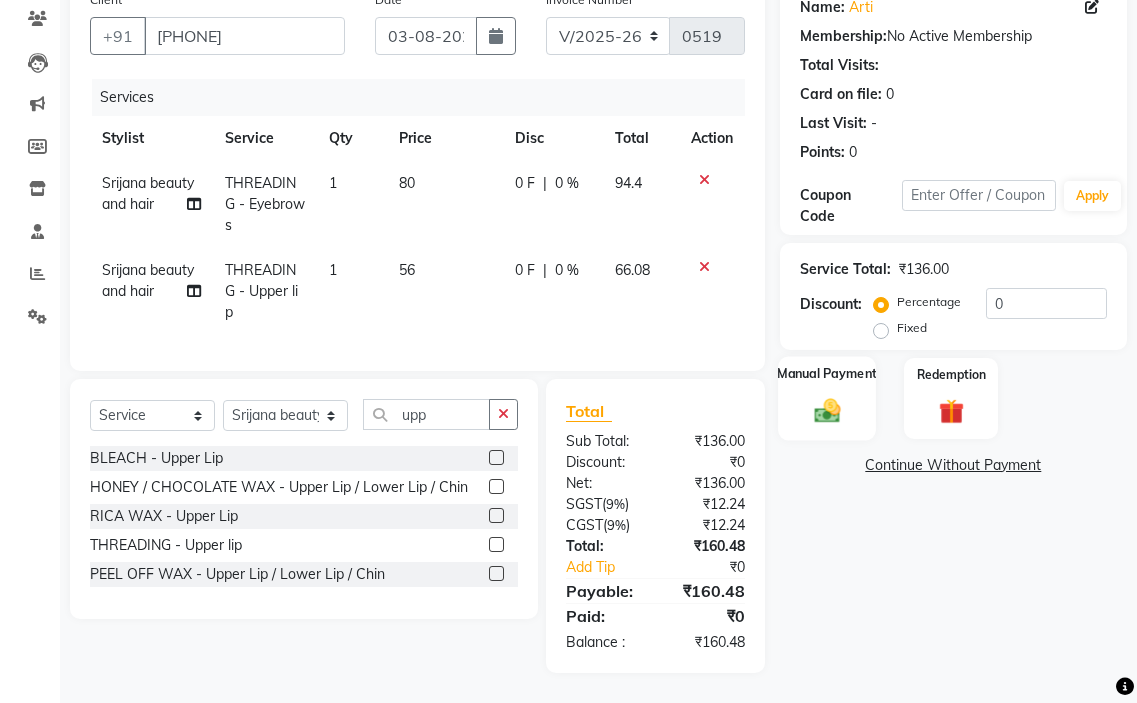 click on "Manual Payment" 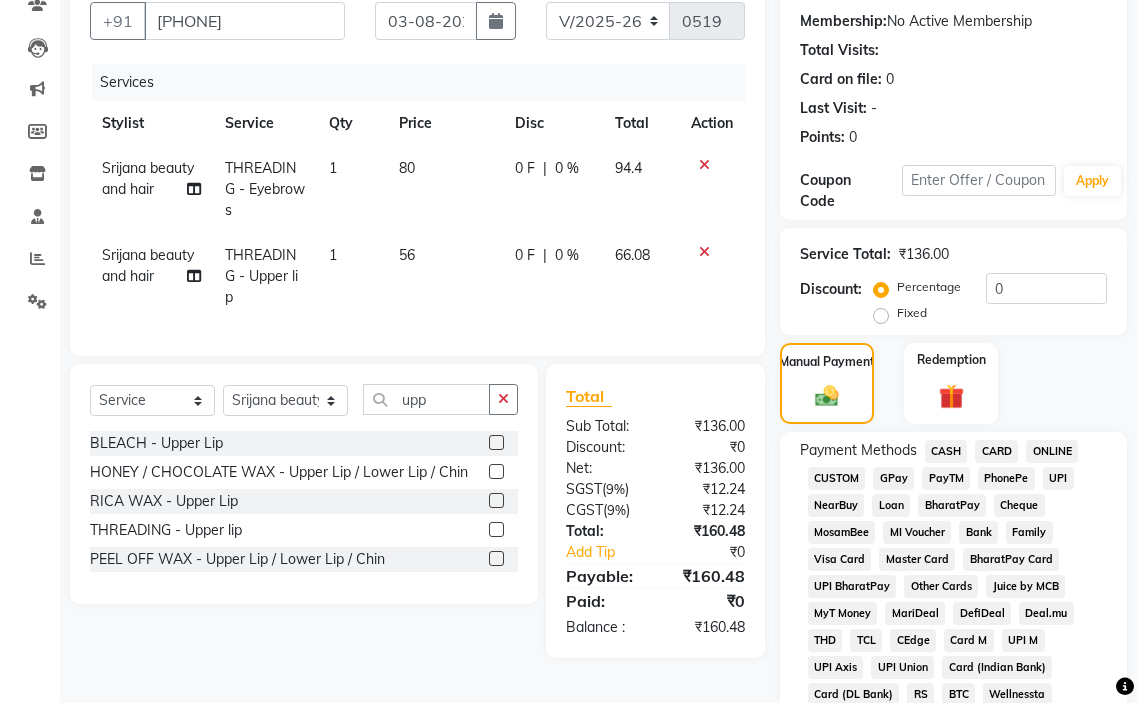 click on "GPay" 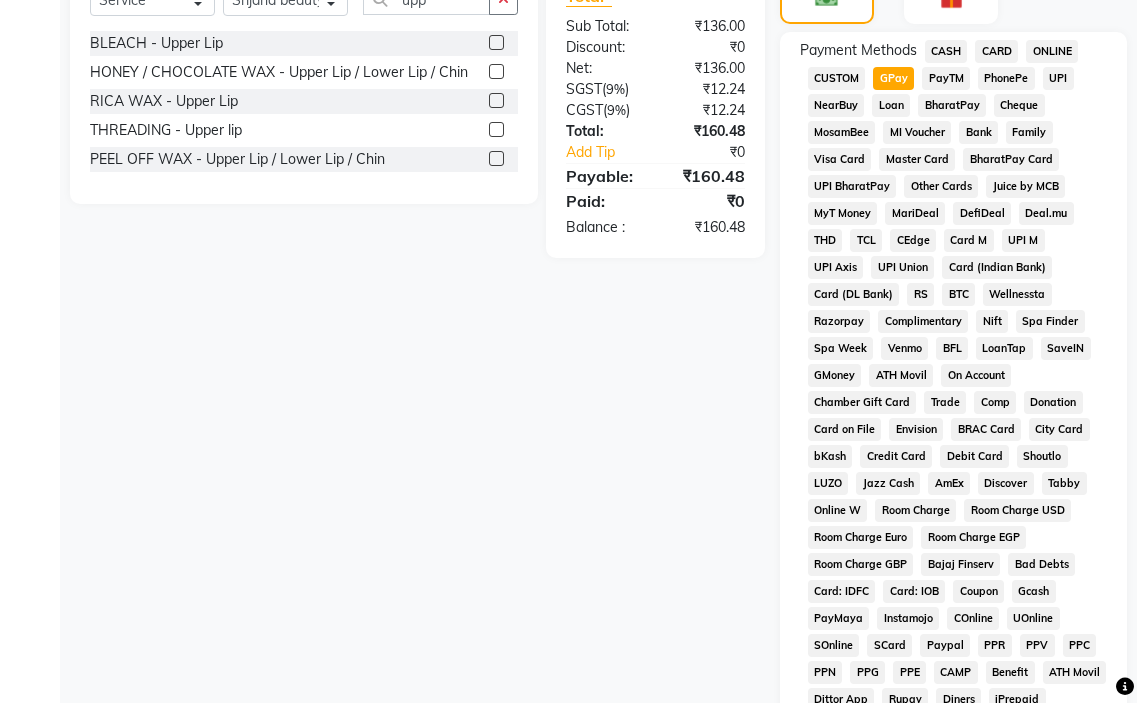 scroll, scrollTop: 1010, scrollLeft: 0, axis: vertical 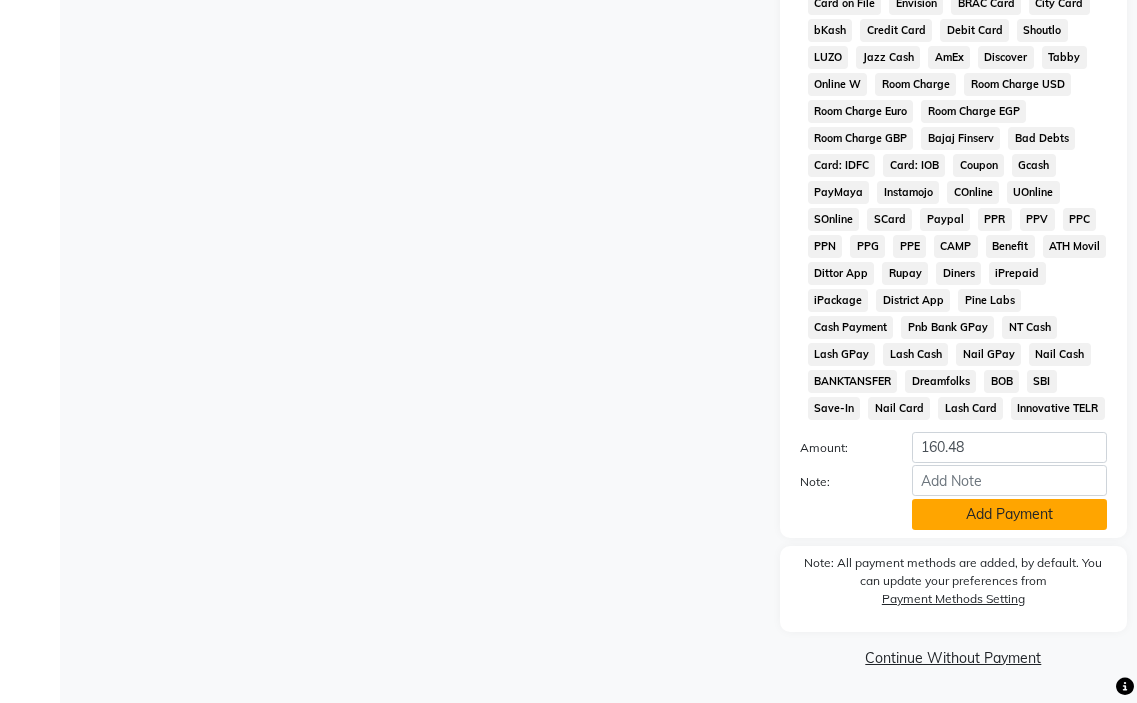 click on "Add Payment" 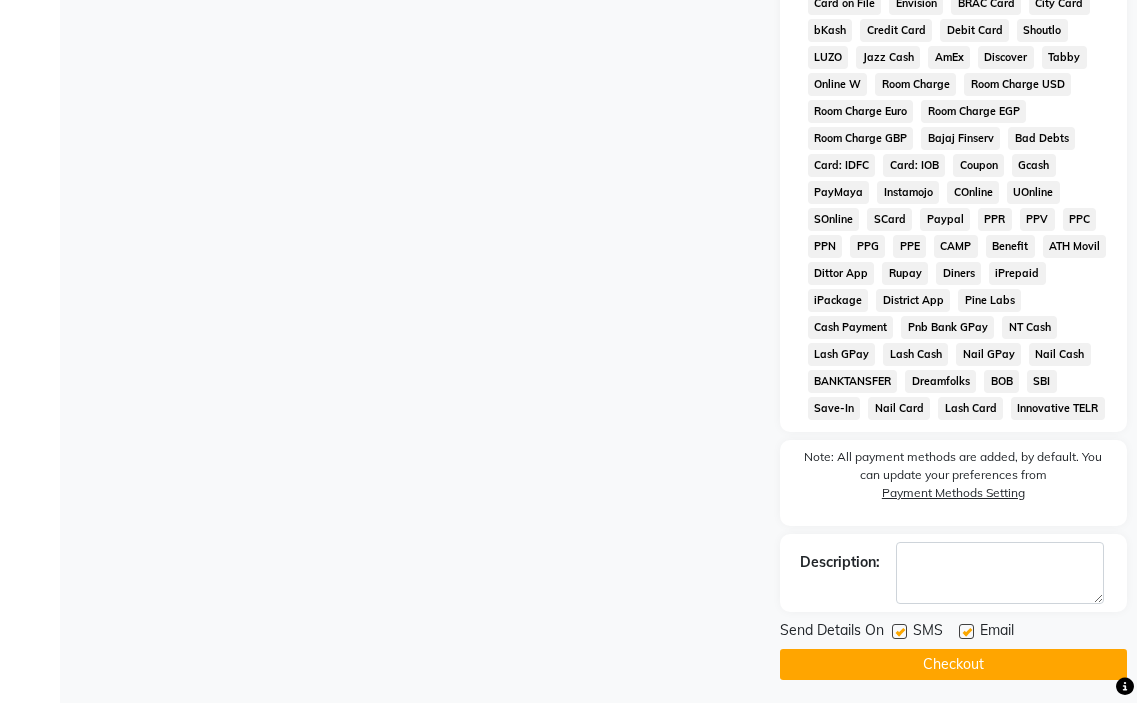 click 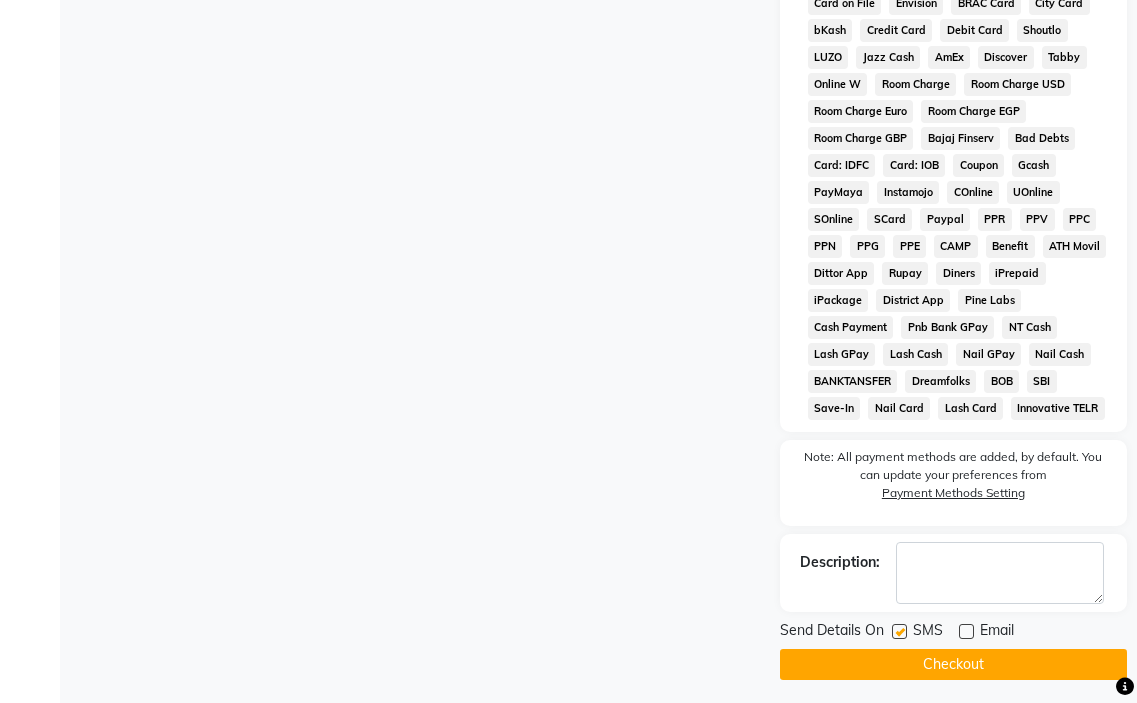 click on "Checkout" 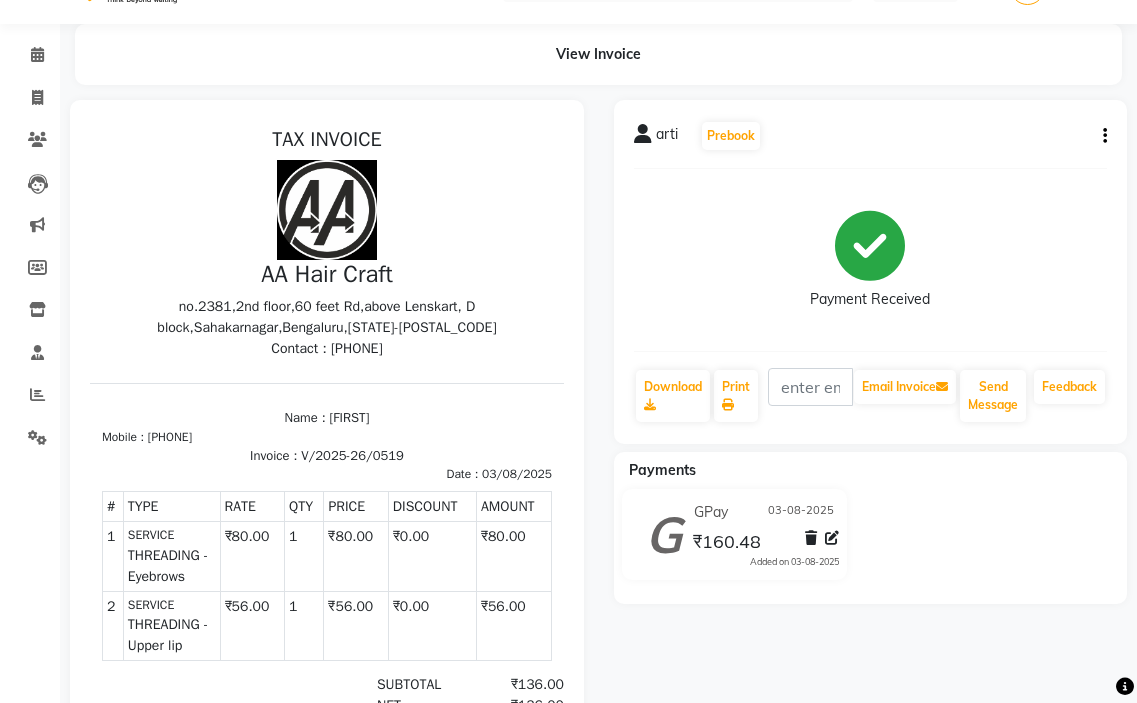 scroll, scrollTop: 0, scrollLeft: 0, axis: both 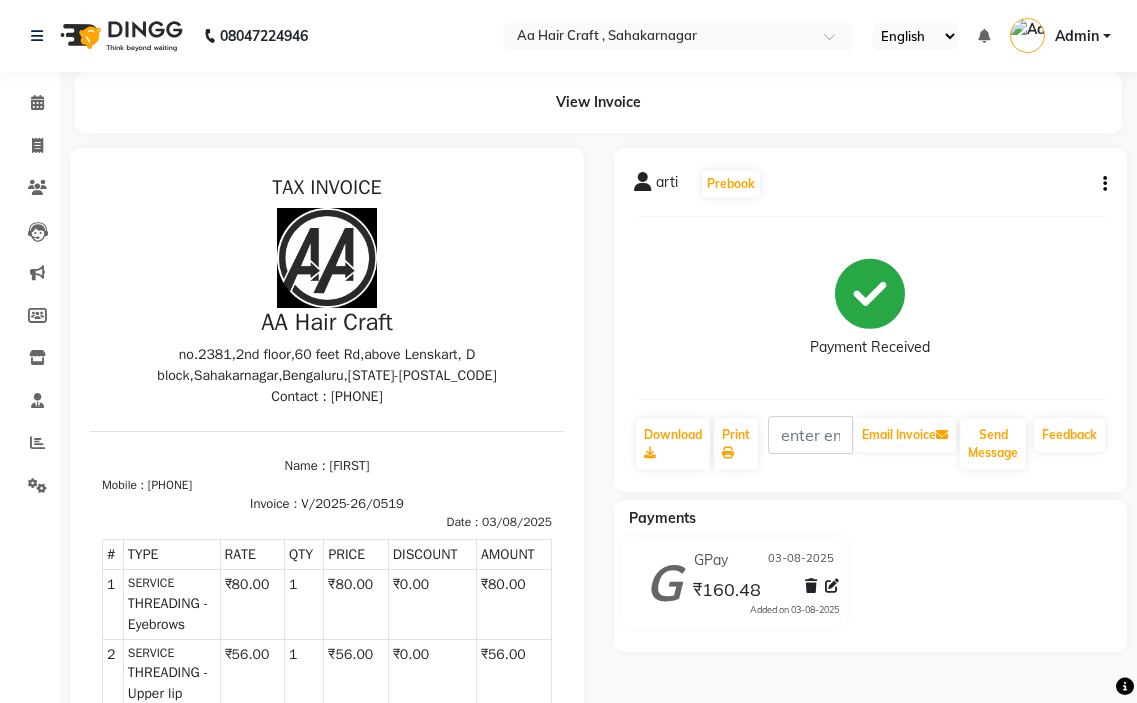click on "08047224946 Select Location × Aa Hair Craft , Sahakarnagar English ENGLISH Español العربية मराठी हिंदी ગુજરાતી தமிழ் 中文 Notifications nothing to show Admin Manage Profile Change Password Sign out  Version:3.15.11" 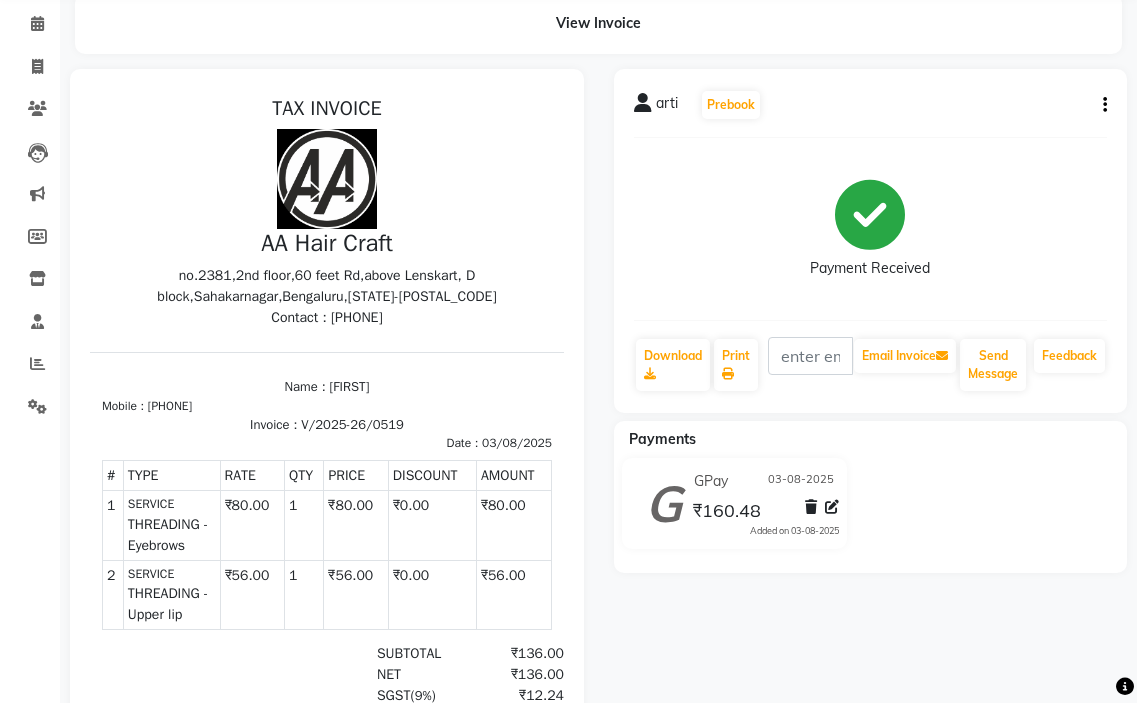 scroll, scrollTop: 0, scrollLeft: 0, axis: both 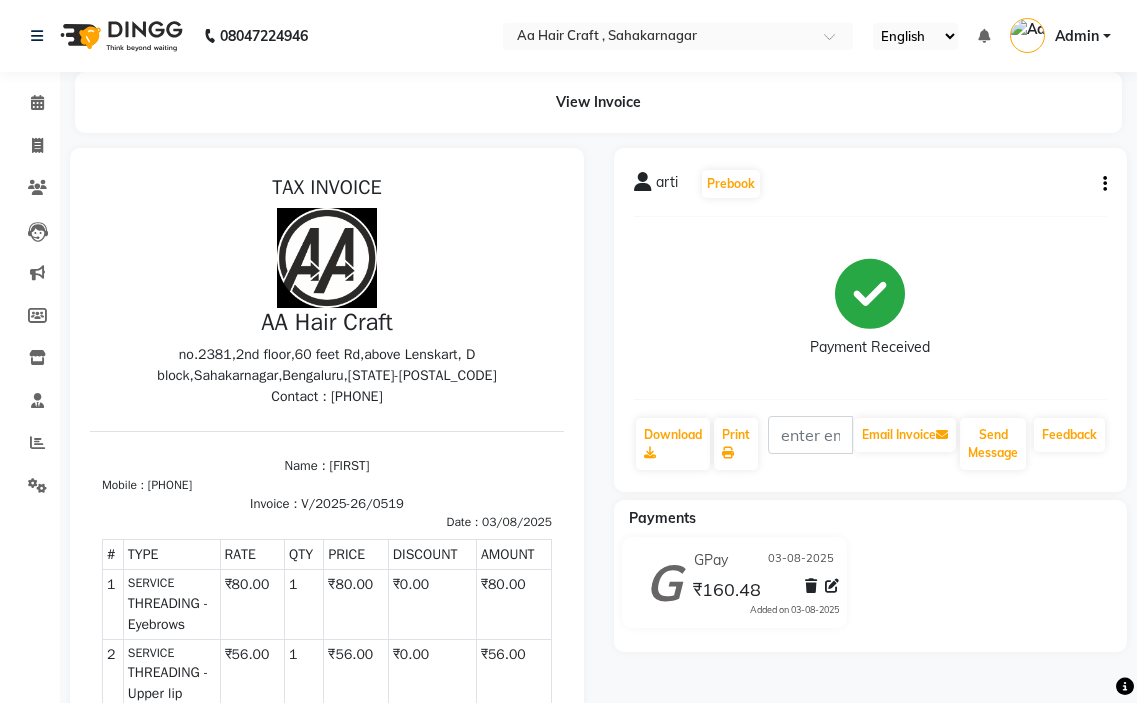 click at bounding box center [327, 562] 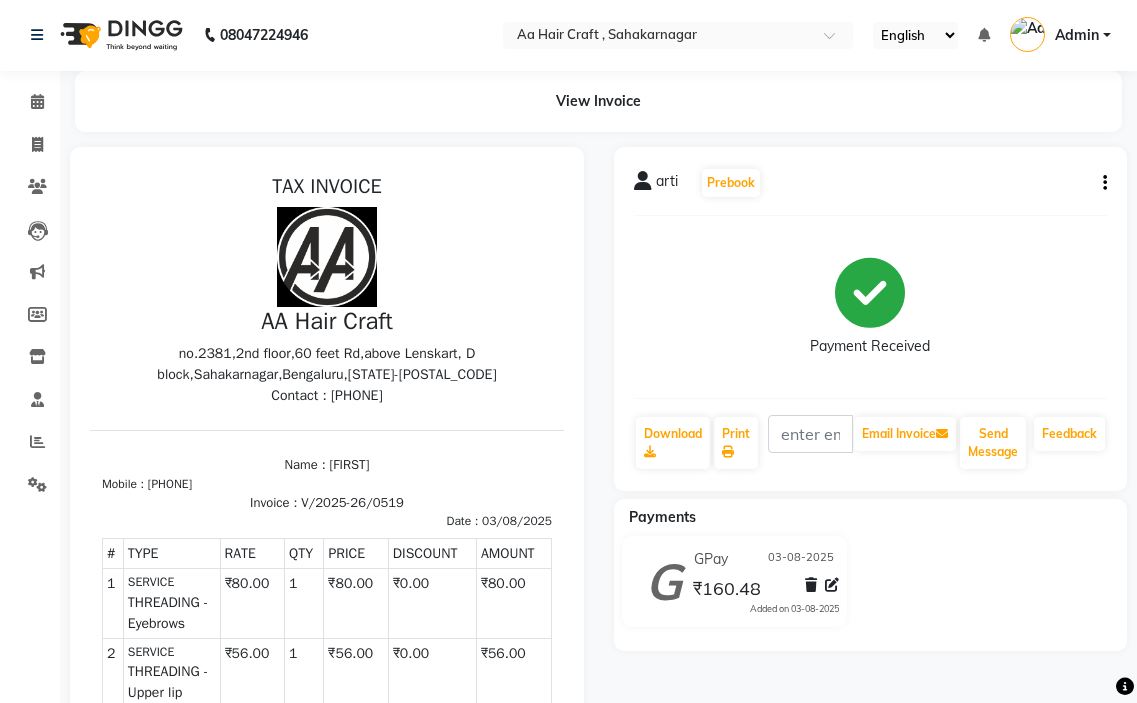 scroll, scrollTop: 0, scrollLeft: 0, axis: both 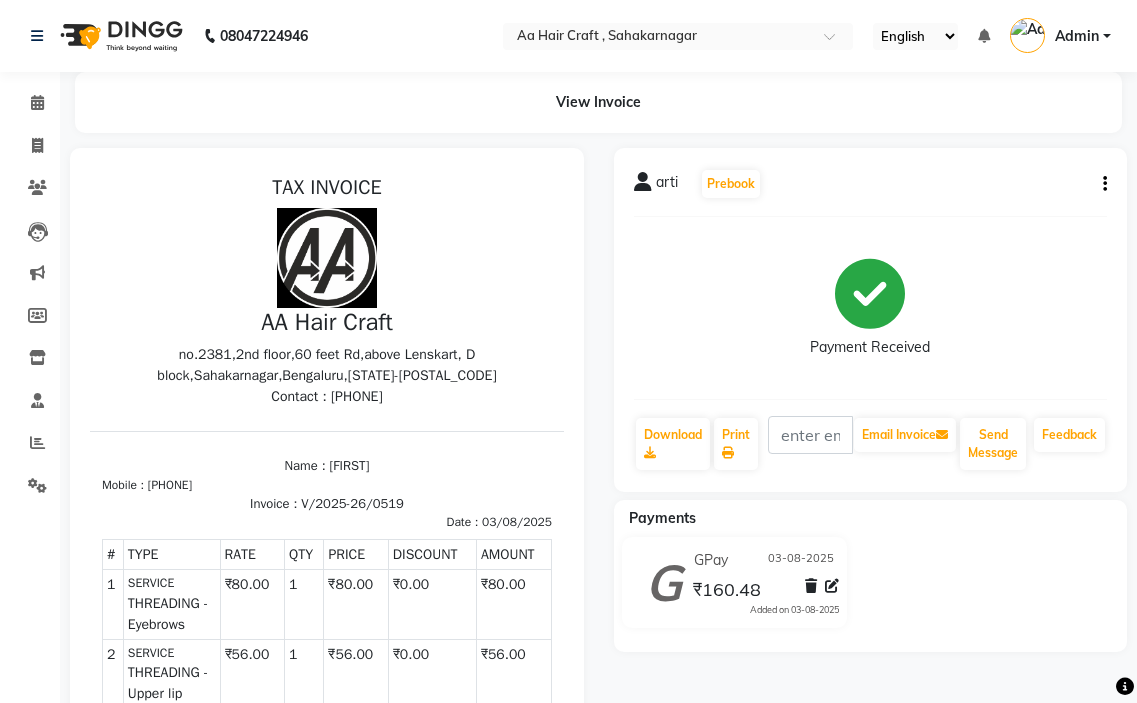 click at bounding box center [327, 562] 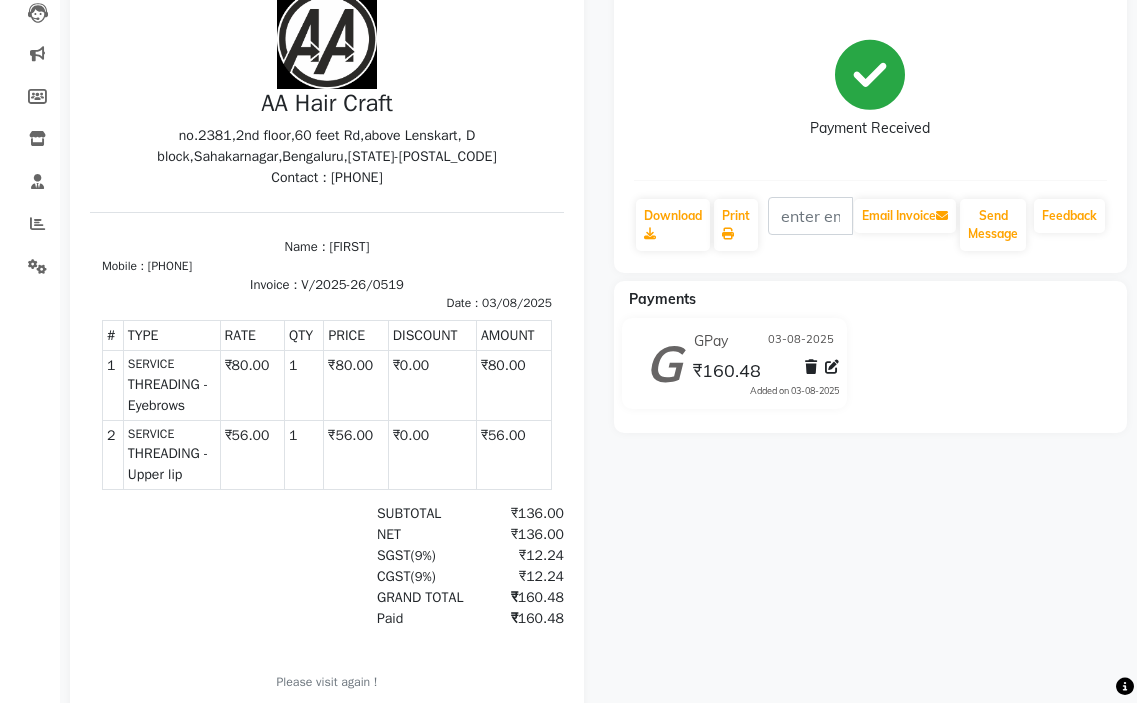 scroll, scrollTop: 20, scrollLeft: 0, axis: vertical 